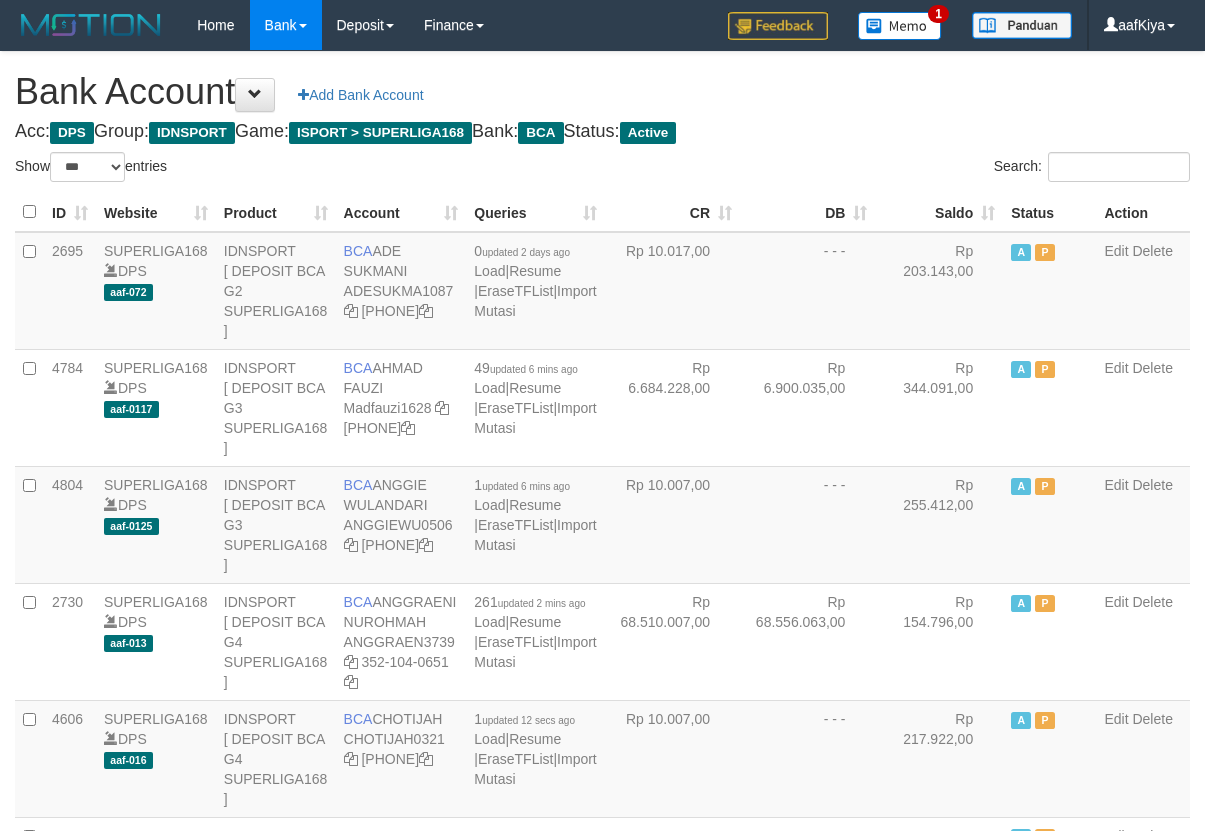 select on "***" 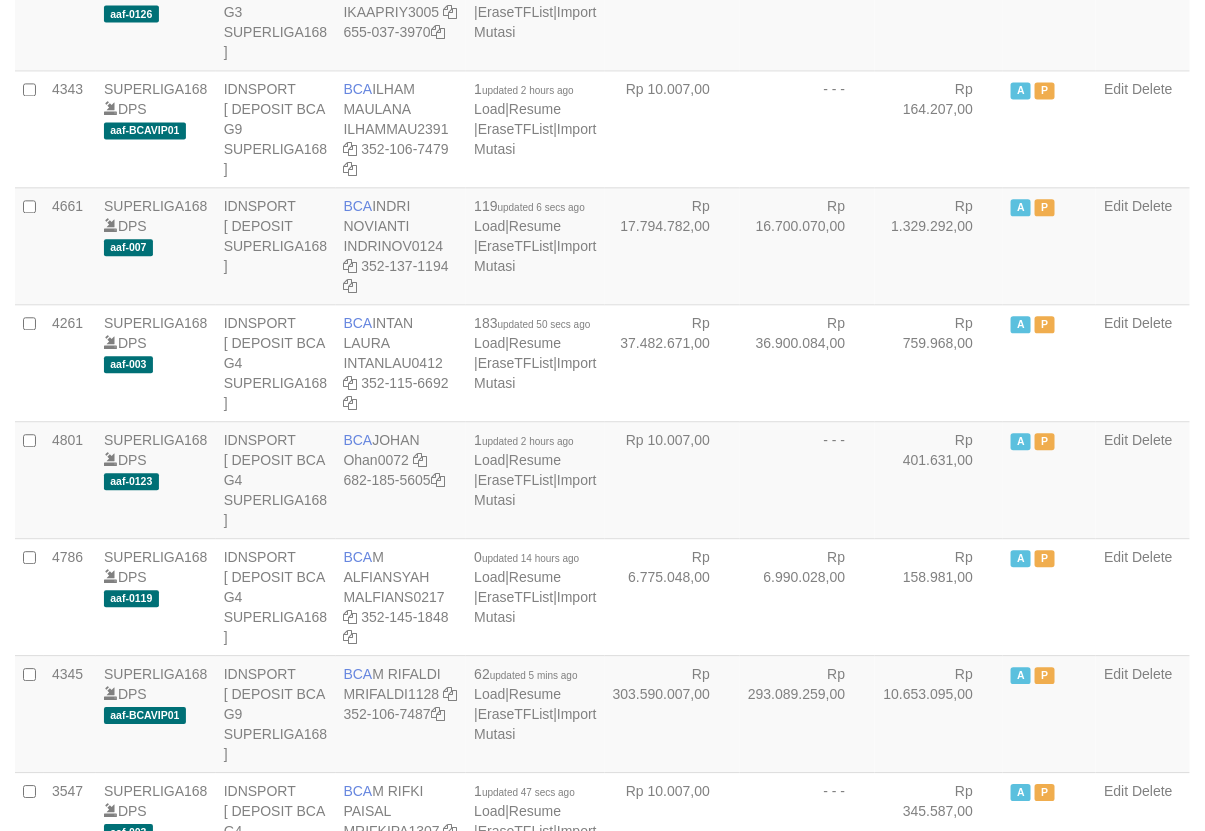scroll, scrollTop: 1396, scrollLeft: 0, axis: vertical 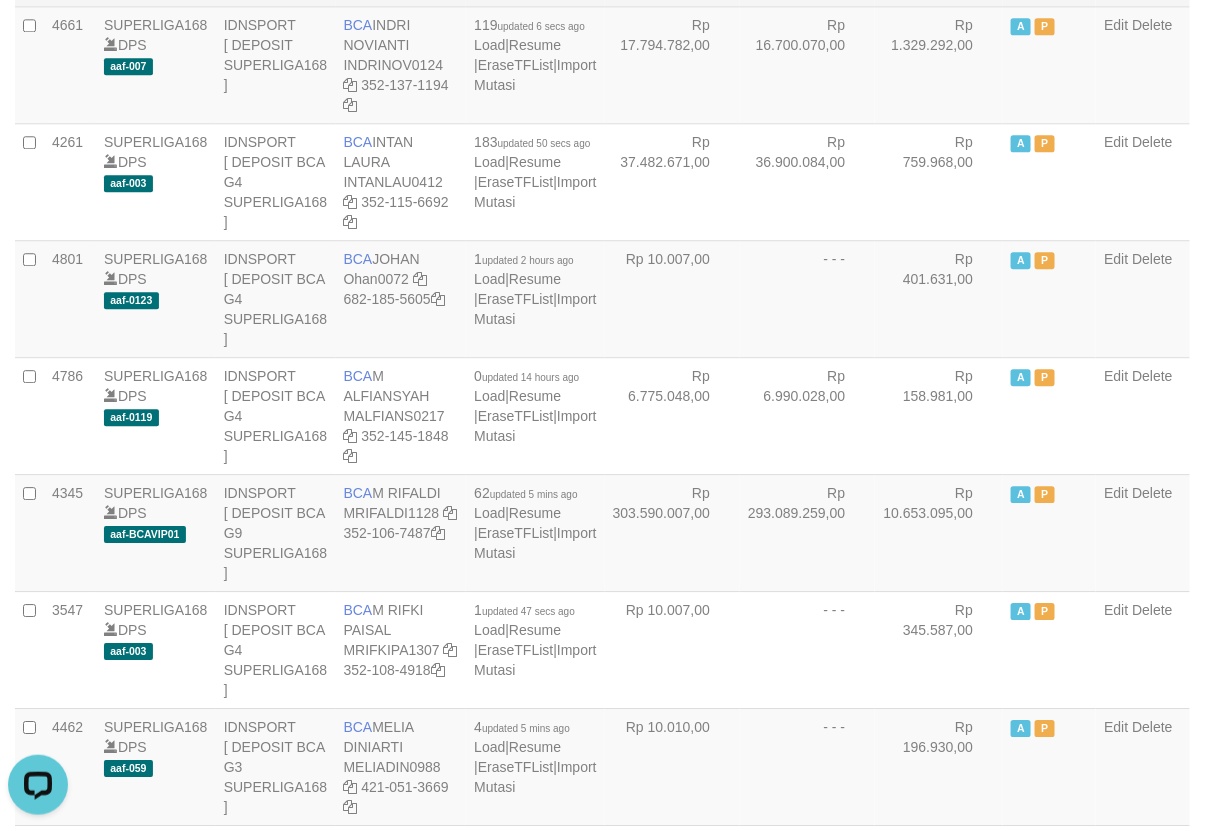 click on "4343
SUPERLIGA168
DPS
aaf-BCAVIP01
IDNSPORT
[ DEPOSIT BCA G9 SUPERLIGA168 ]
BCA
ILHAM MAULANA
ILHAMMAU2391
352-106-7479
1  updated 2 hours ago
Load
|
Resume
|
EraseTFList
|
Import Mutasi
Rp 10.007,00
- - -
Rp 164.207,00
A
P
Edit
Delete" at bounding box center (602, -53) 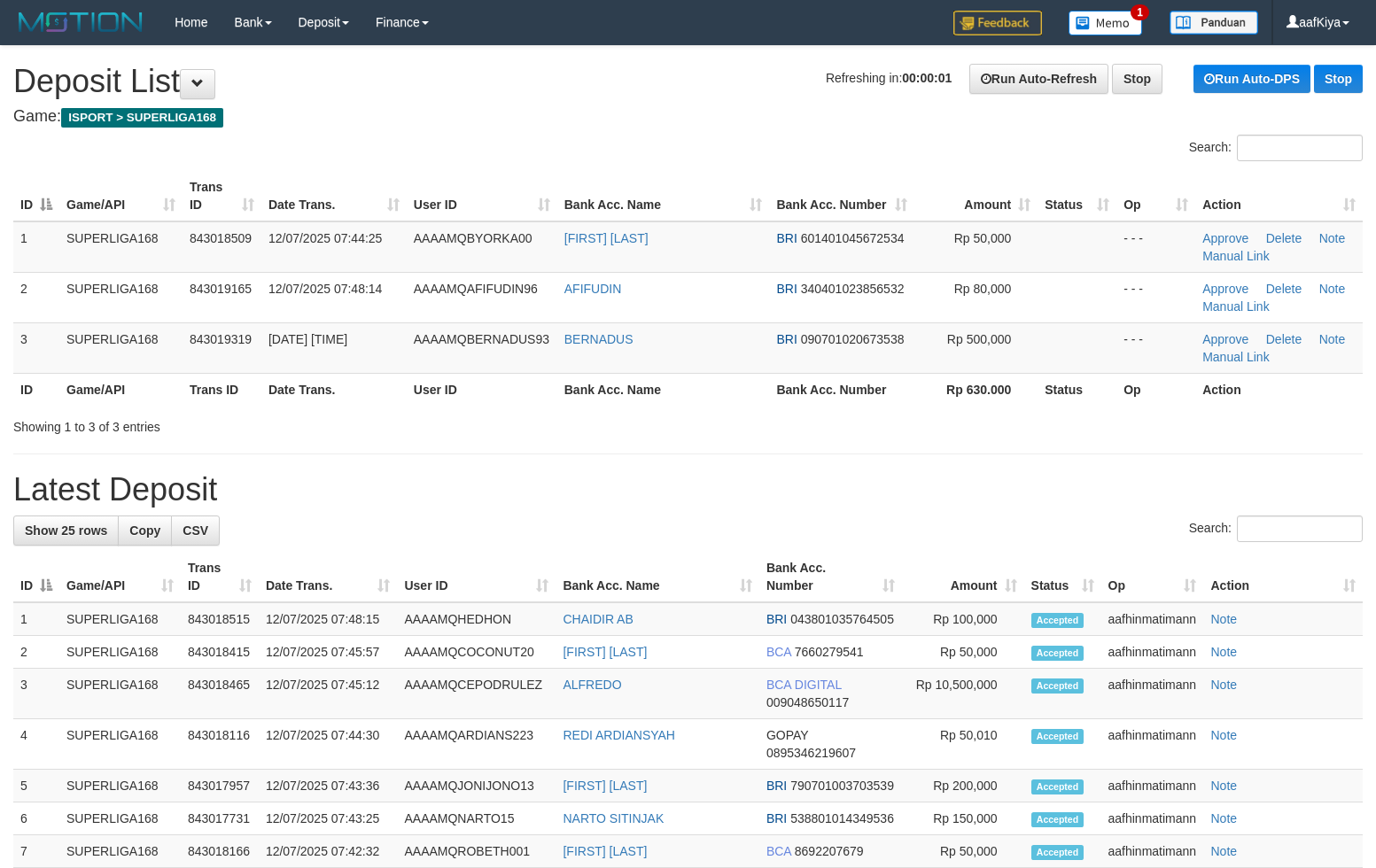 scroll, scrollTop: 0, scrollLeft: 0, axis: both 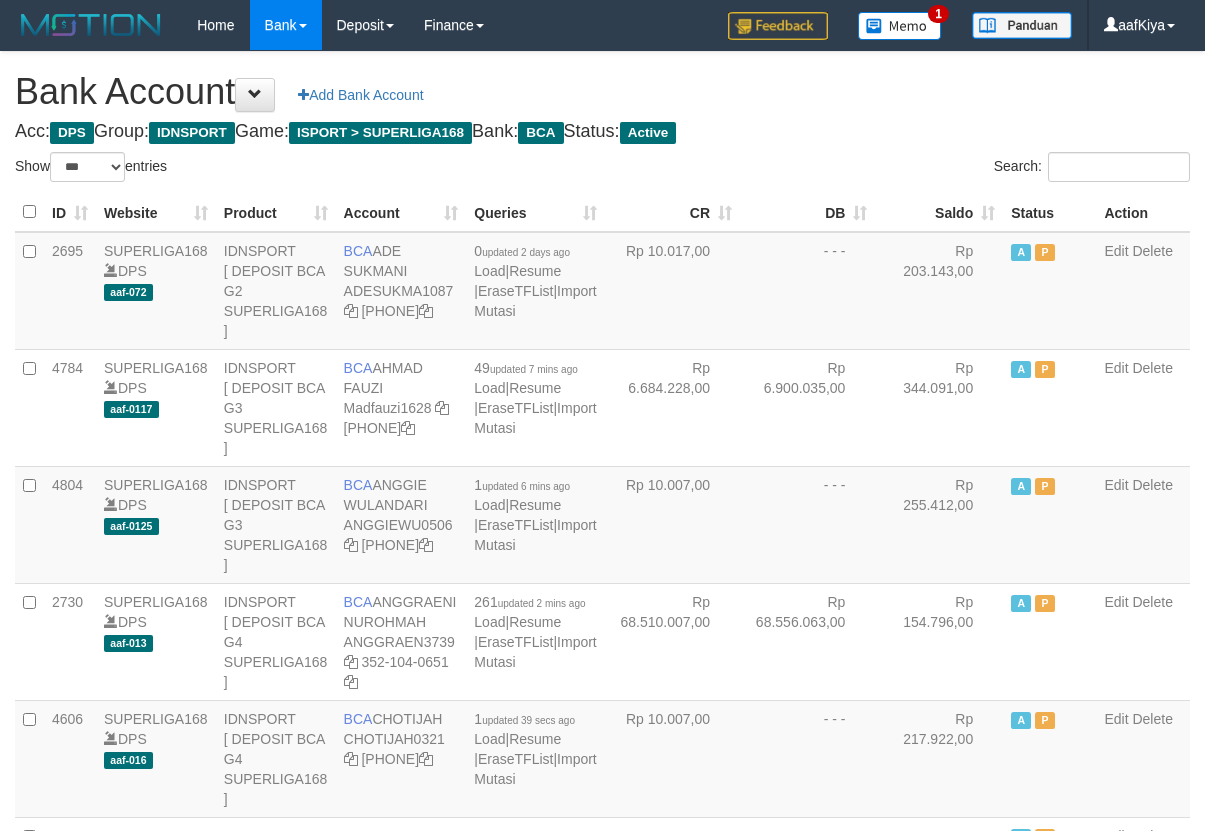 select on "***" 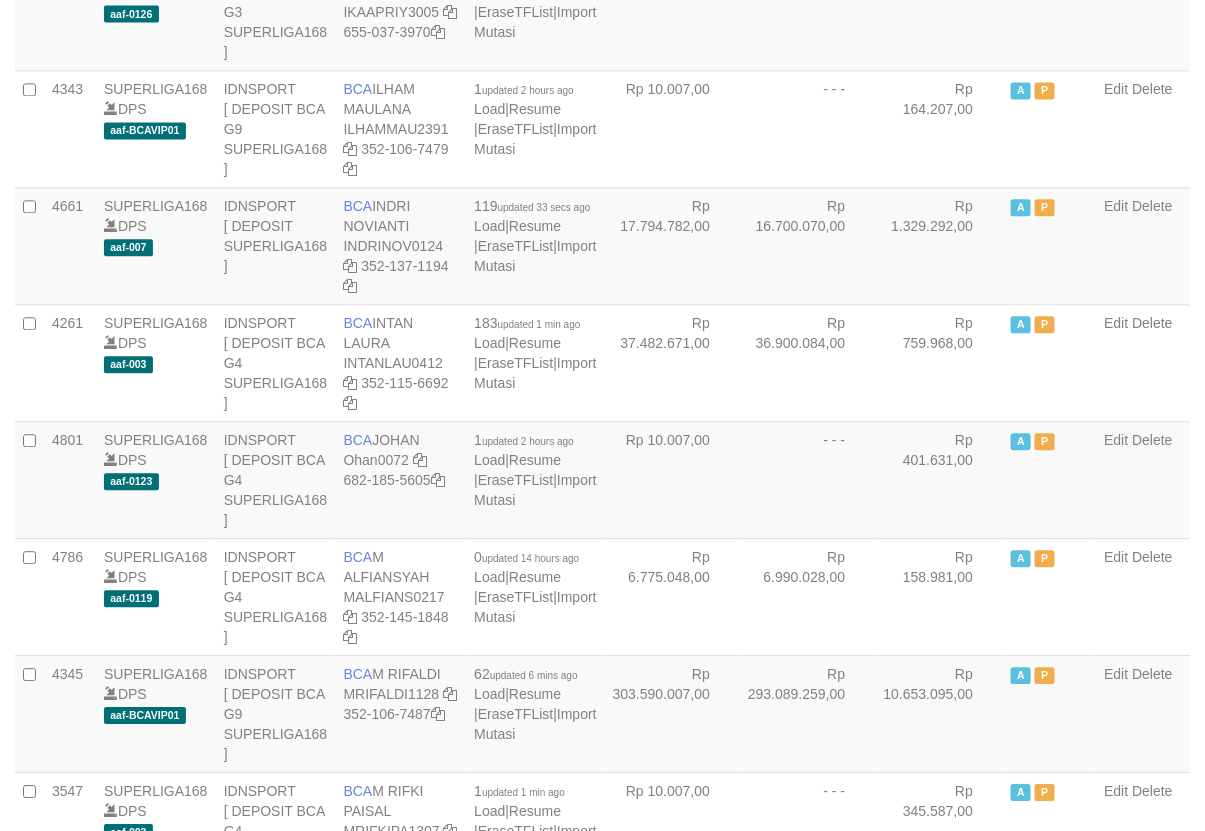scroll, scrollTop: 1396, scrollLeft: 0, axis: vertical 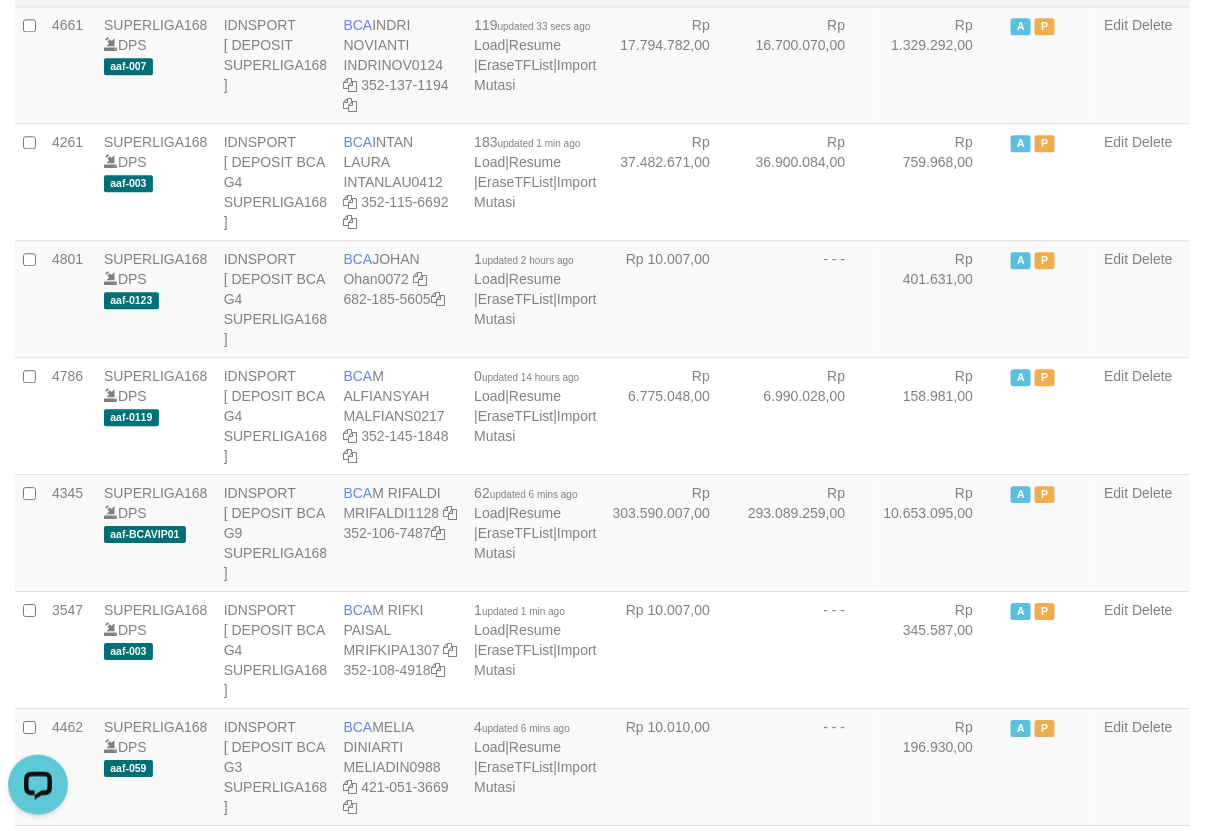 click on "- - -" at bounding box center (807, -53) 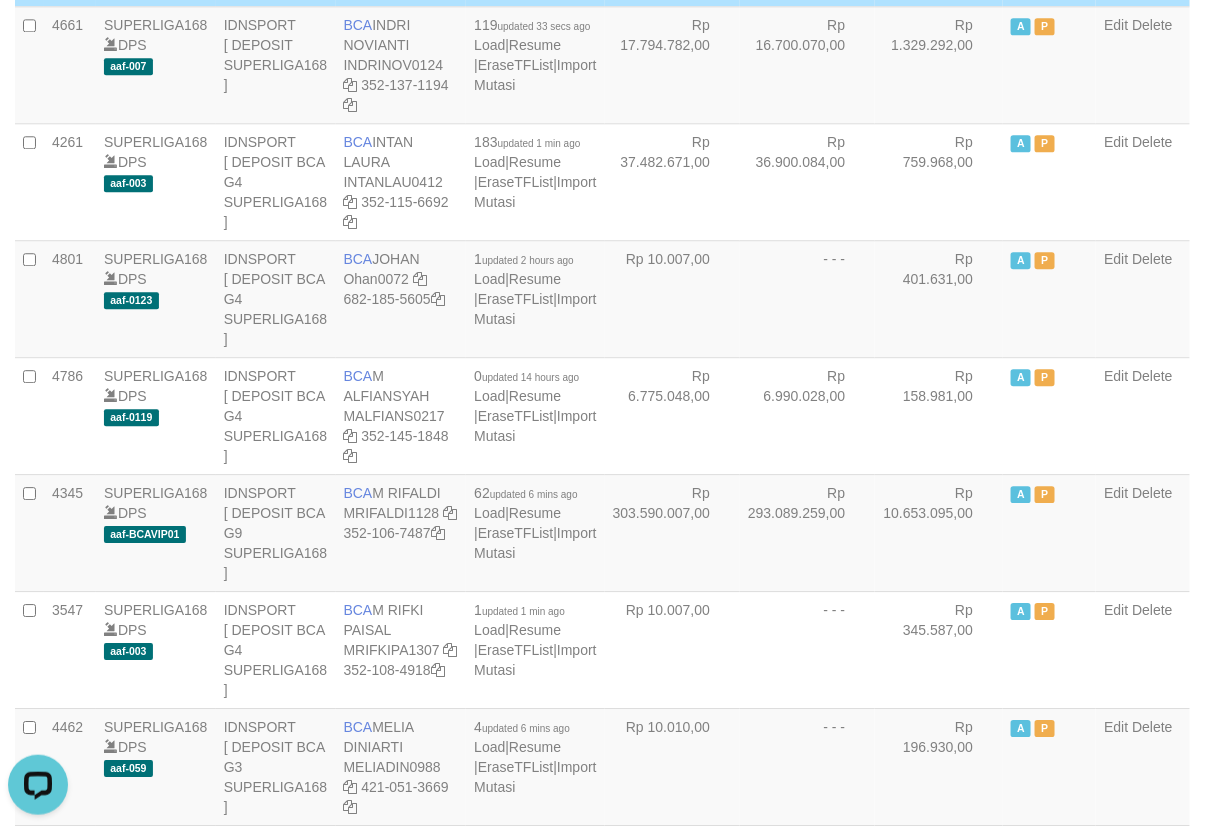 click on "- - -" at bounding box center [807, -53] 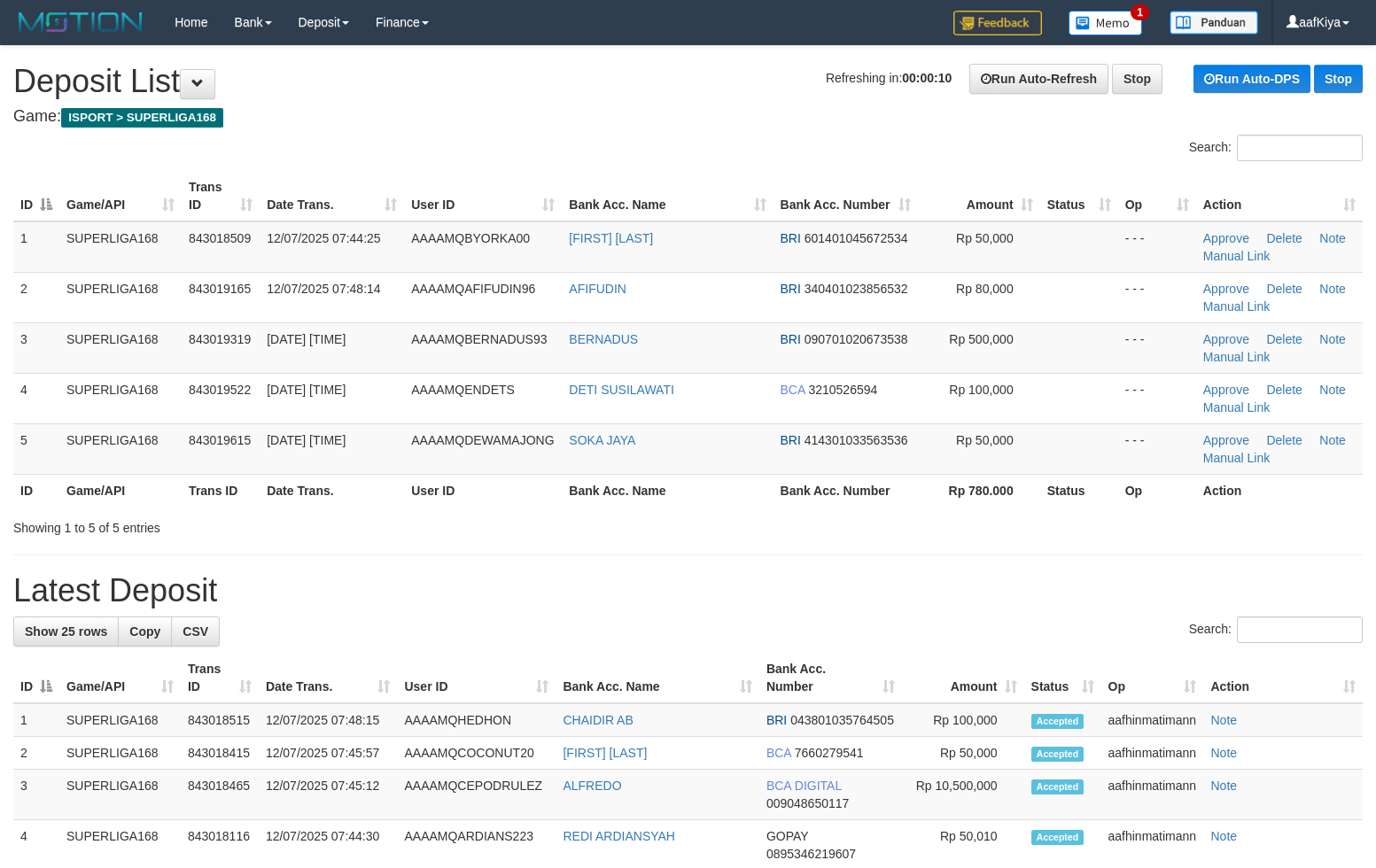scroll, scrollTop: 0, scrollLeft: 0, axis: both 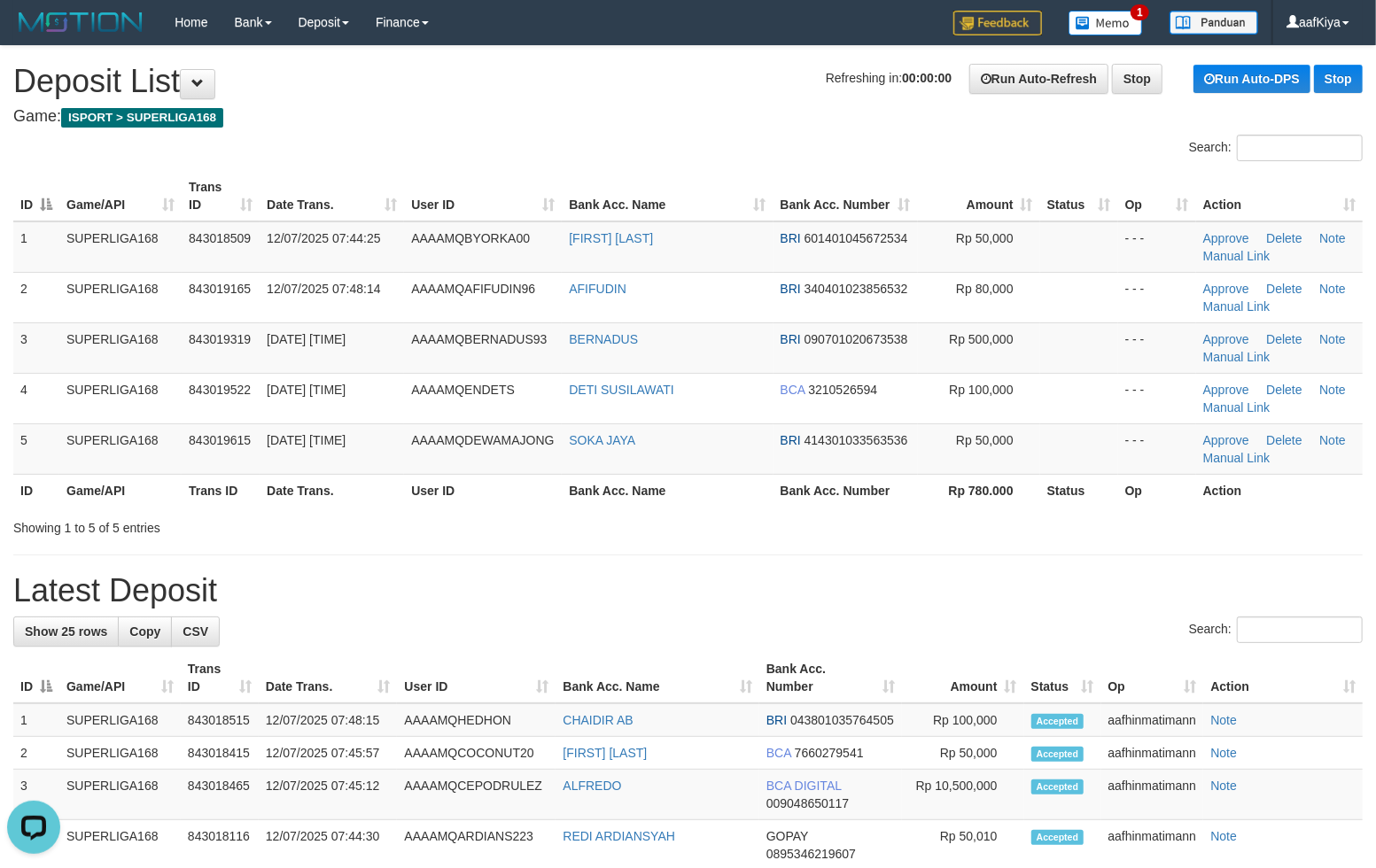 drag, startPoint x: 684, startPoint y: 108, endPoint x: 727, endPoint y: 104, distance: 43.185646 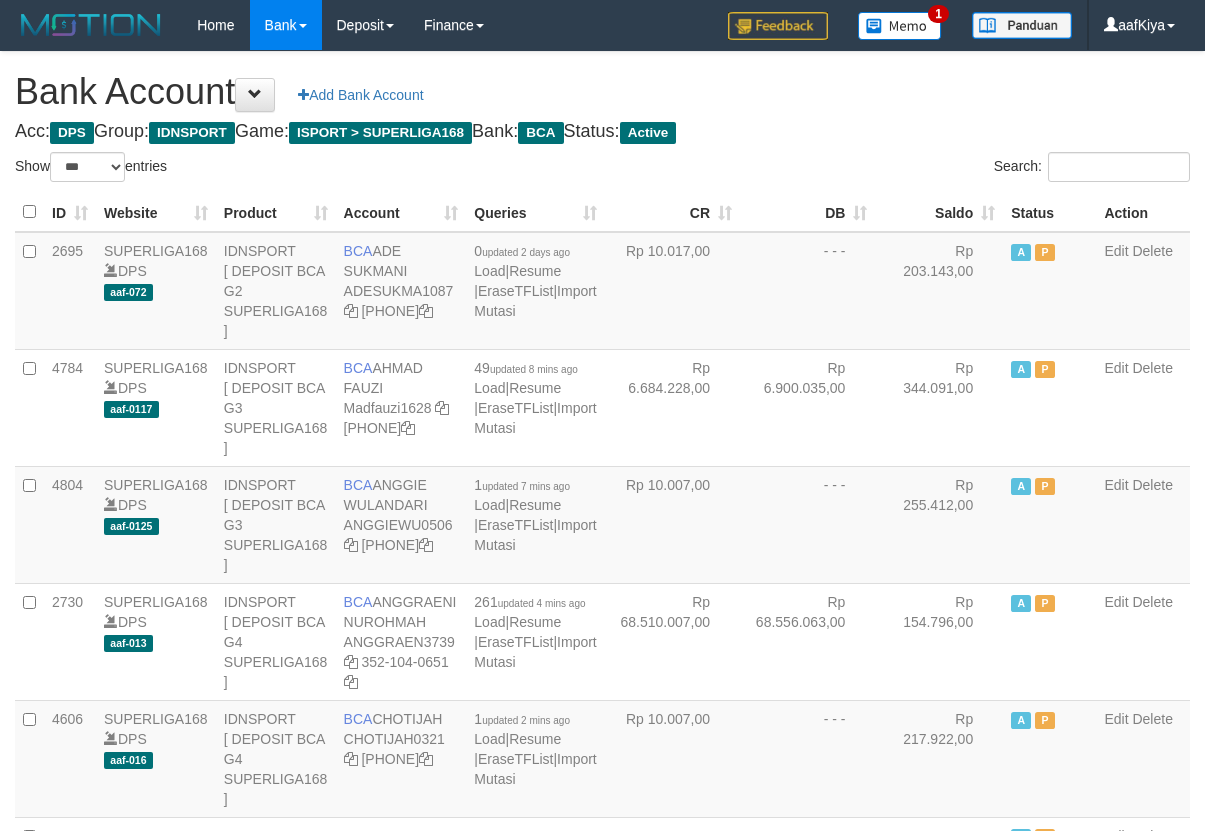 select on "***" 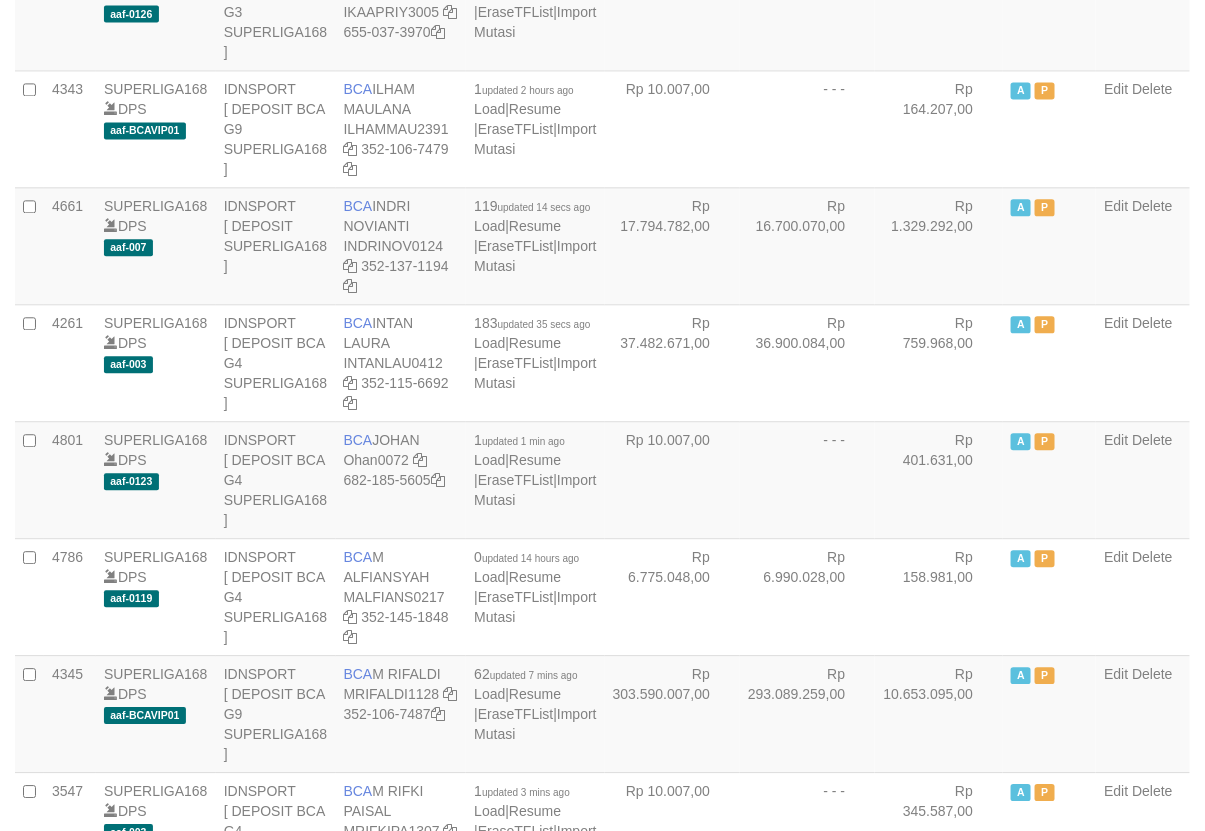 scroll, scrollTop: 1396, scrollLeft: 0, axis: vertical 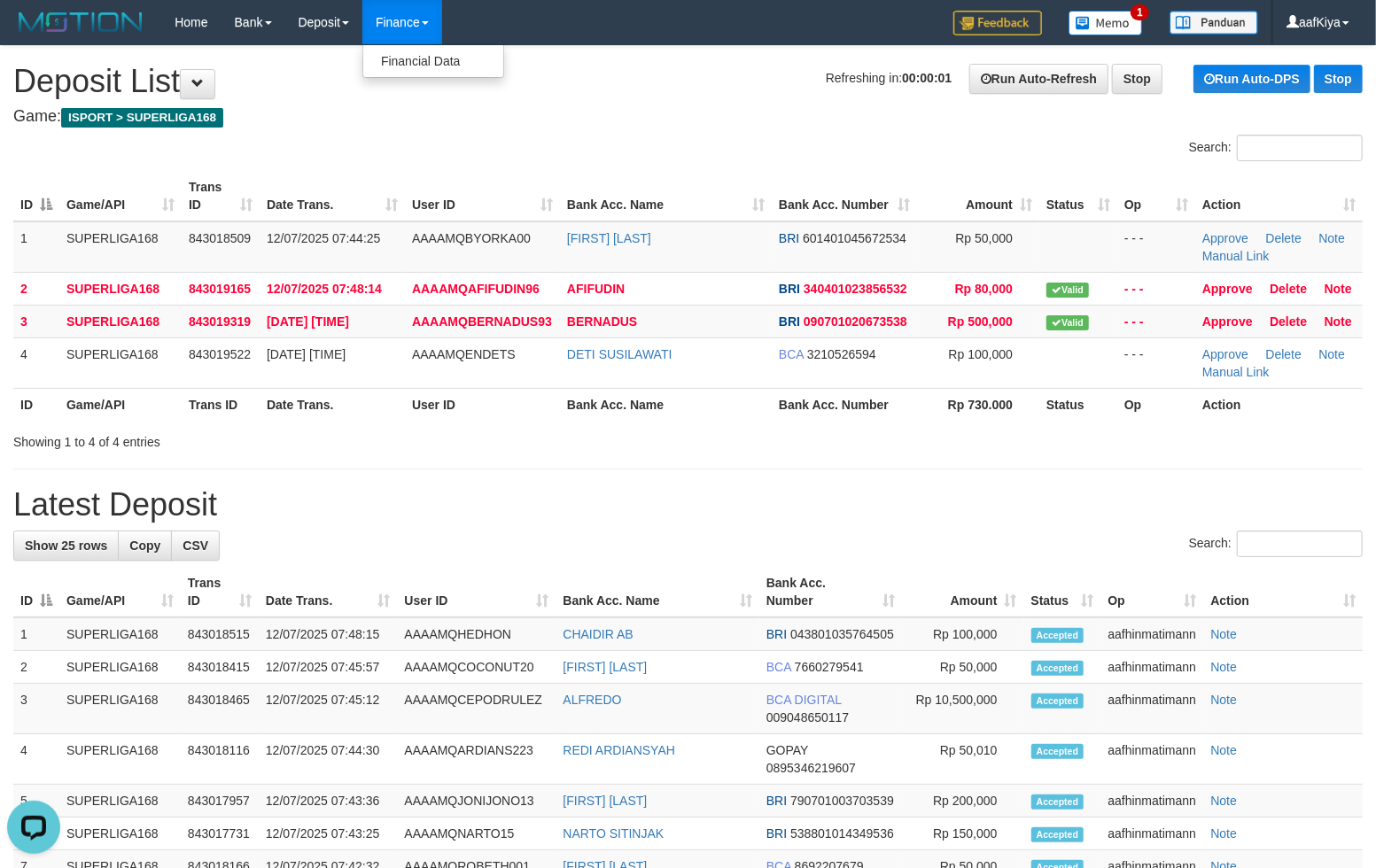 click on "Financial Data" at bounding box center [433, 61] 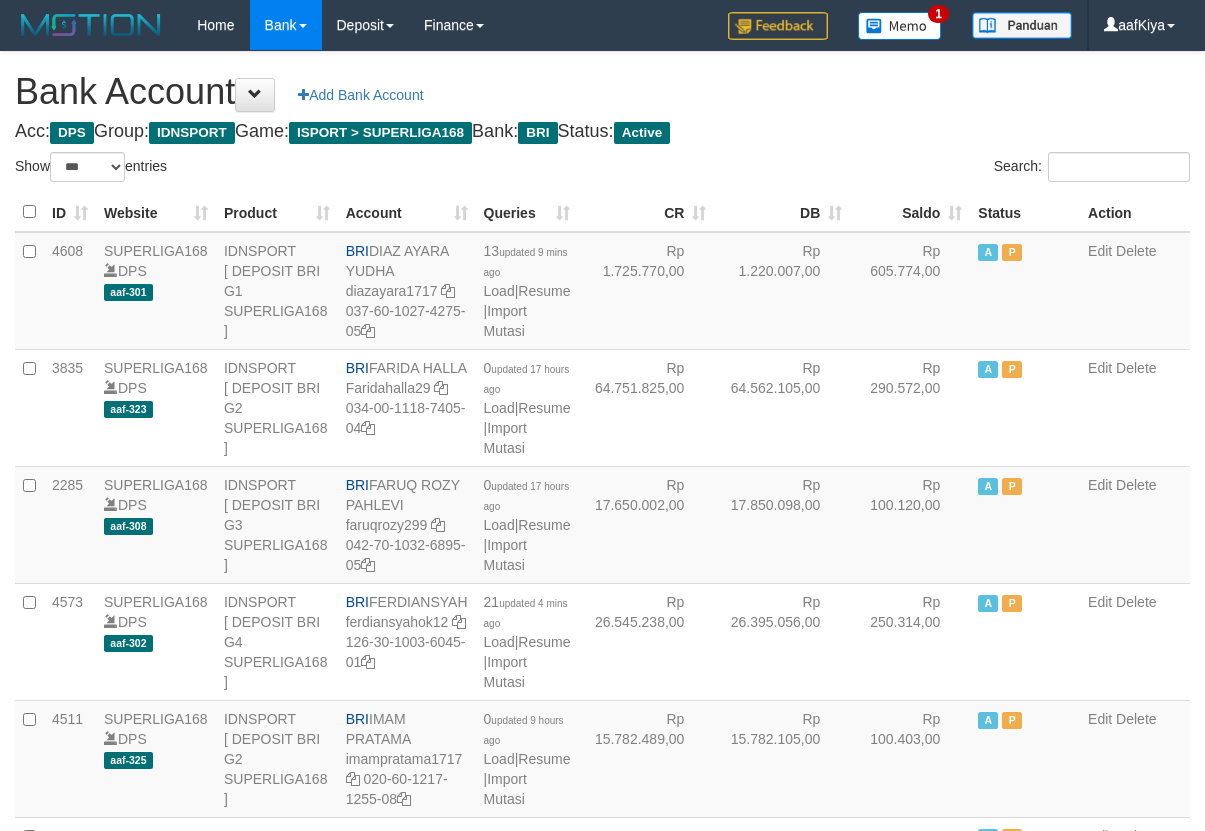 select on "***" 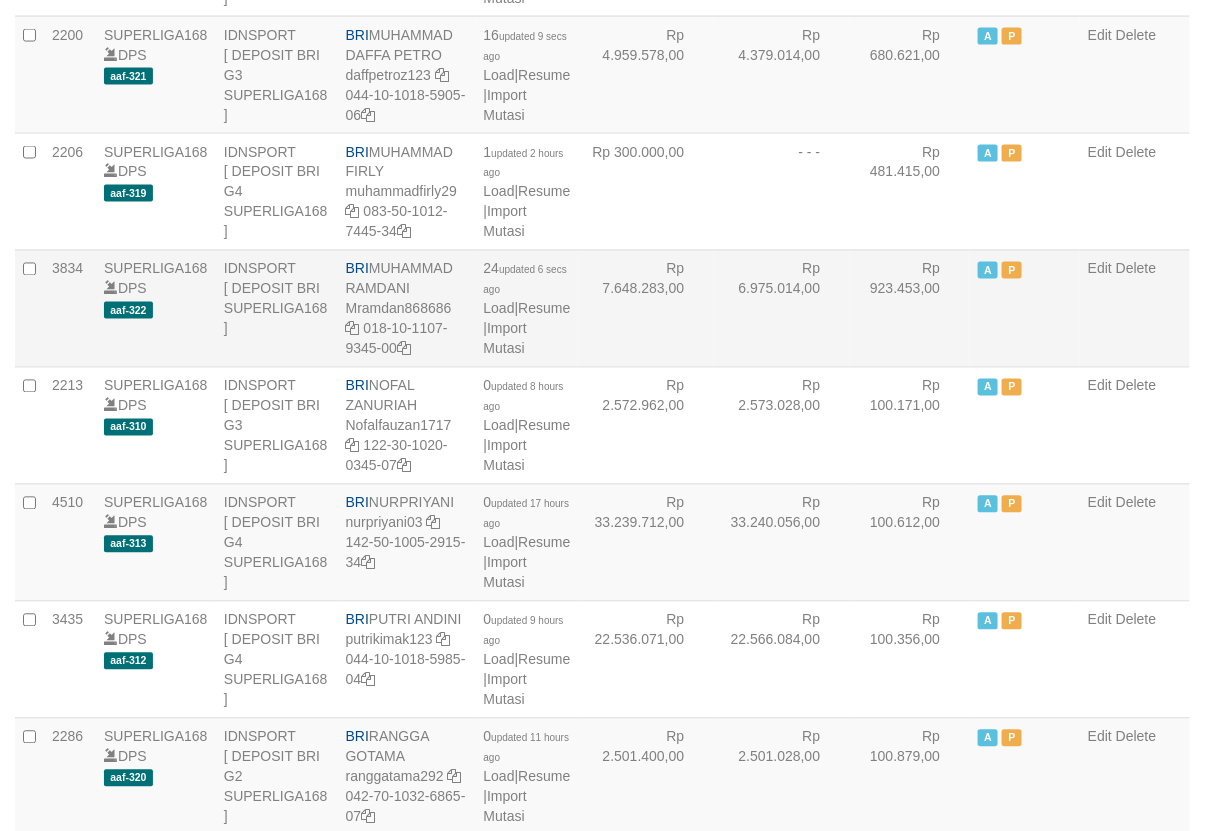 scroll, scrollTop: 960, scrollLeft: 0, axis: vertical 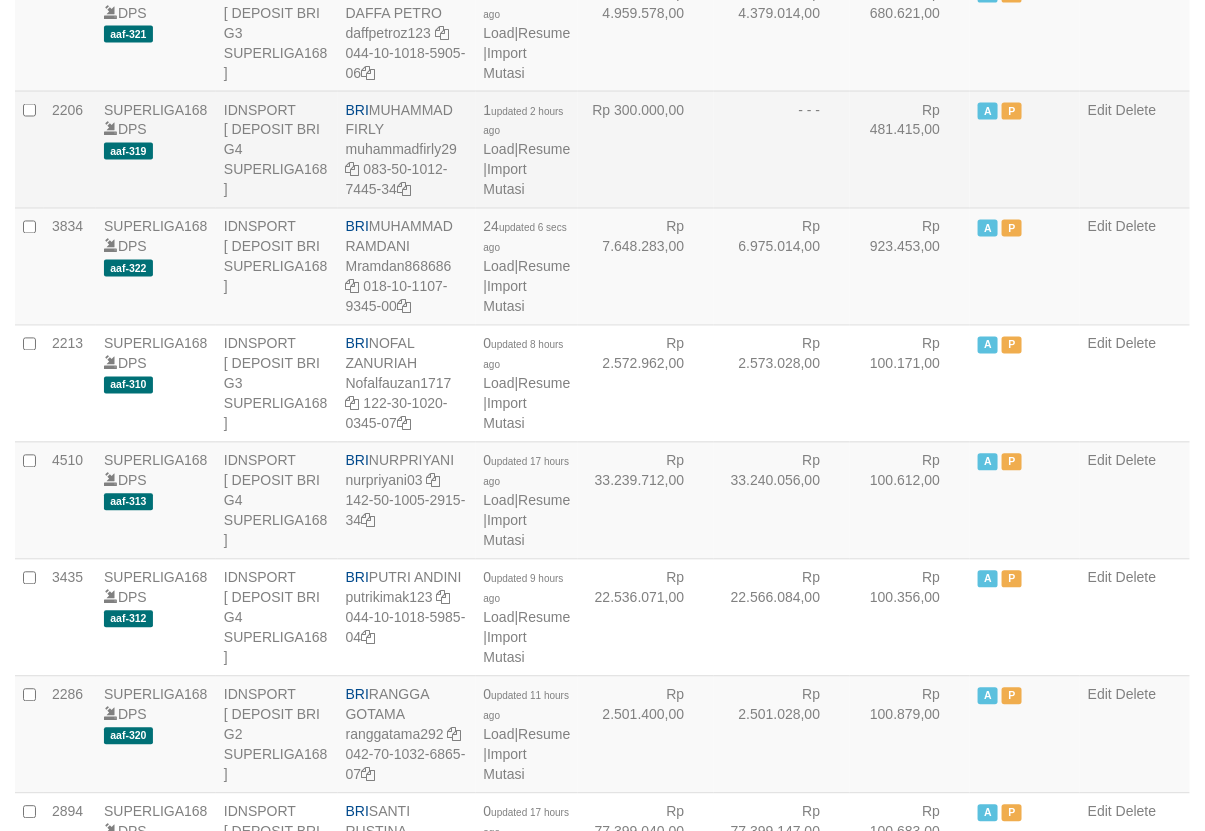 drag, startPoint x: 730, startPoint y: 301, endPoint x: 981, endPoint y: 277, distance: 252.1448 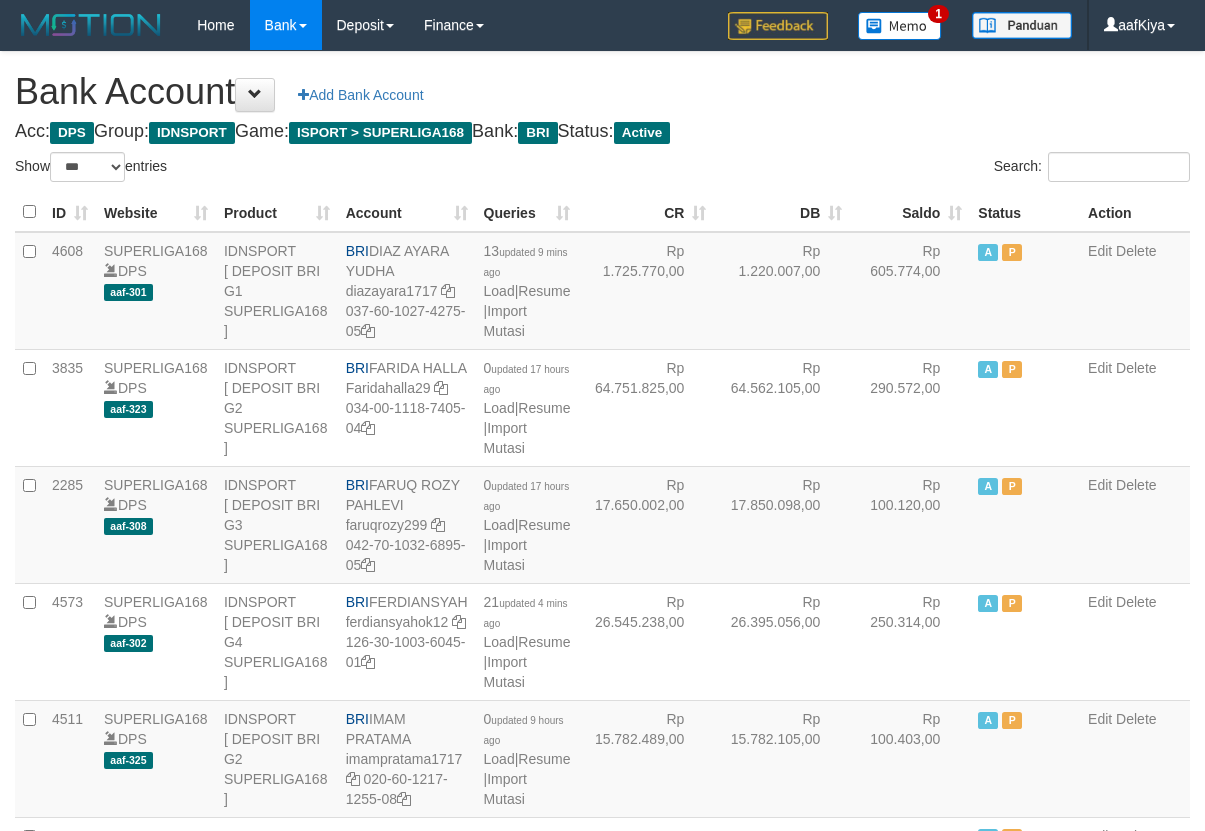 select on "***" 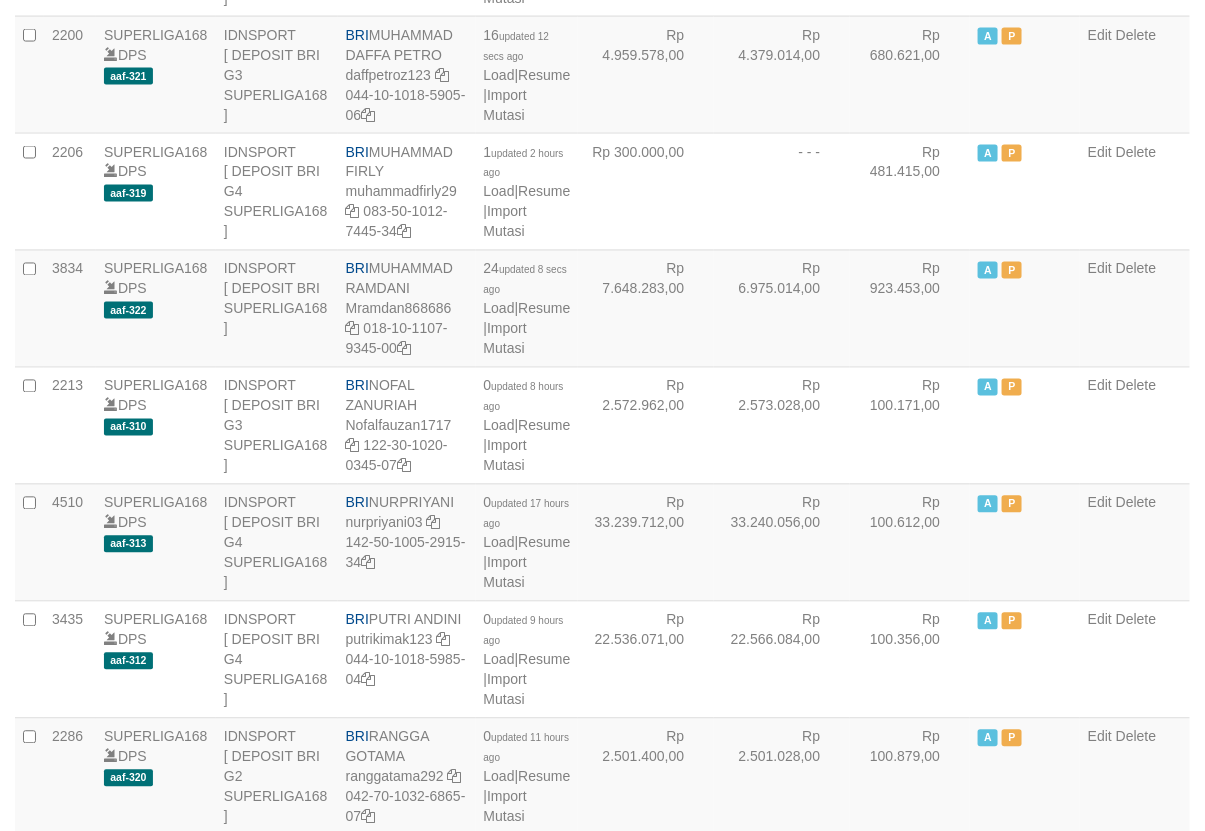 scroll, scrollTop: 960, scrollLeft: 0, axis: vertical 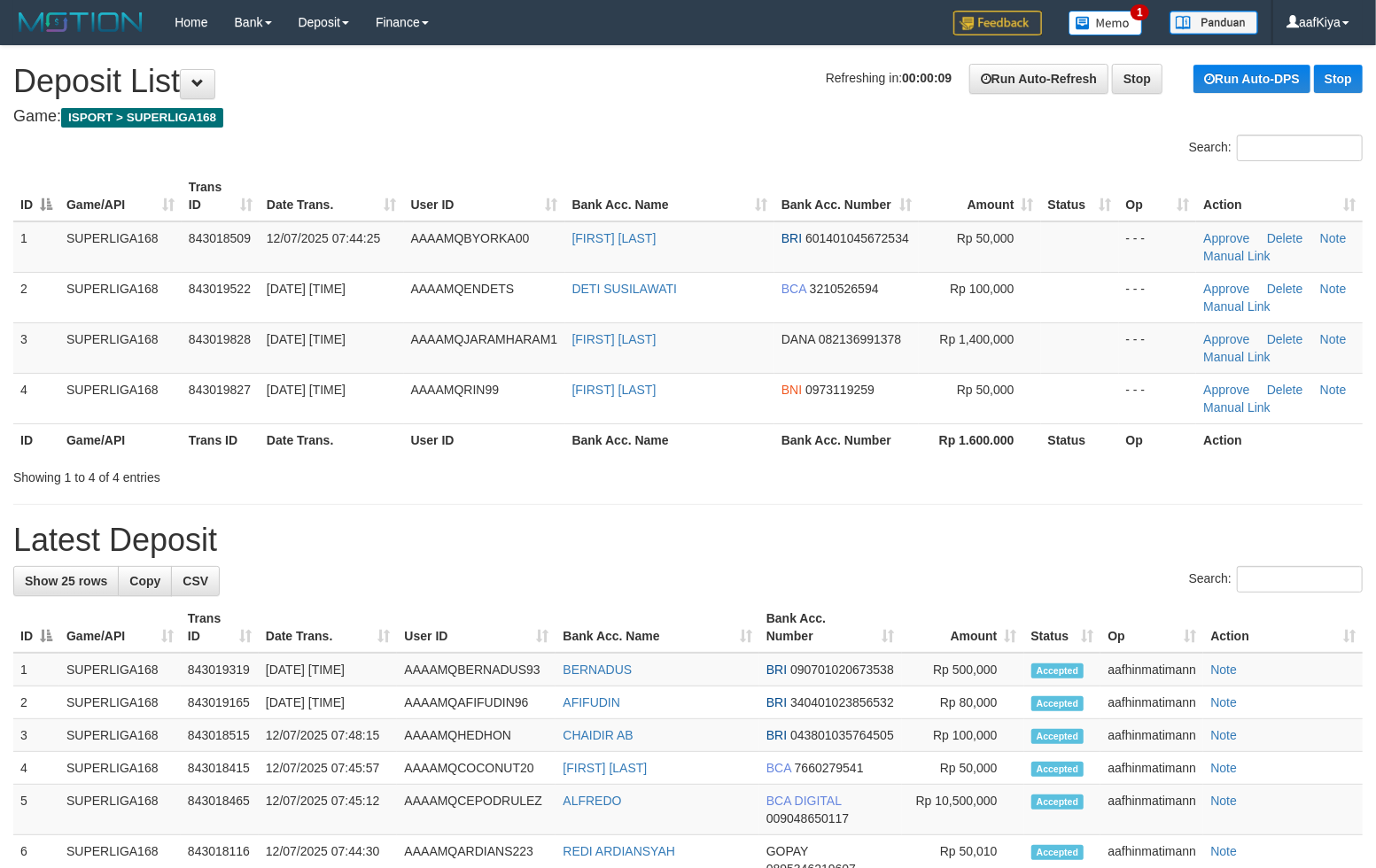 click on "**********" at bounding box center (688, 827) 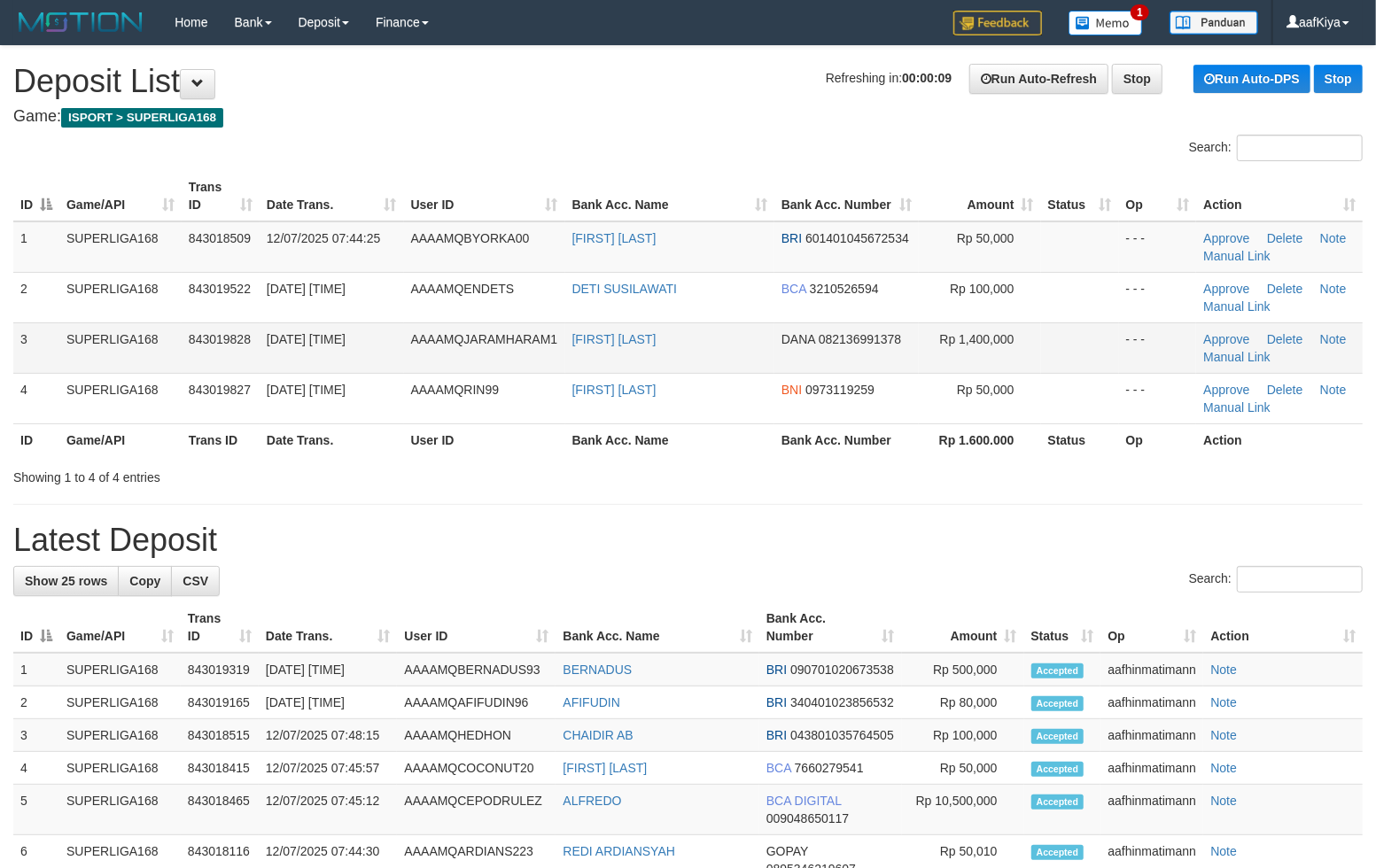 drag, startPoint x: 541, startPoint y: 108, endPoint x: 188, endPoint y: 368, distance: 438.4165 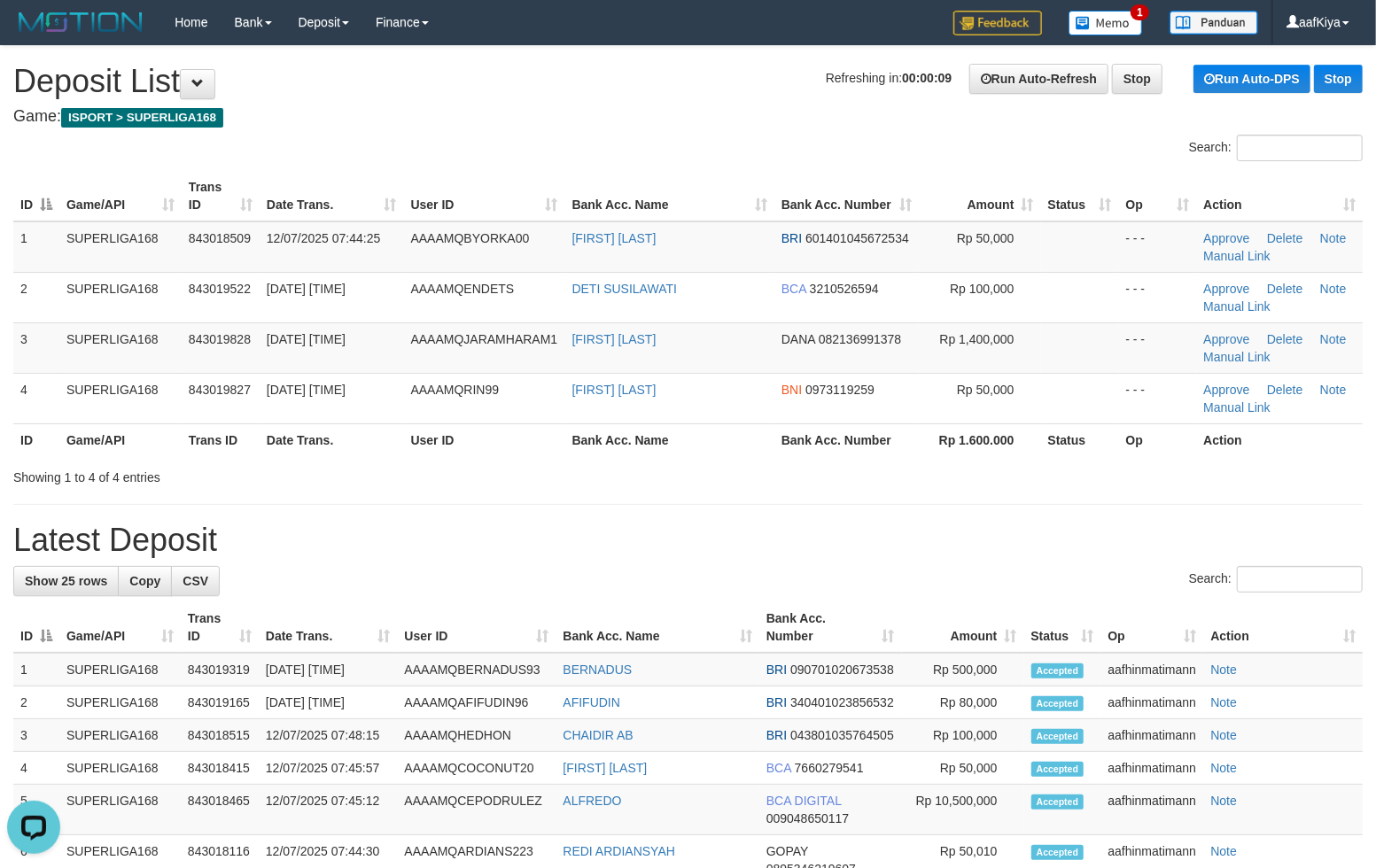 scroll, scrollTop: 0, scrollLeft: 0, axis: both 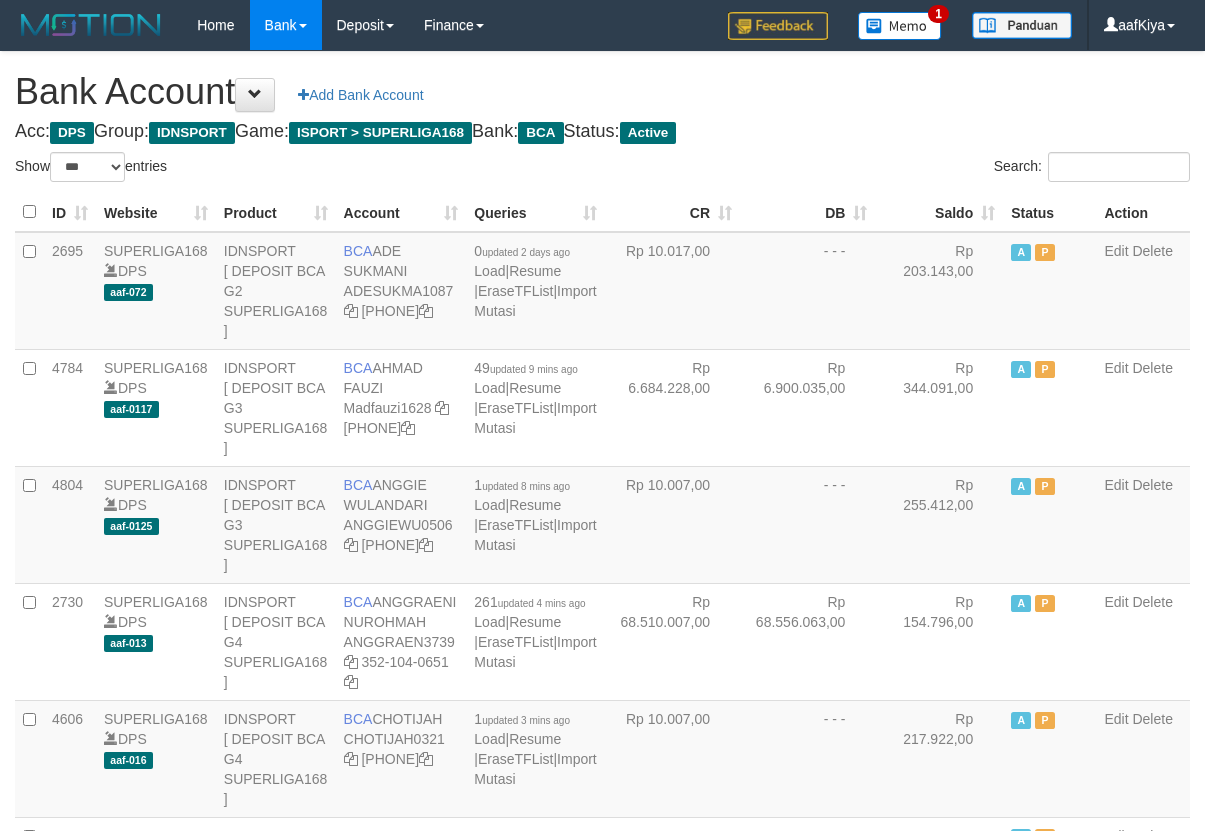 select on "***" 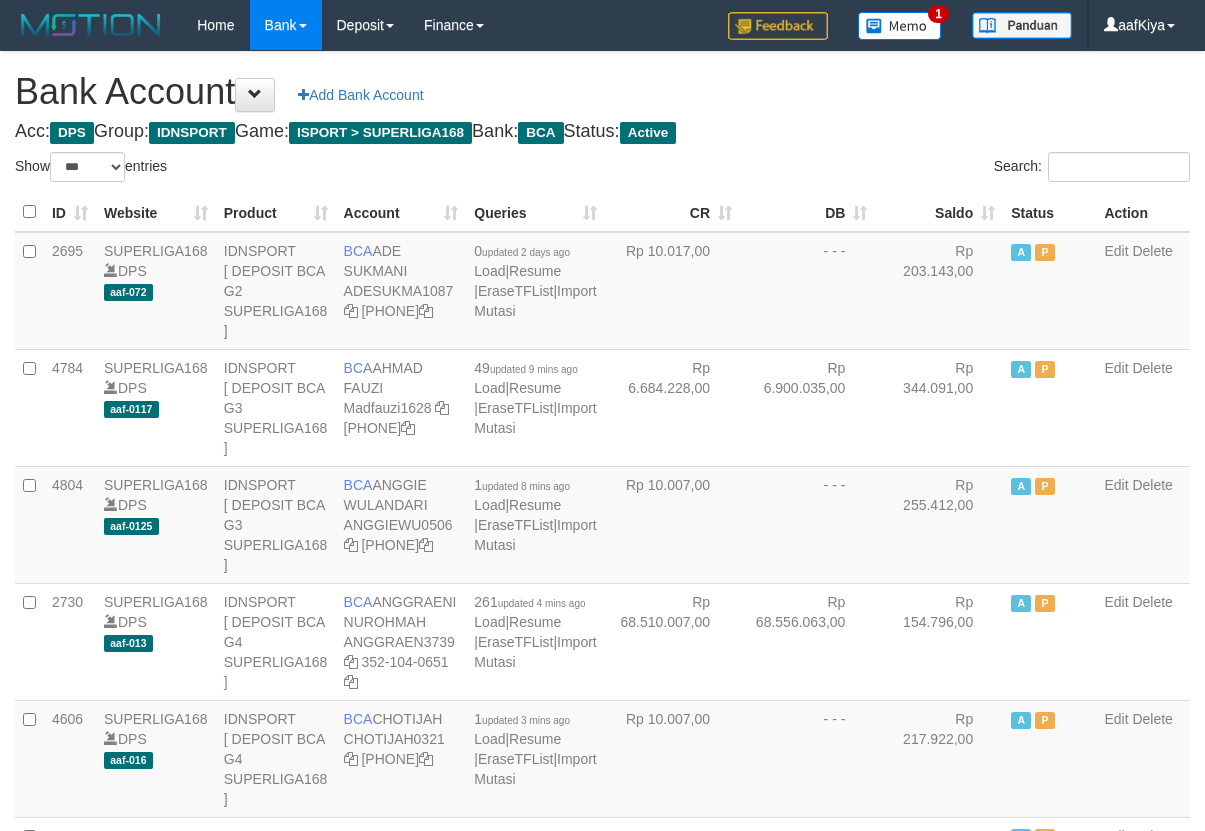 scroll, scrollTop: 4397, scrollLeft: 0, axis: vertical 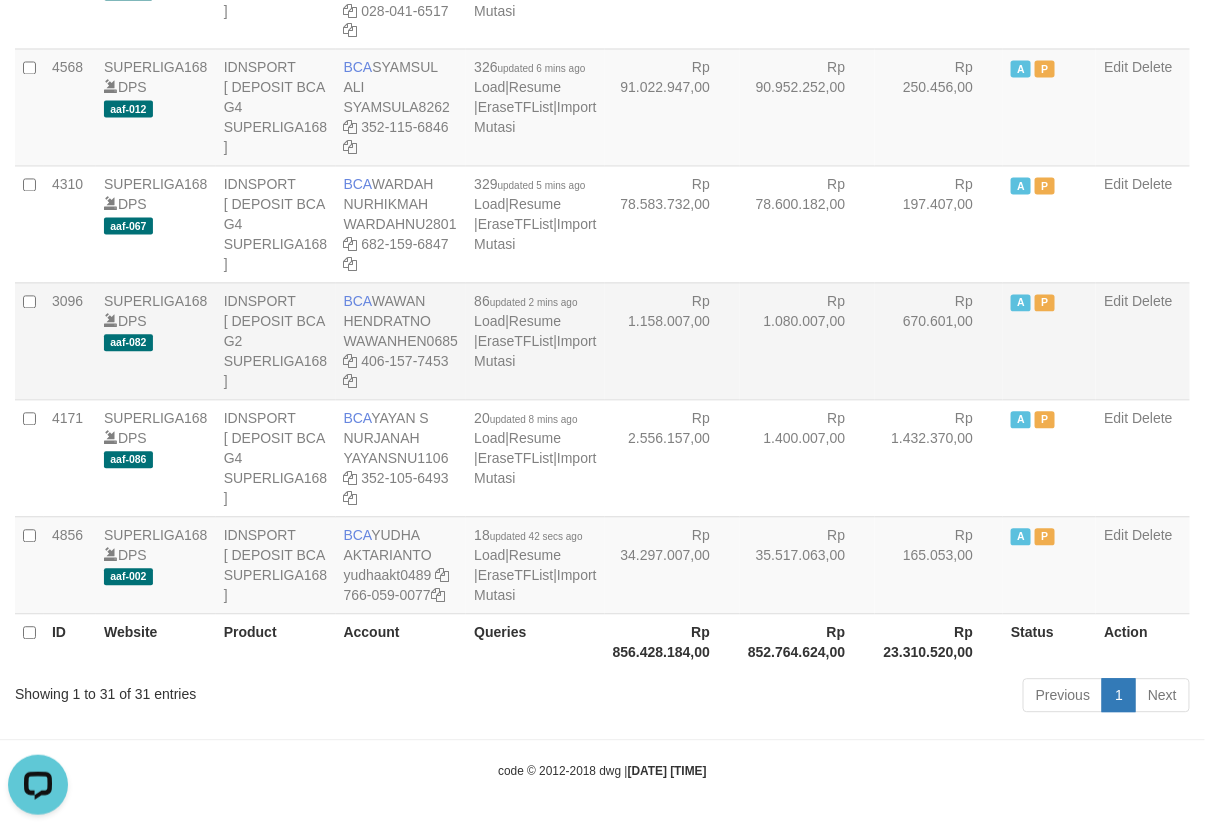 click on "Rp 1.080.007,00" at bounding box center [807, 341] 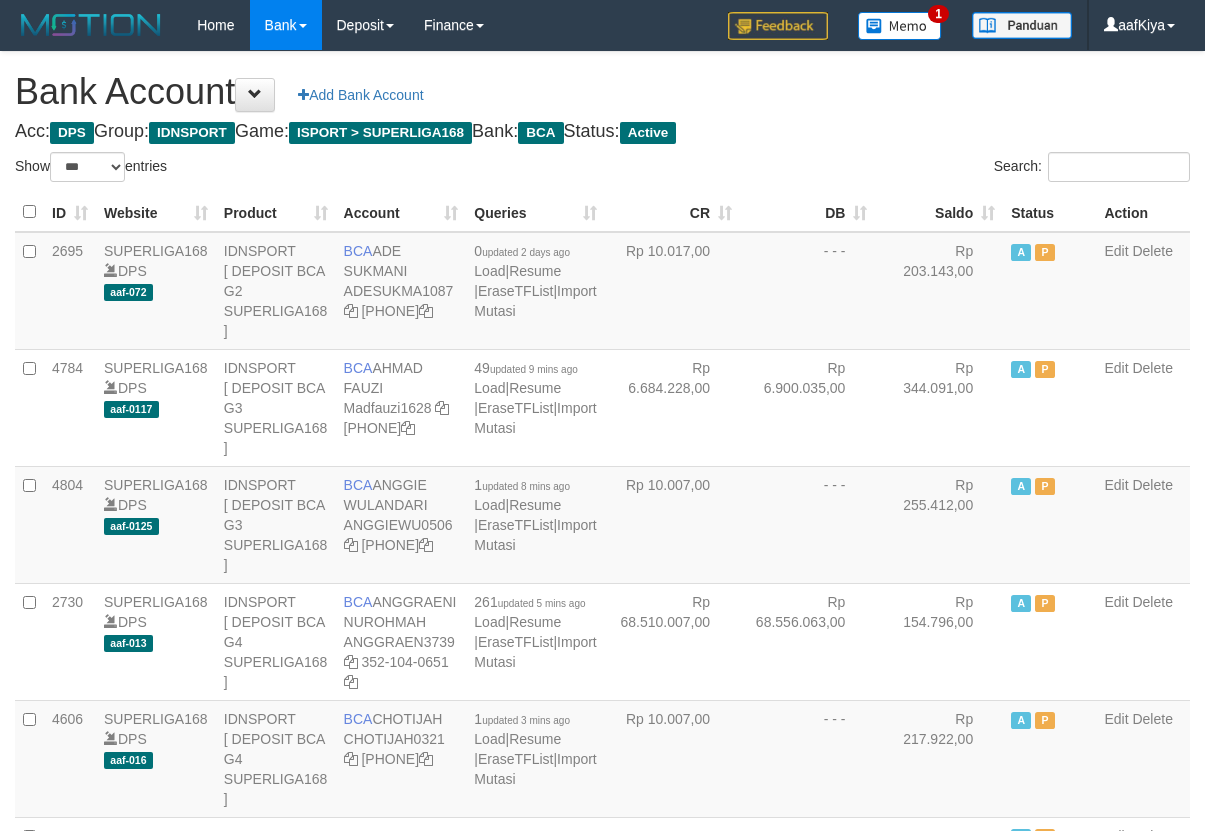 select on "***" 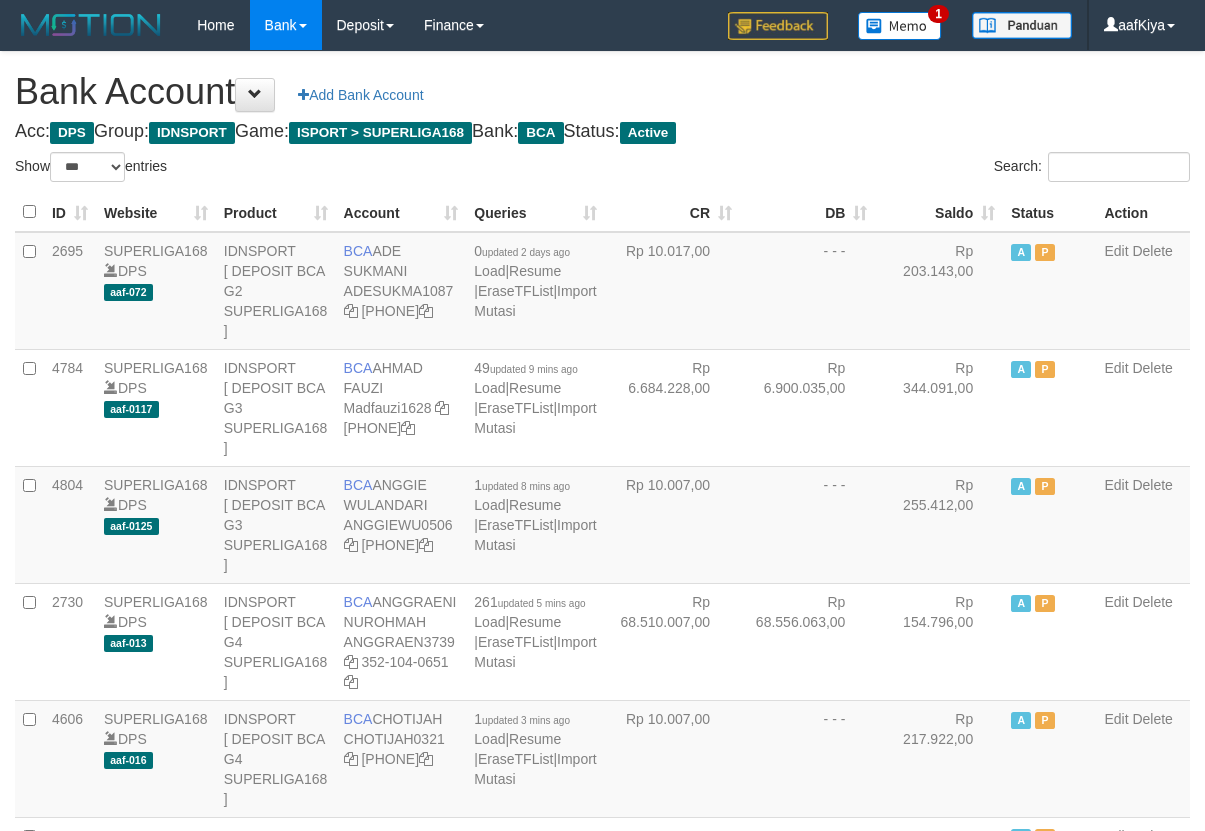scroll, scrollTop: 4397, scrollLeft: 0, axis: vertical 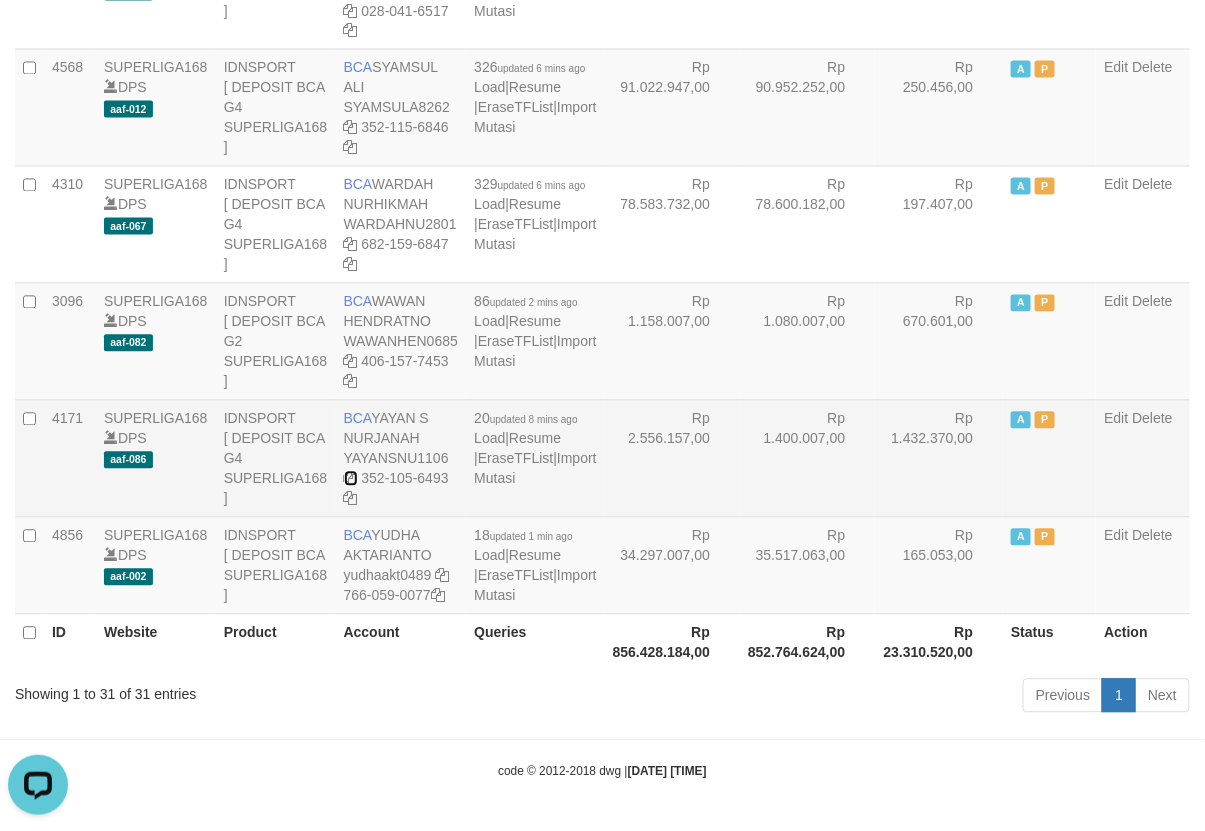 click at bounding box center [351, 479] 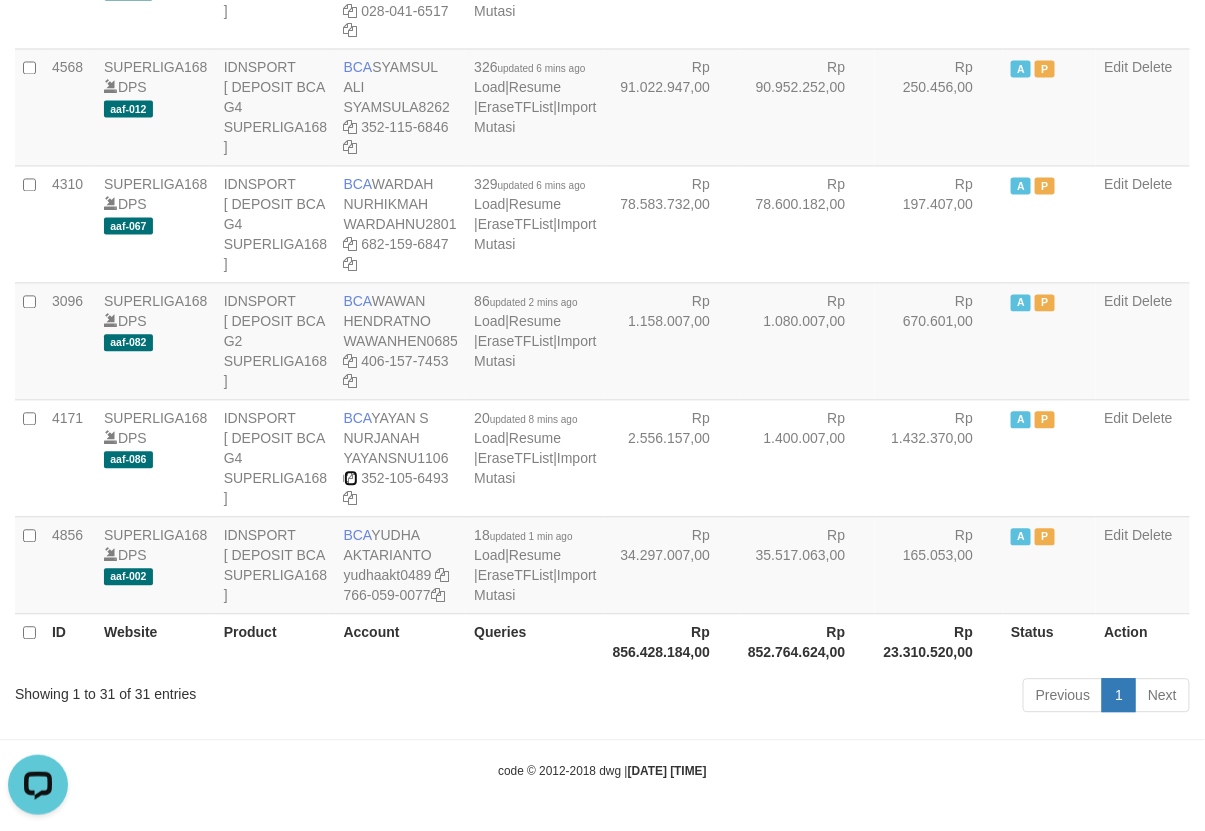 drag, startPoint x: 352, startPoint y: 466, endPoint x: 762, endPoint y: 830, distance: 548.26636 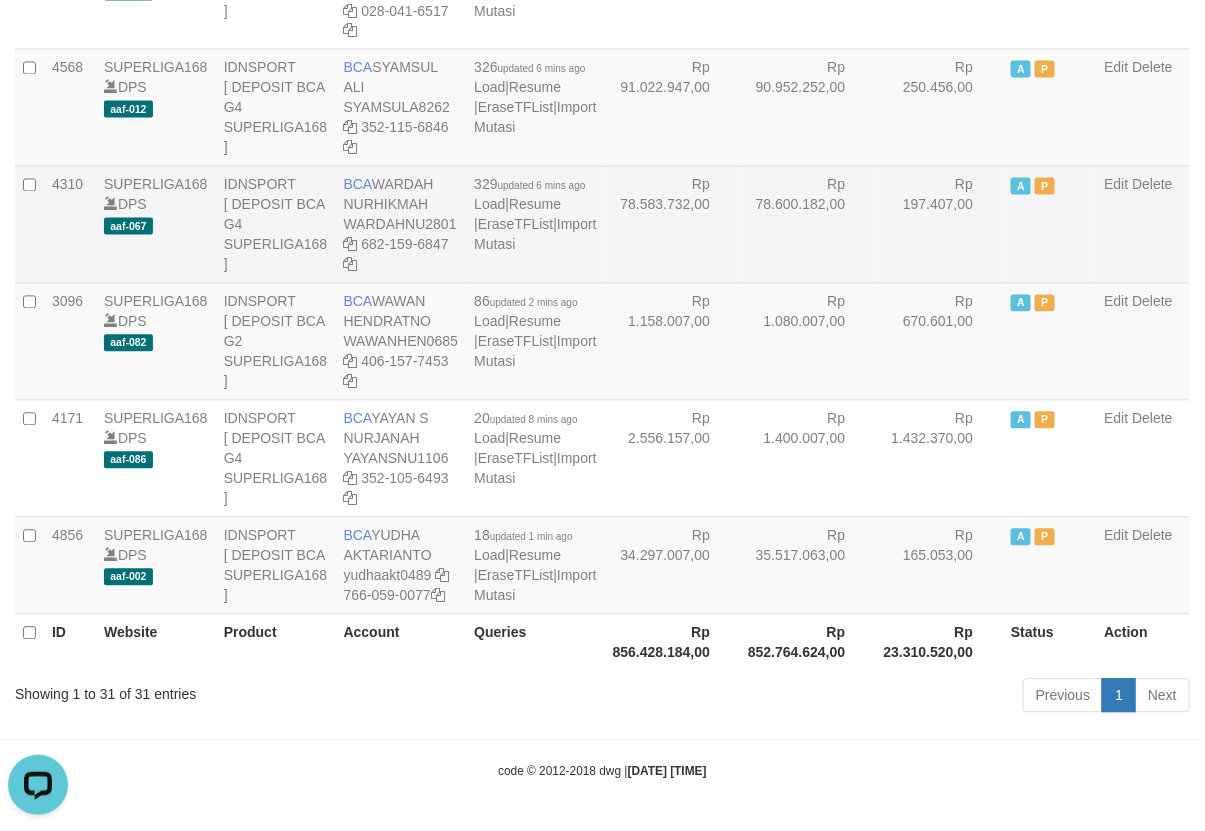 click on "Rp 78.583.732,00" at bounding box center [672, 224] 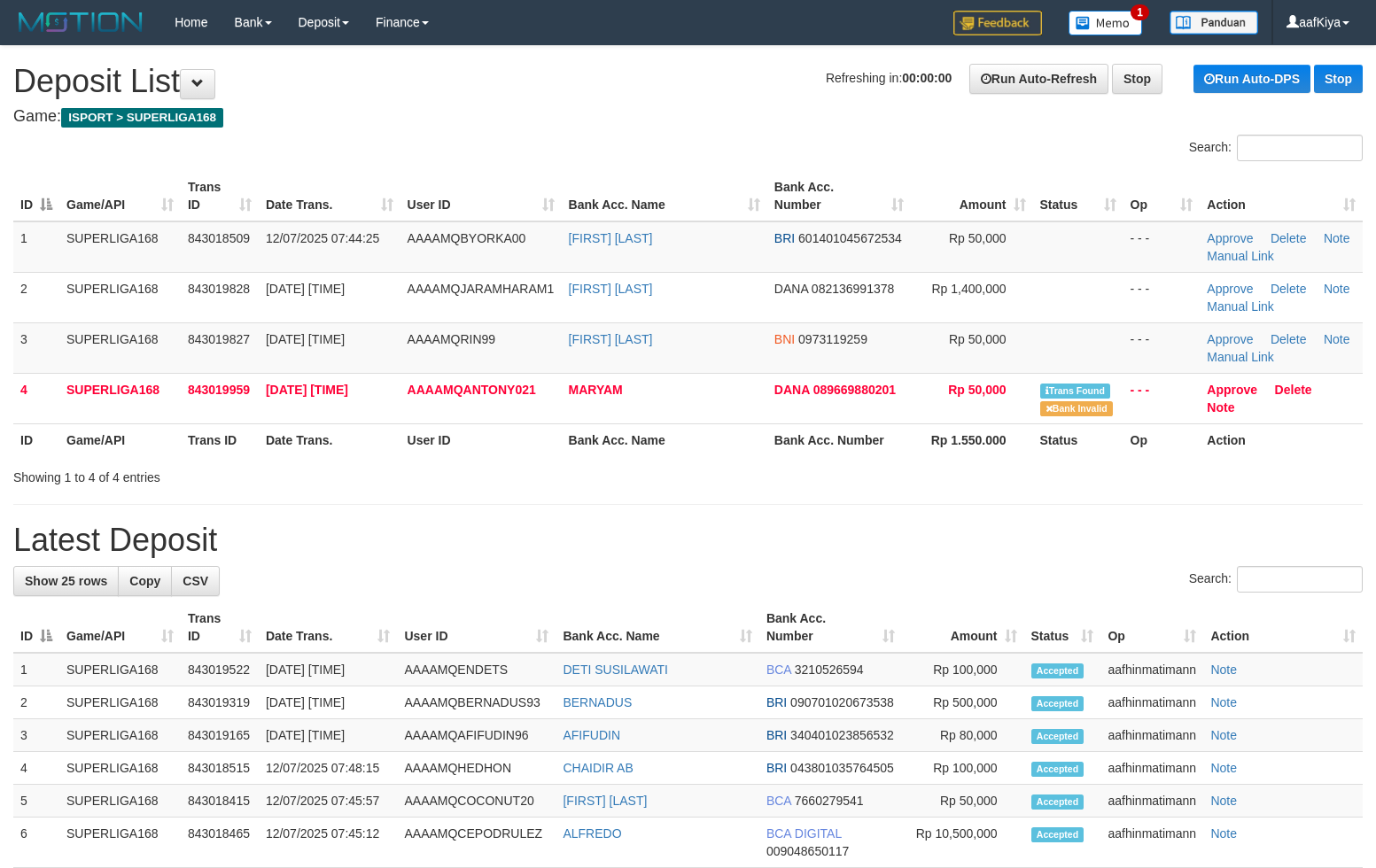 scroll, scrollTop: 0, scrollLeft: 0, axis: both 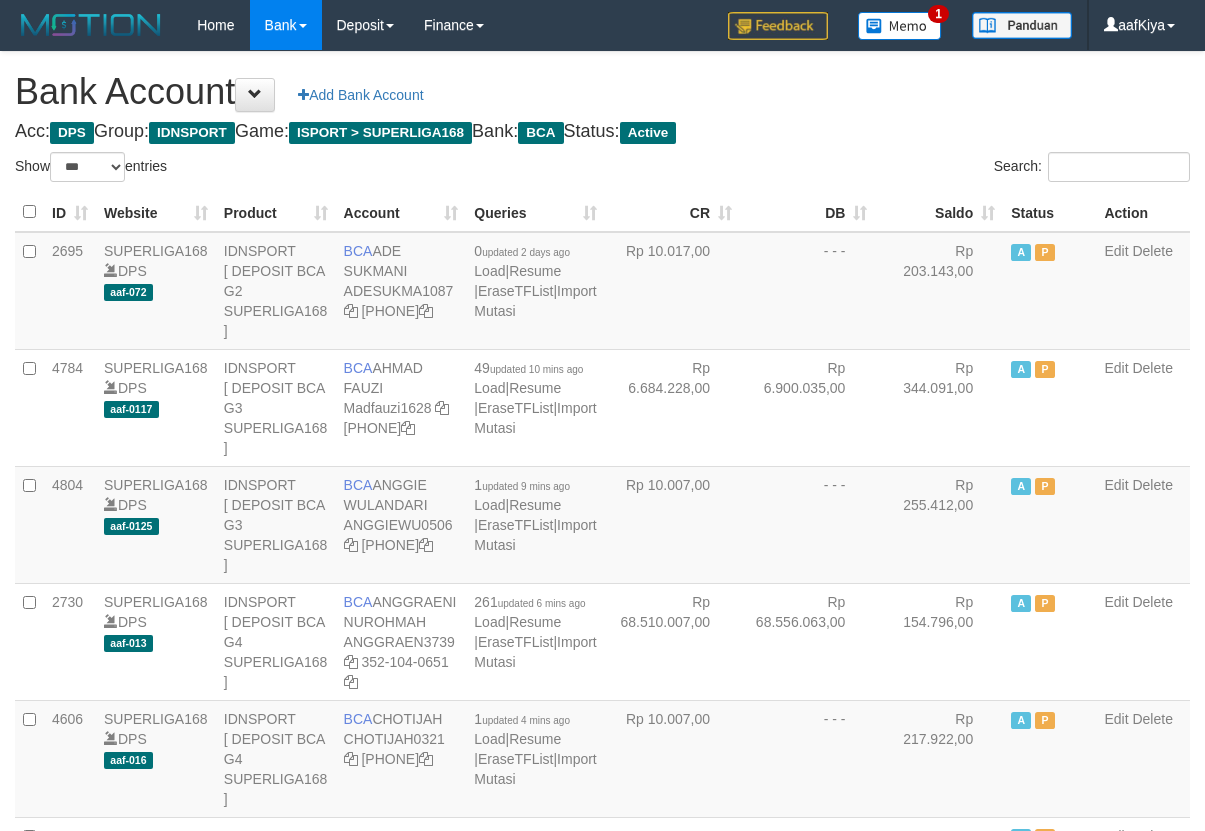 select on "***" 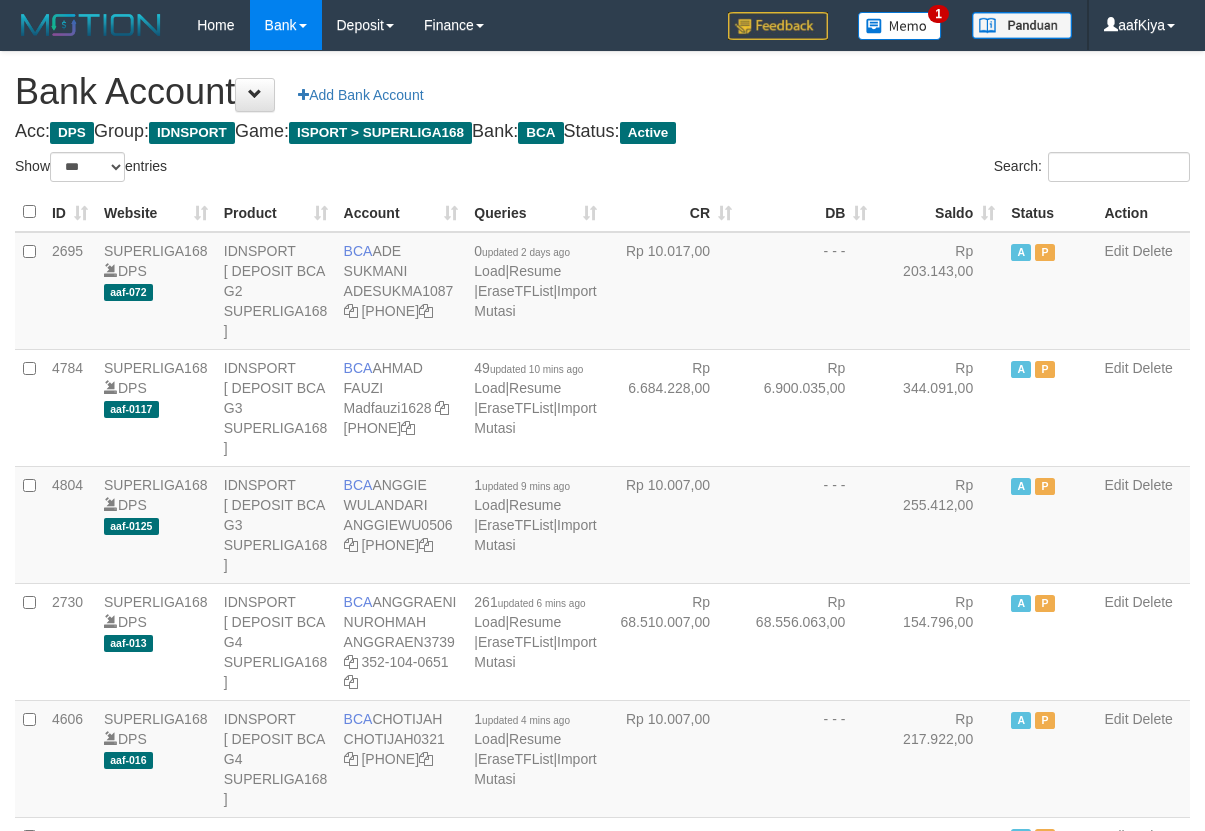 scroll, scrollTop: 4397, scrollLeft: 0, axis: vertical 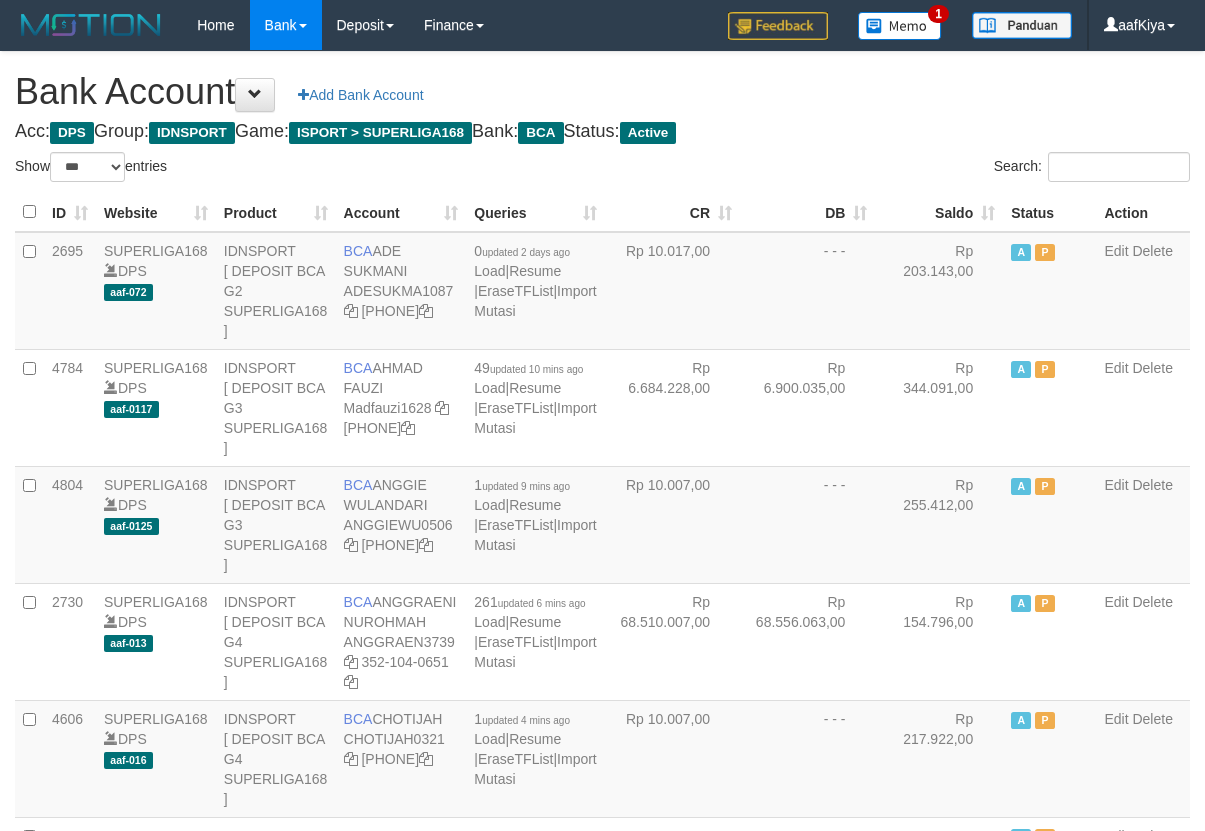 select on "***" 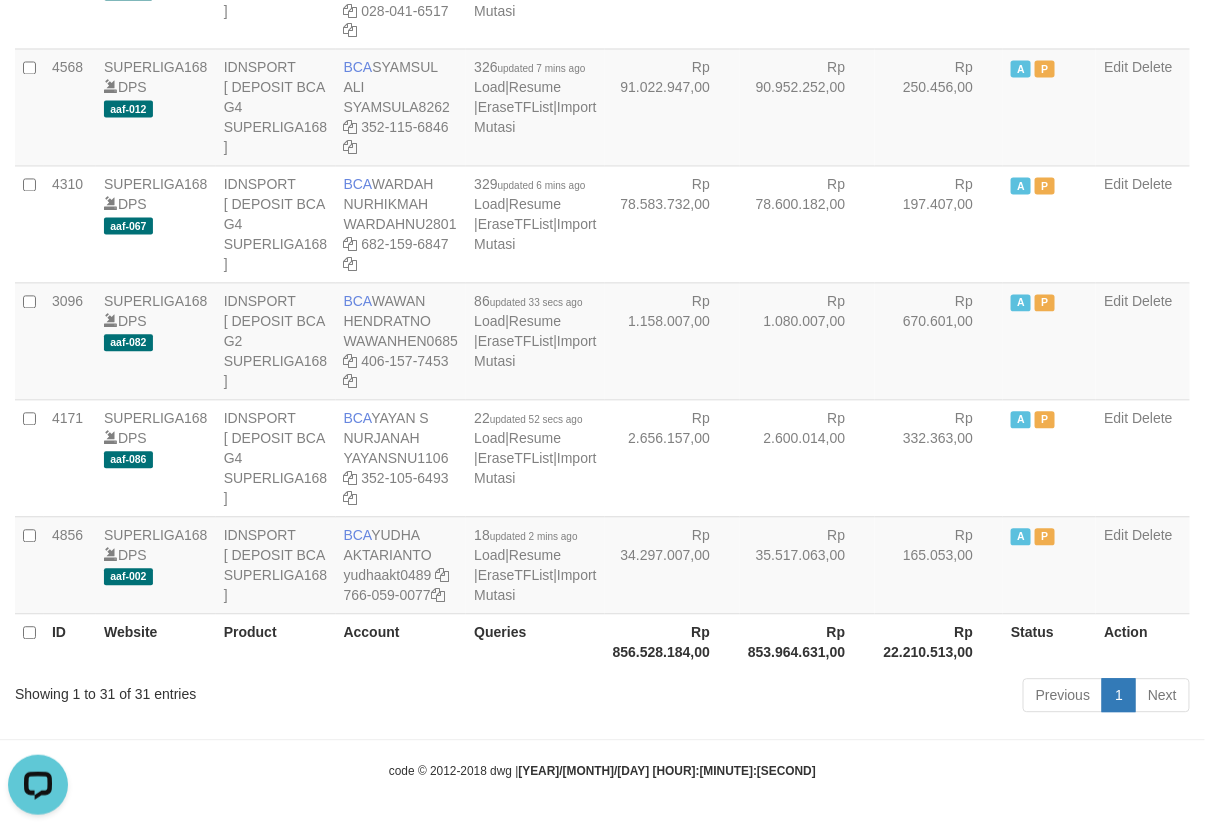 scroll, scrollTop: 3602, scrollLeft: 0, axis: vertical 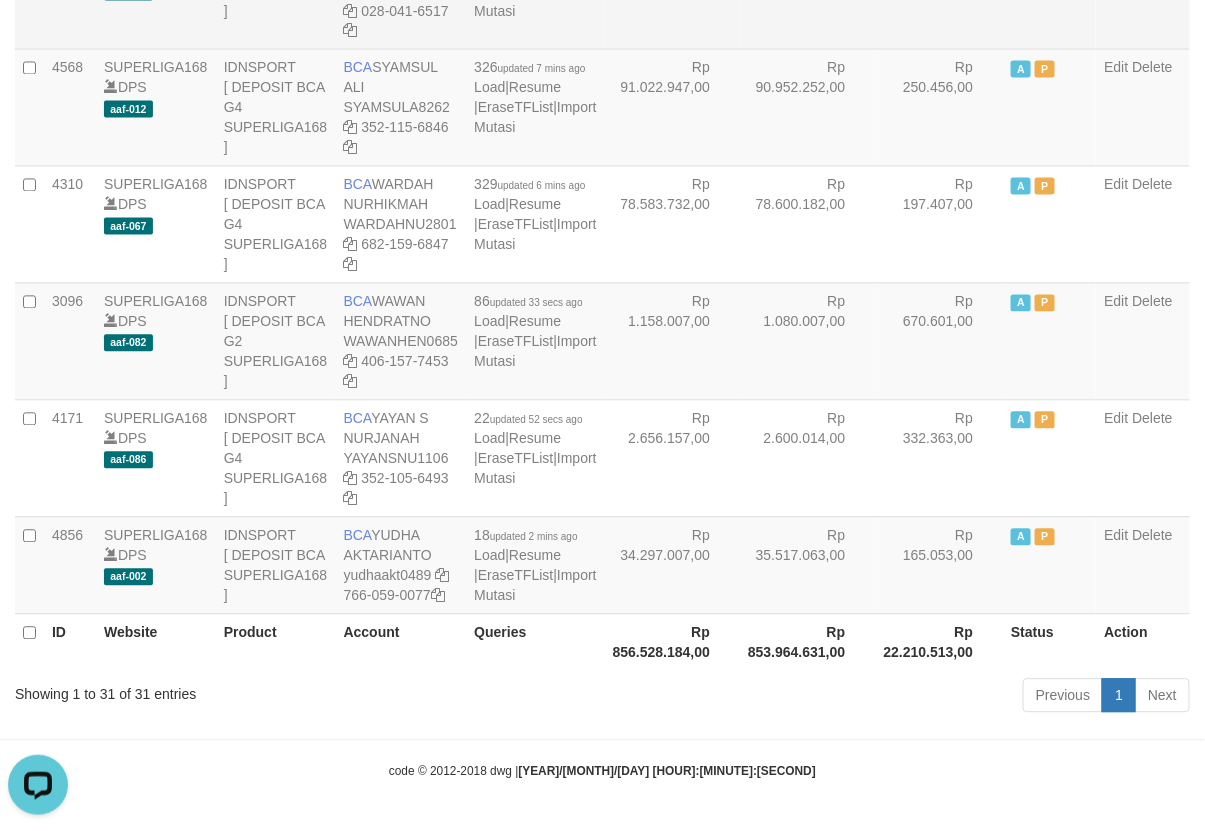 drag, startPoint x: 445, startPoint y: 437, endPoint x: 891, endPoint y: 708, distance: 521.87836 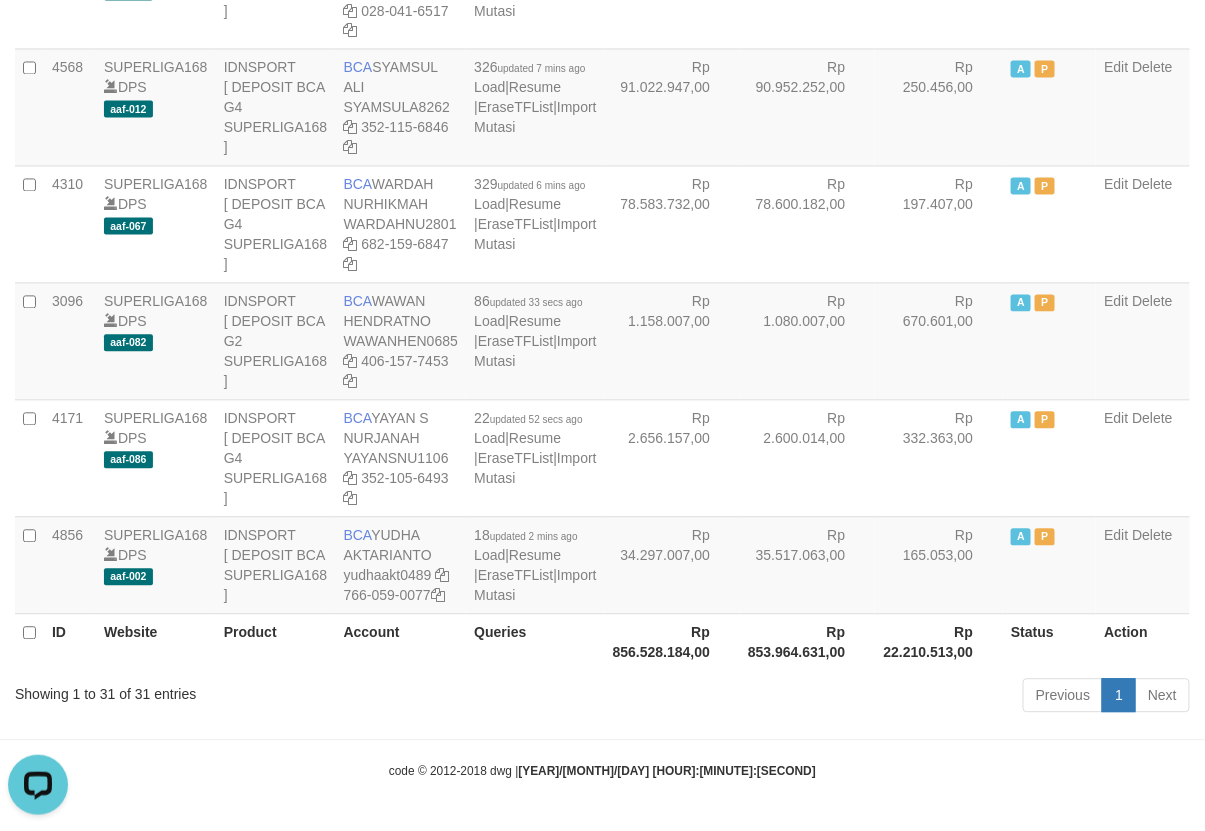 click on "1  updated 2 mins ago
Load
|
Resume
|
EraseTFList
|
Import Mutasi" at bounding box center [535, -127] 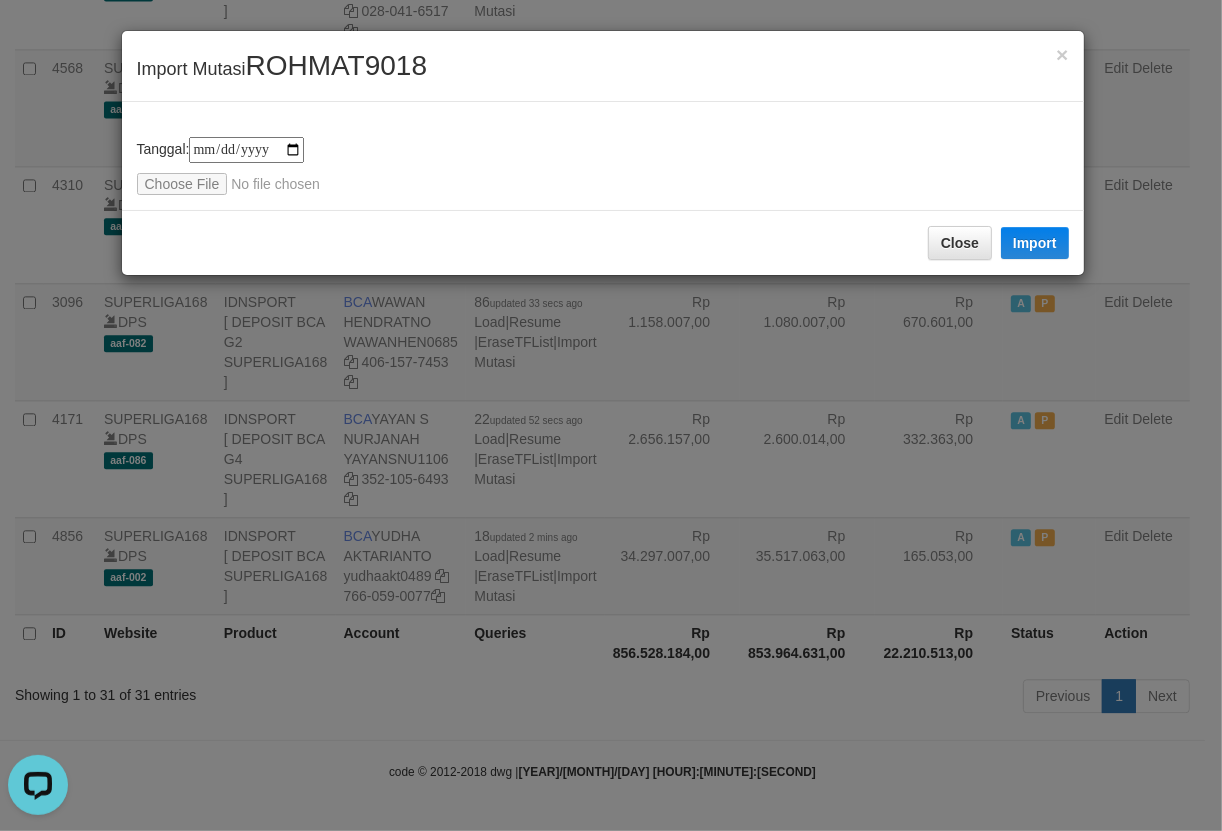 type on "**********" 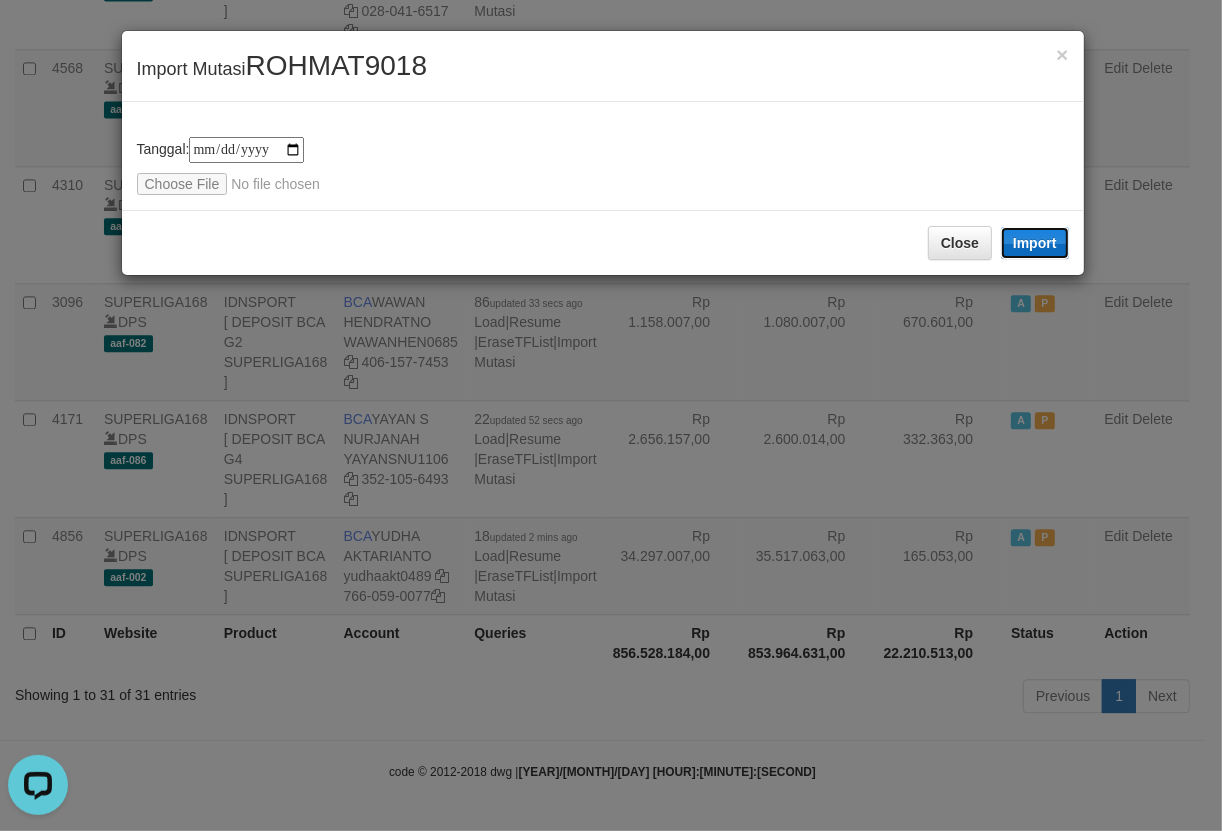 drag, startPoint x: 1010, startPoint y: 236, endPoint x: 1218, endPoint y: 285, distance: 213.69371 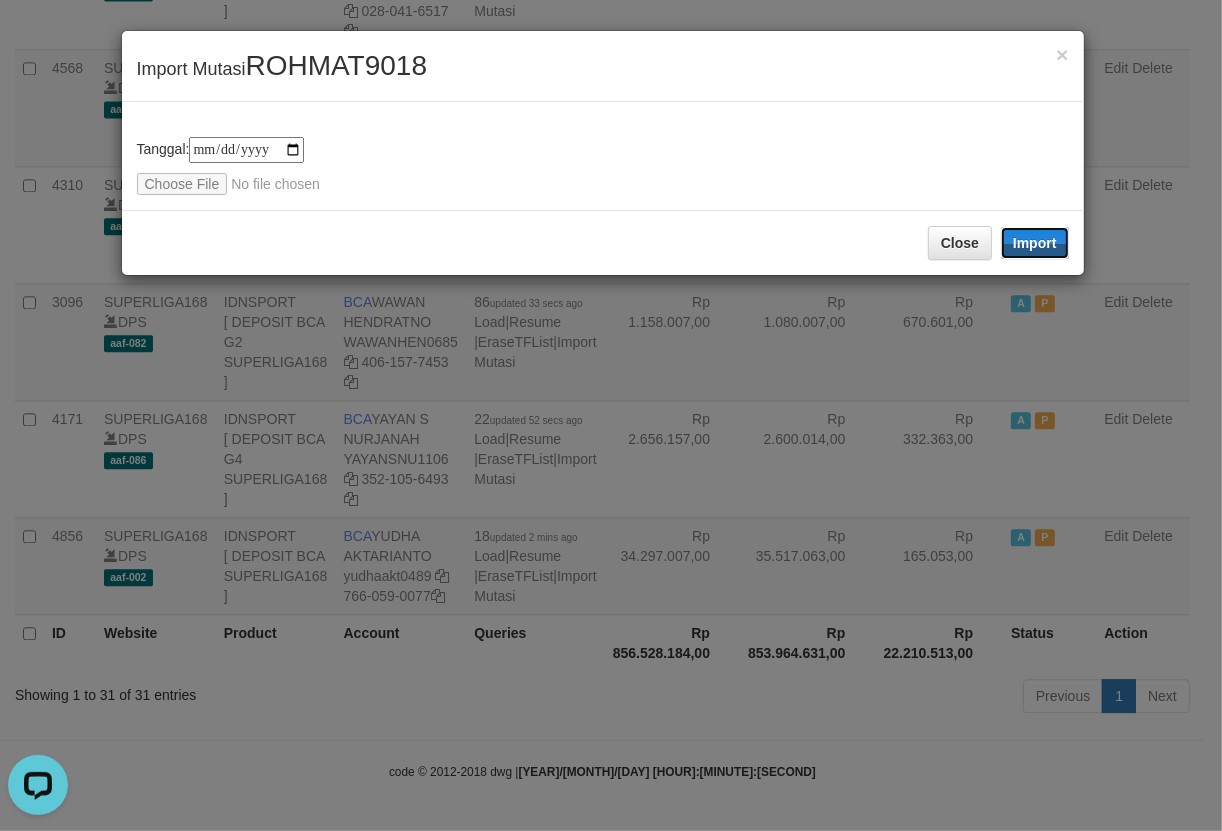 click on "Import" at bounding box center [1035, 243] 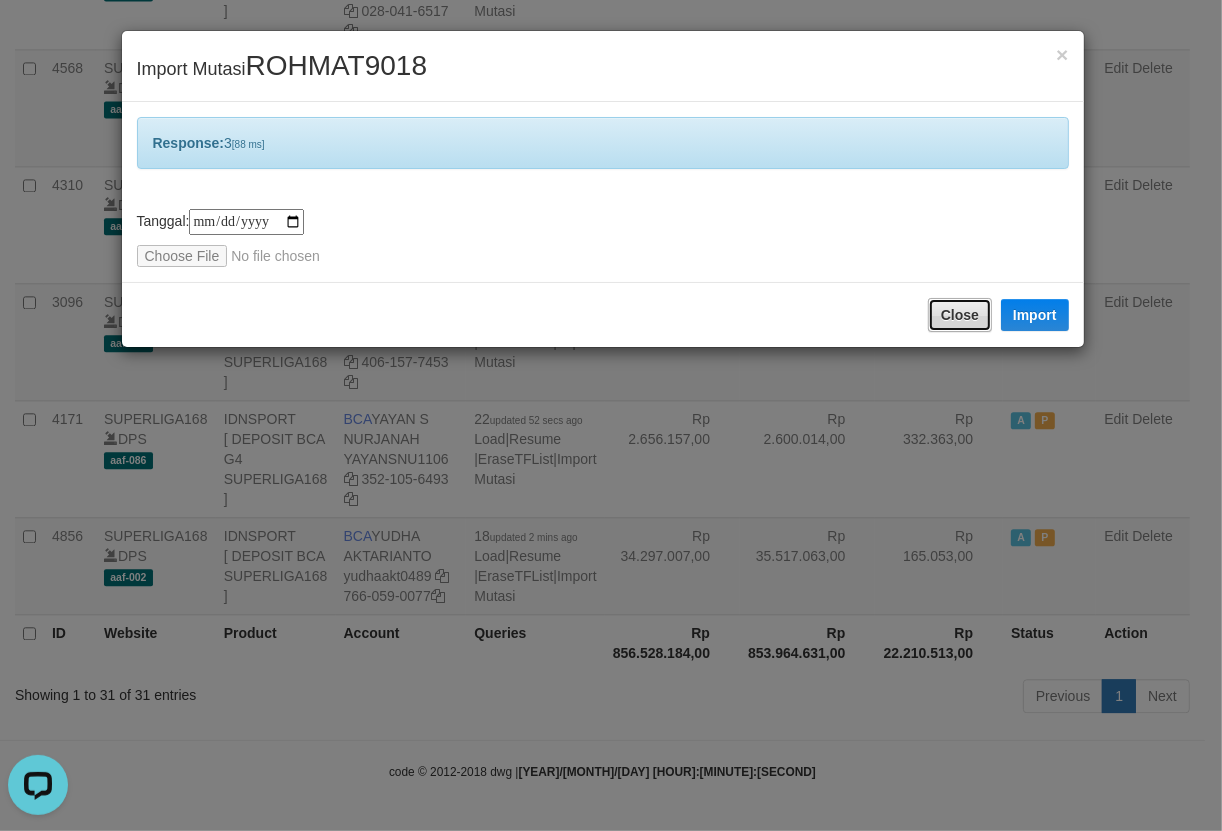 click on "Close" at bounding box center (960, 315) 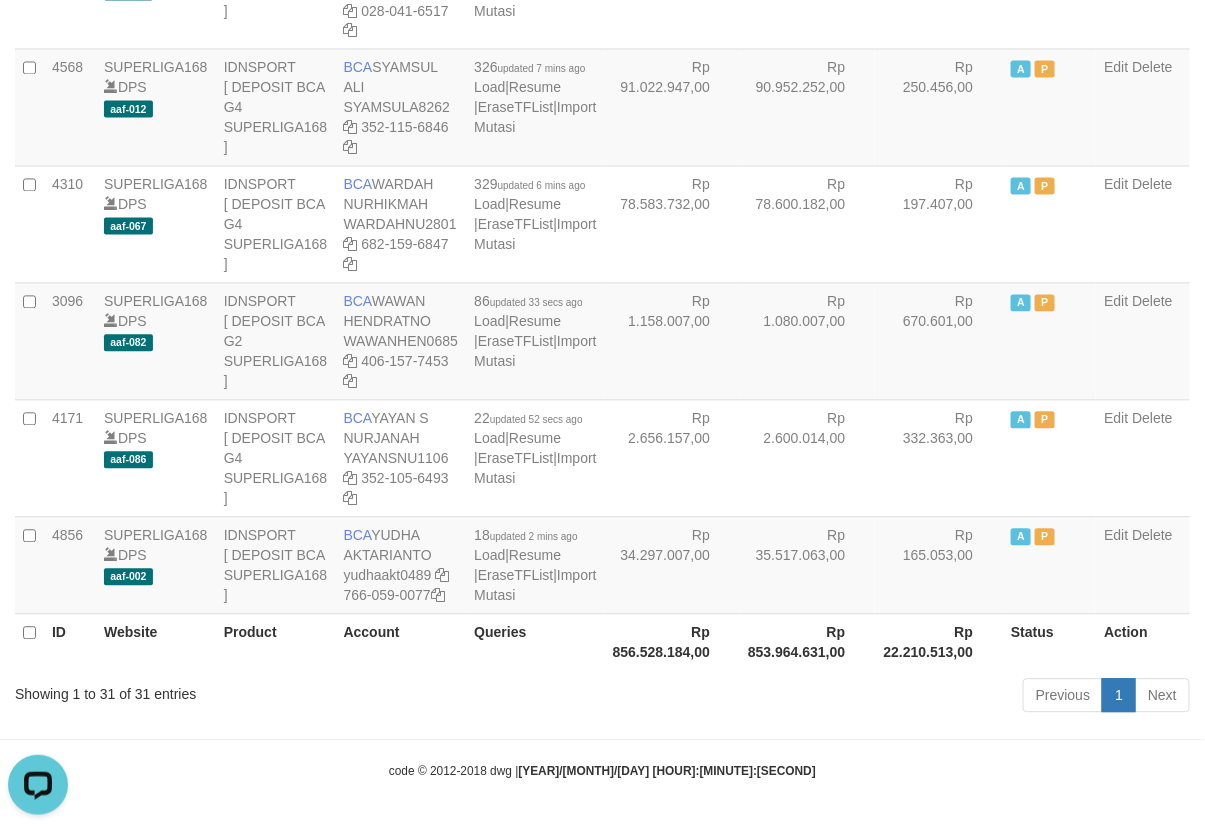 click on "Rp 25.400.063,00" at bounding box center (807, -244) 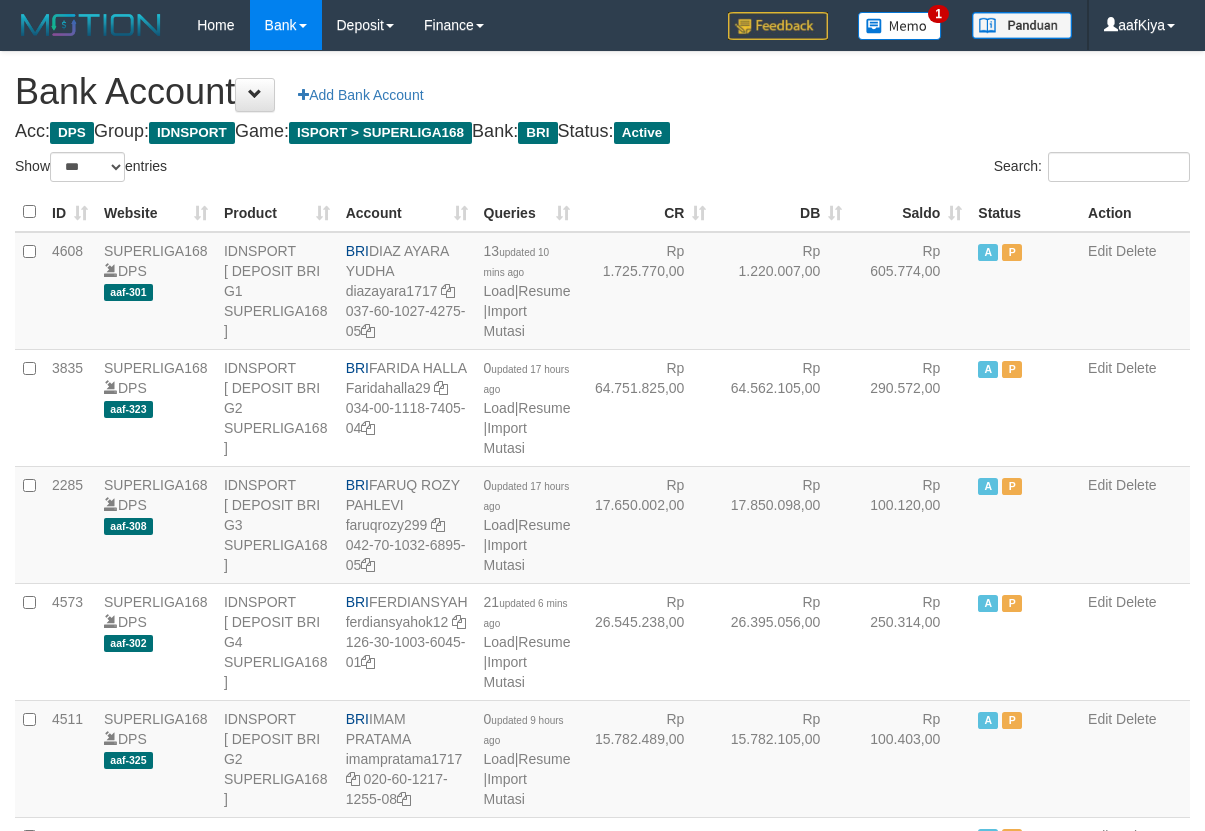 select on "***" 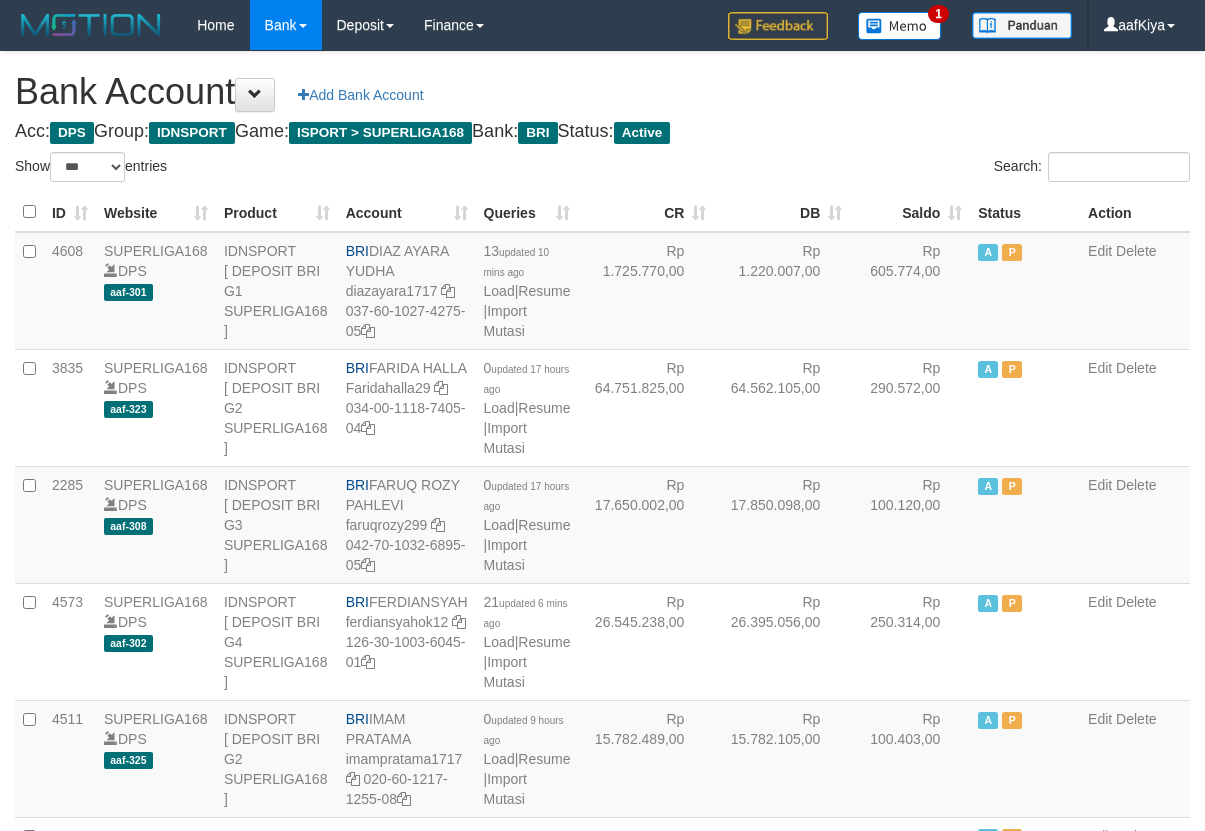 scroll, scrollTop: 918, scrollLeft: 0, axis: vertical 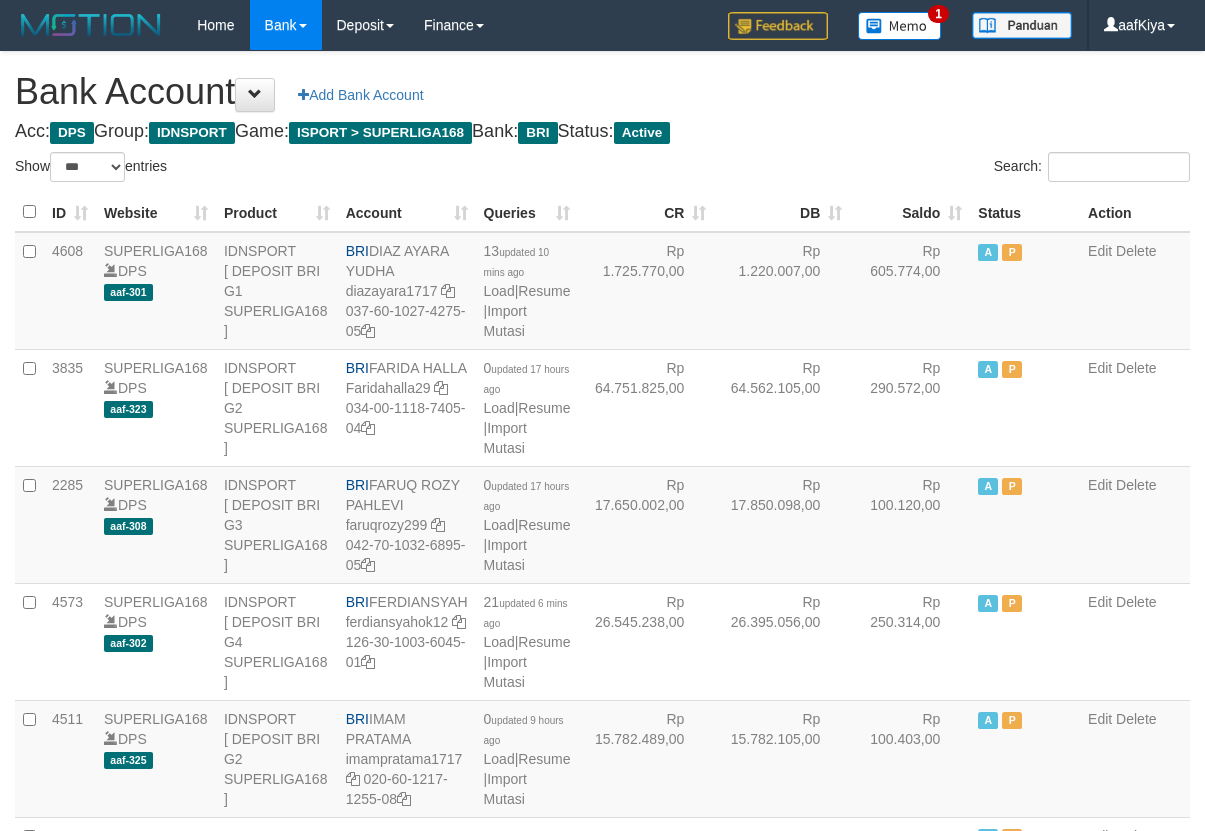 select on "***" 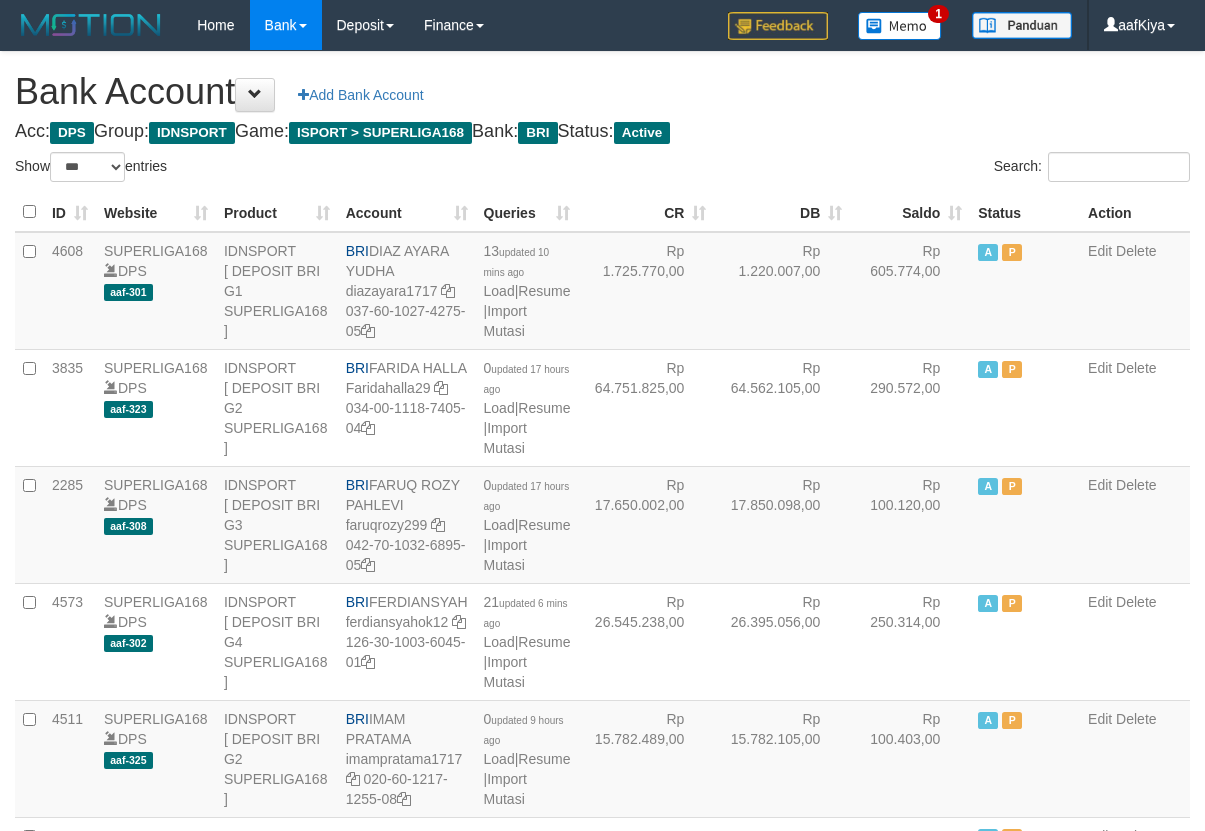 scroll, scrollTop: 960, scrollLeft: 0, axis: vertical 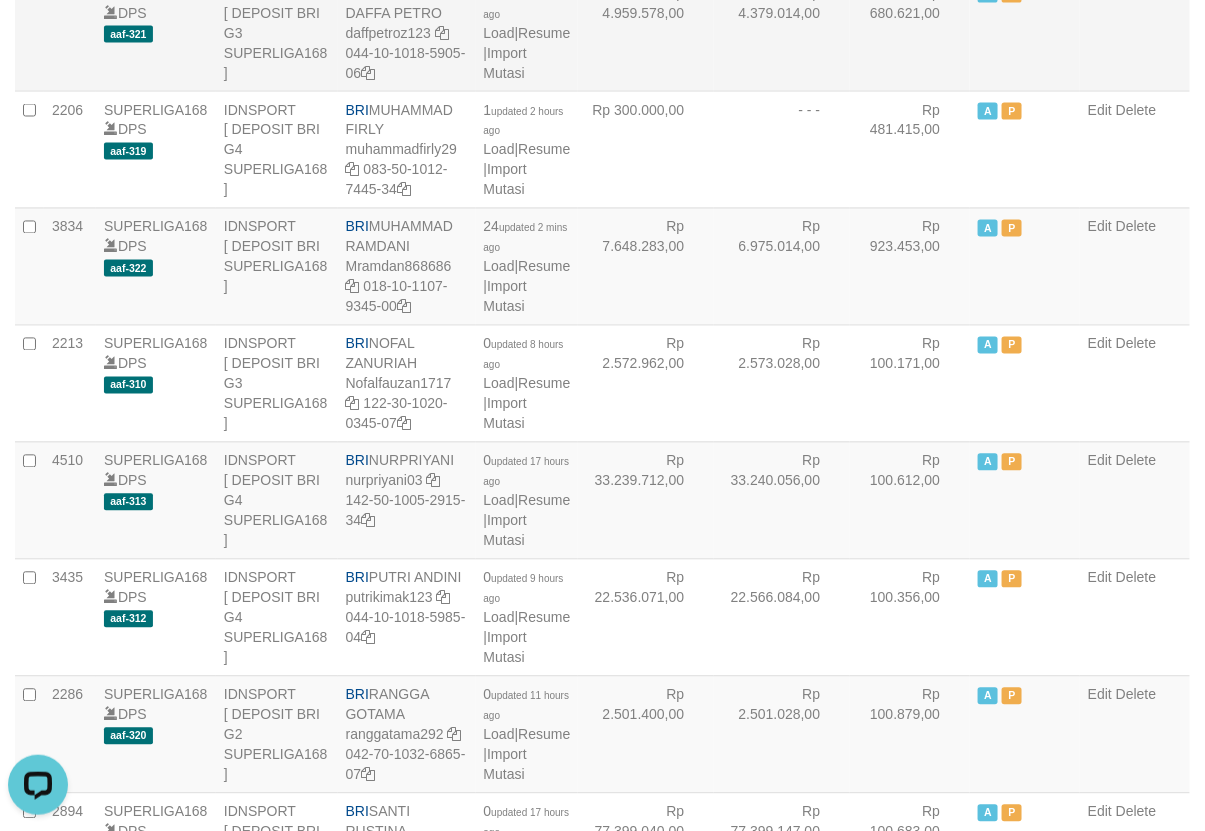 click on "Rp 4.959.578,00" at bounding box center [646, 32] 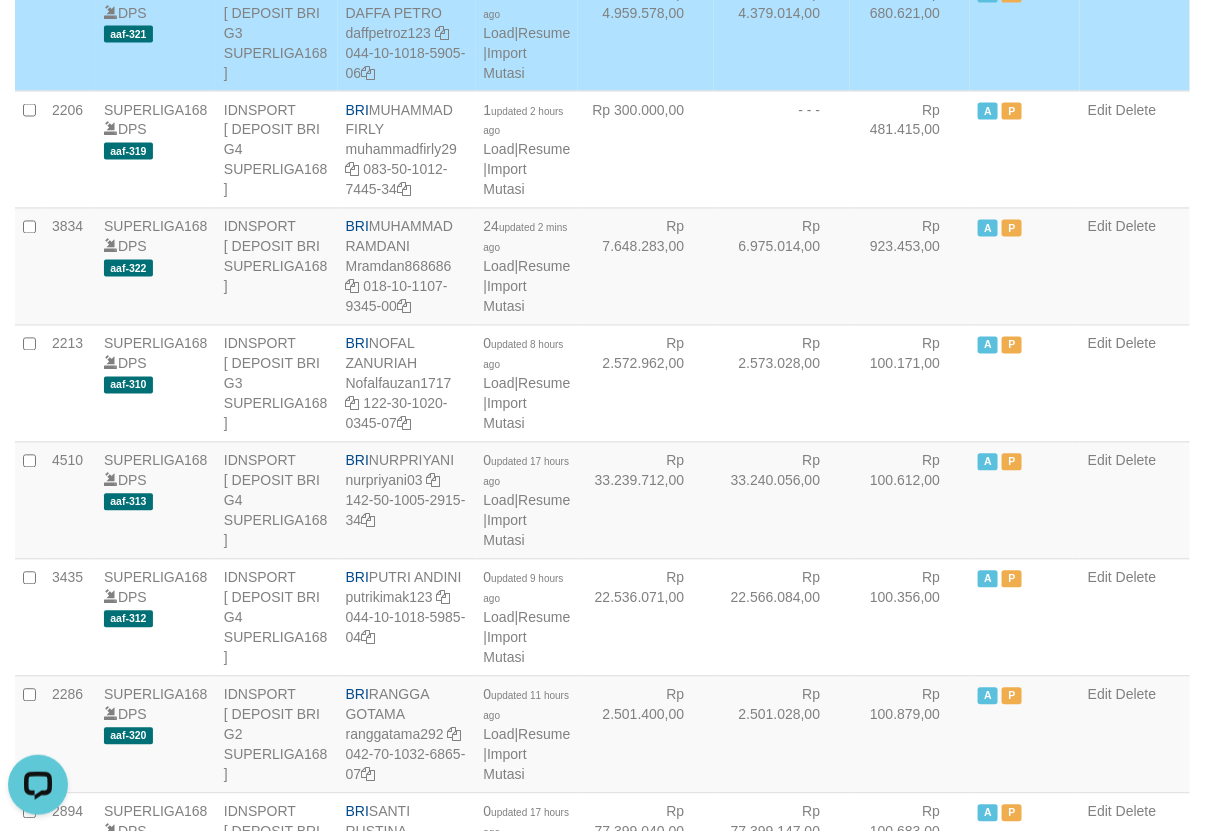 click on "Rp 4.959.578,00" at bounding box center [646, 32] 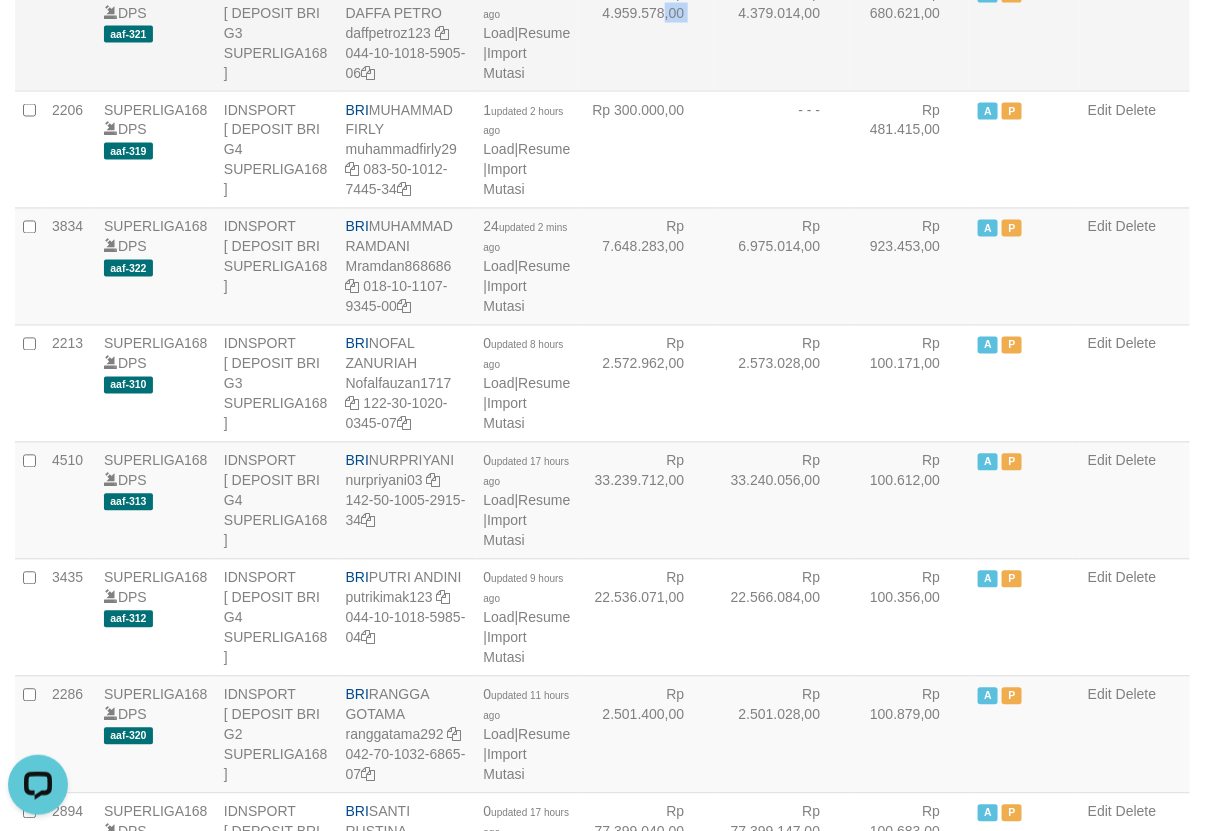 click on "Rp 4.959.578,00" at bounding box center [646, 32] 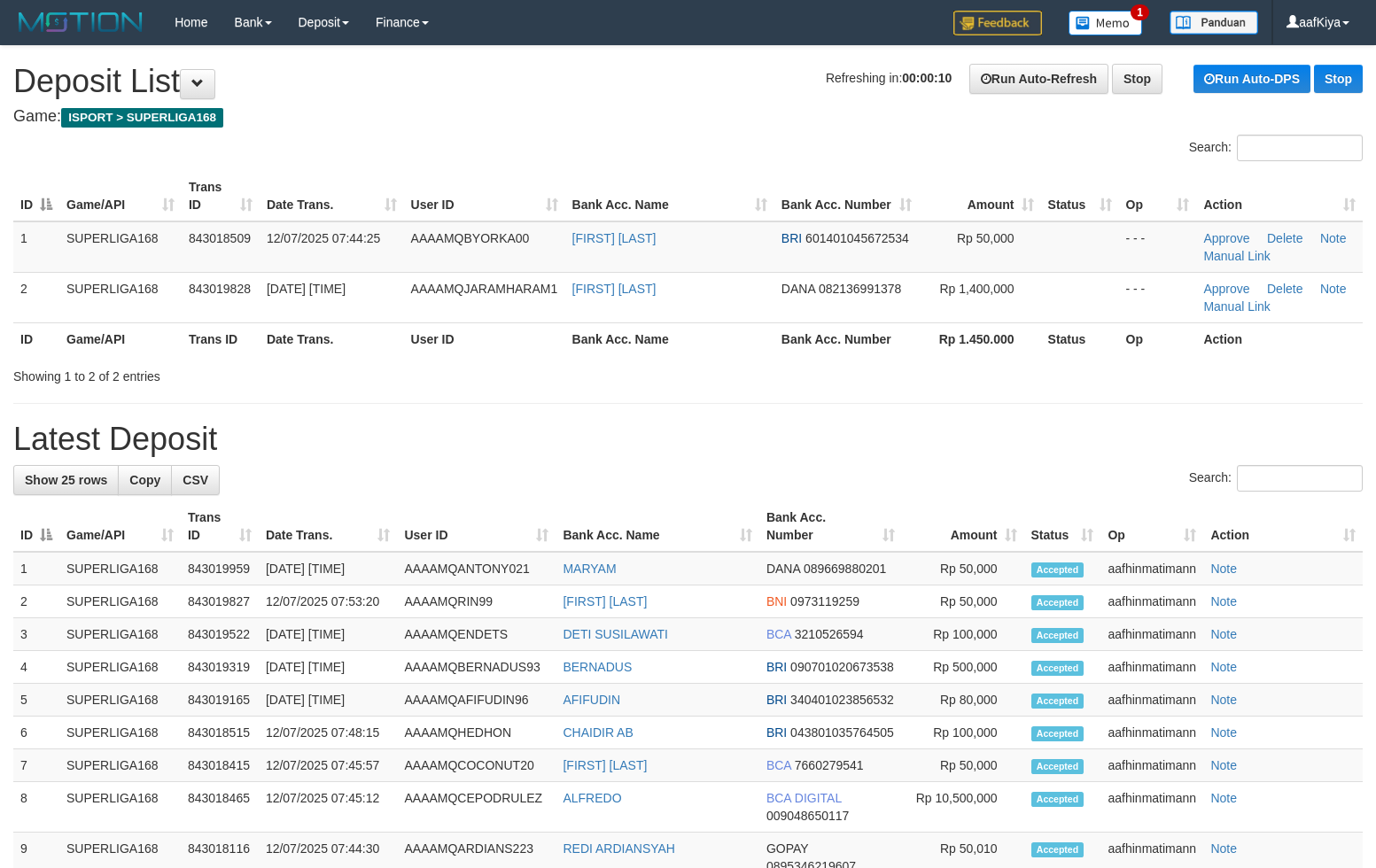 scroll, scrollTop: 0, scrollLeft: 0, axis: both 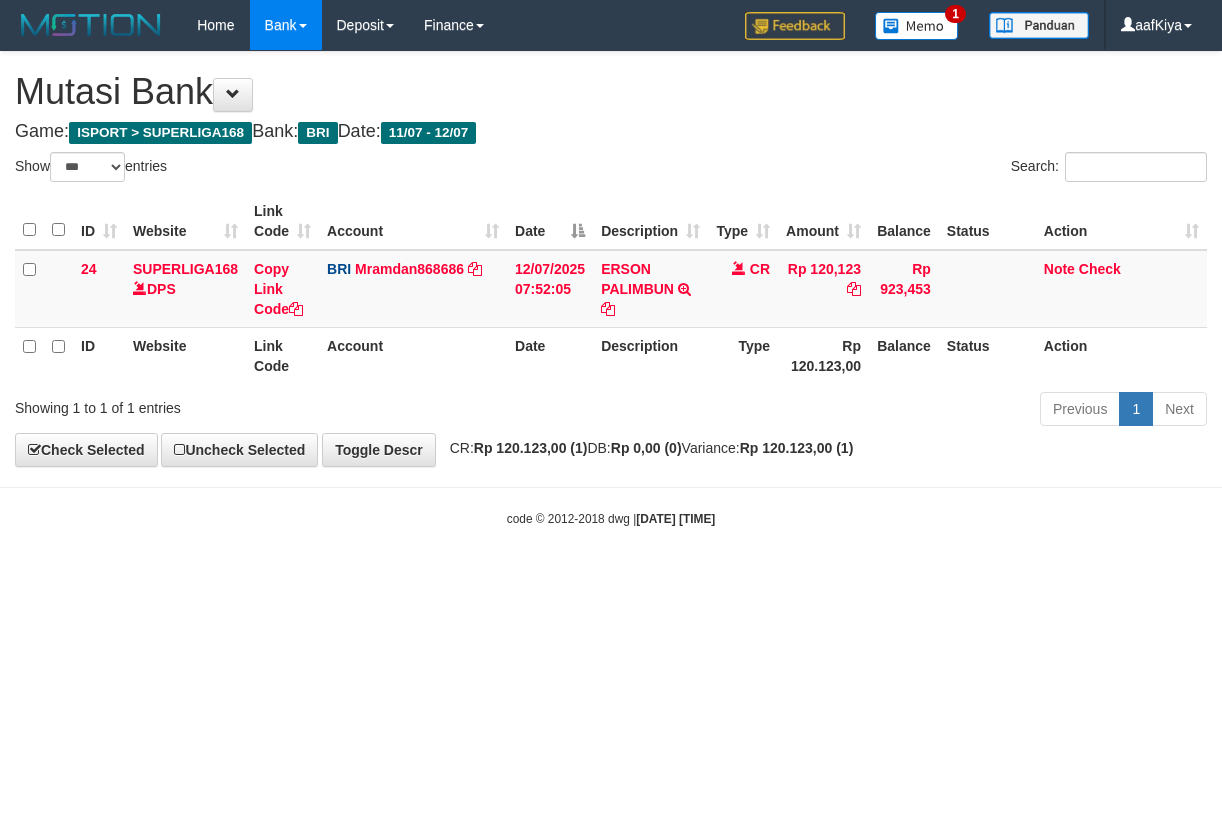 select on "***" 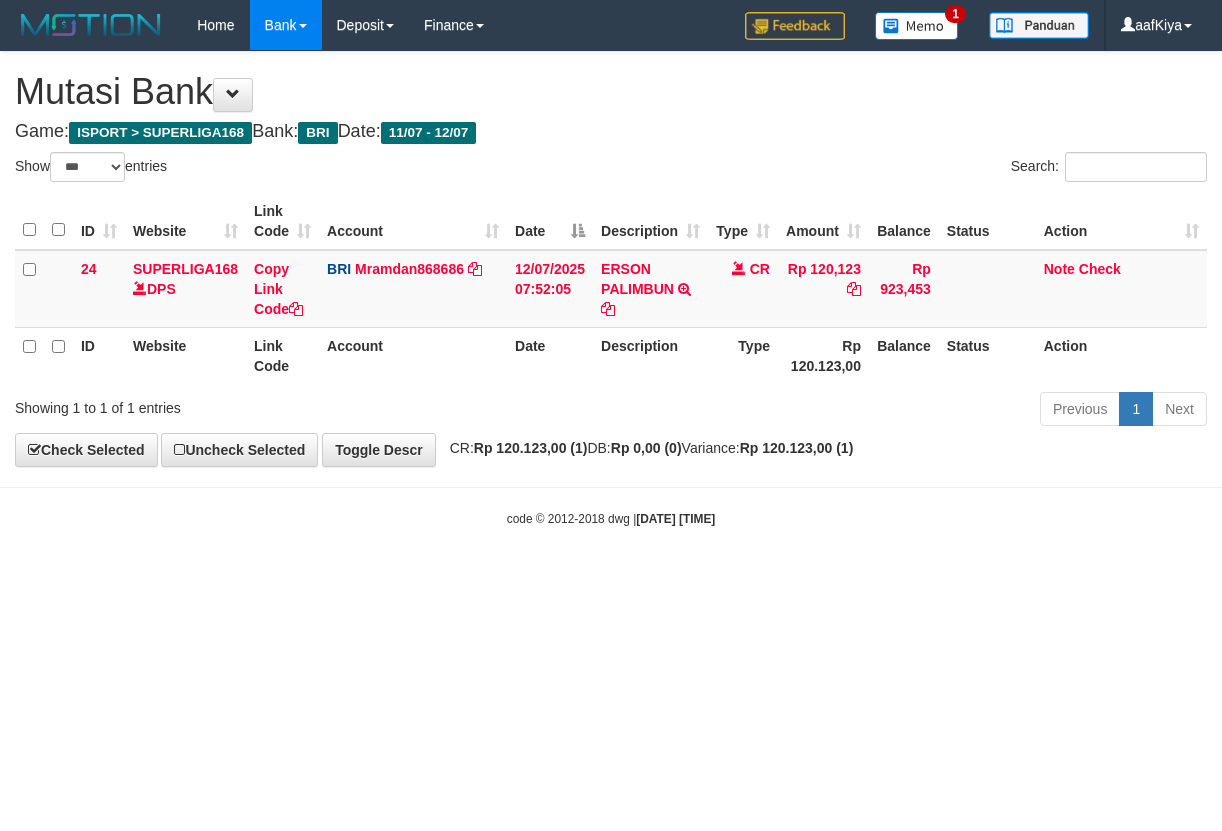 scroll, scrollTop: 0, scrollLeft: 0, axis: both 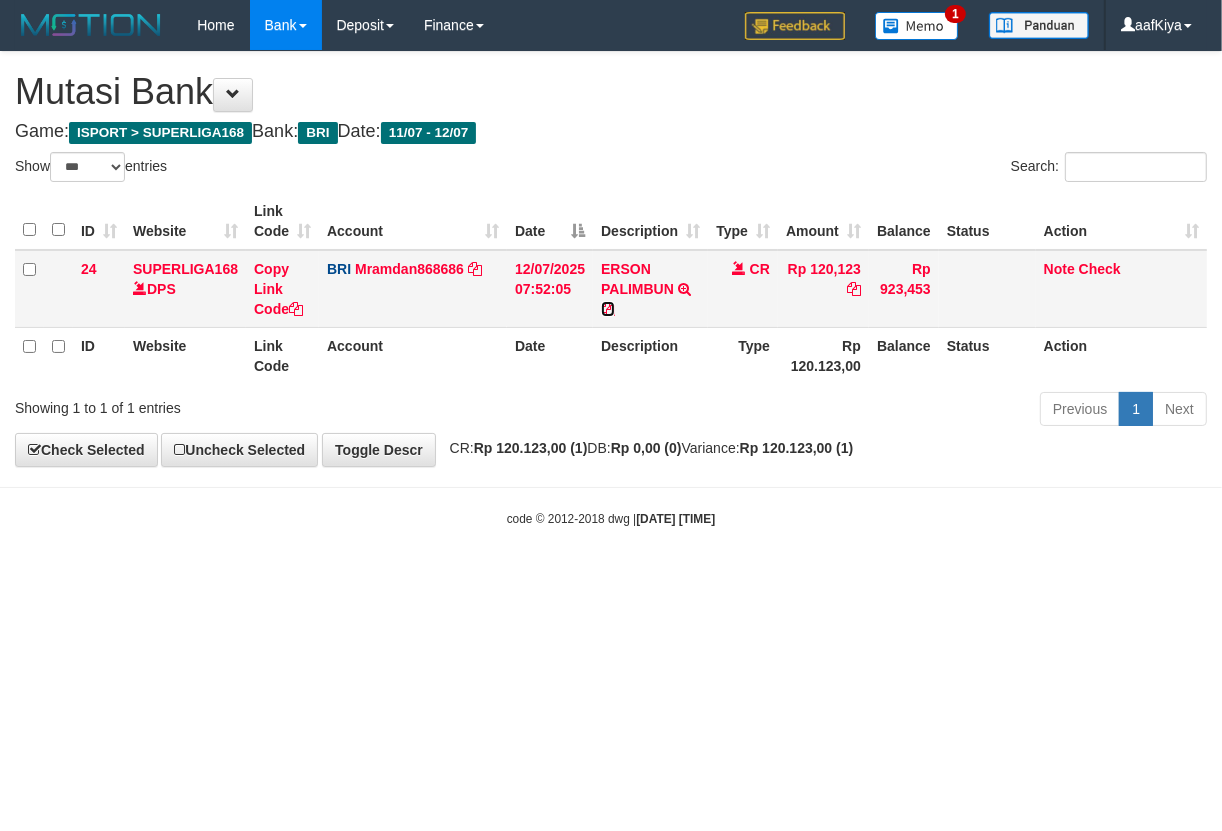 click at bounding box center [608, 309] 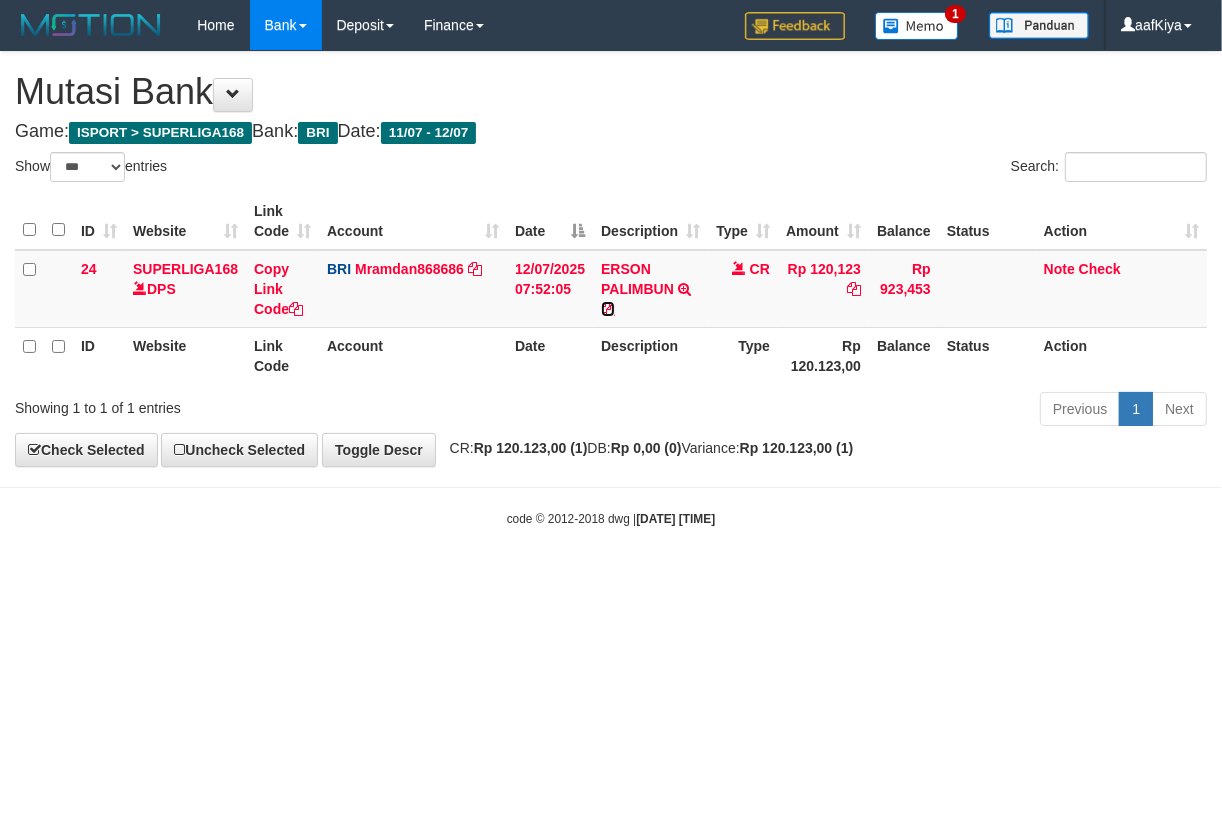 drag, startPoint x: 607, startPoint y: 306, endPoint x: 1220, endPoint y: 298, distance: 613.0522 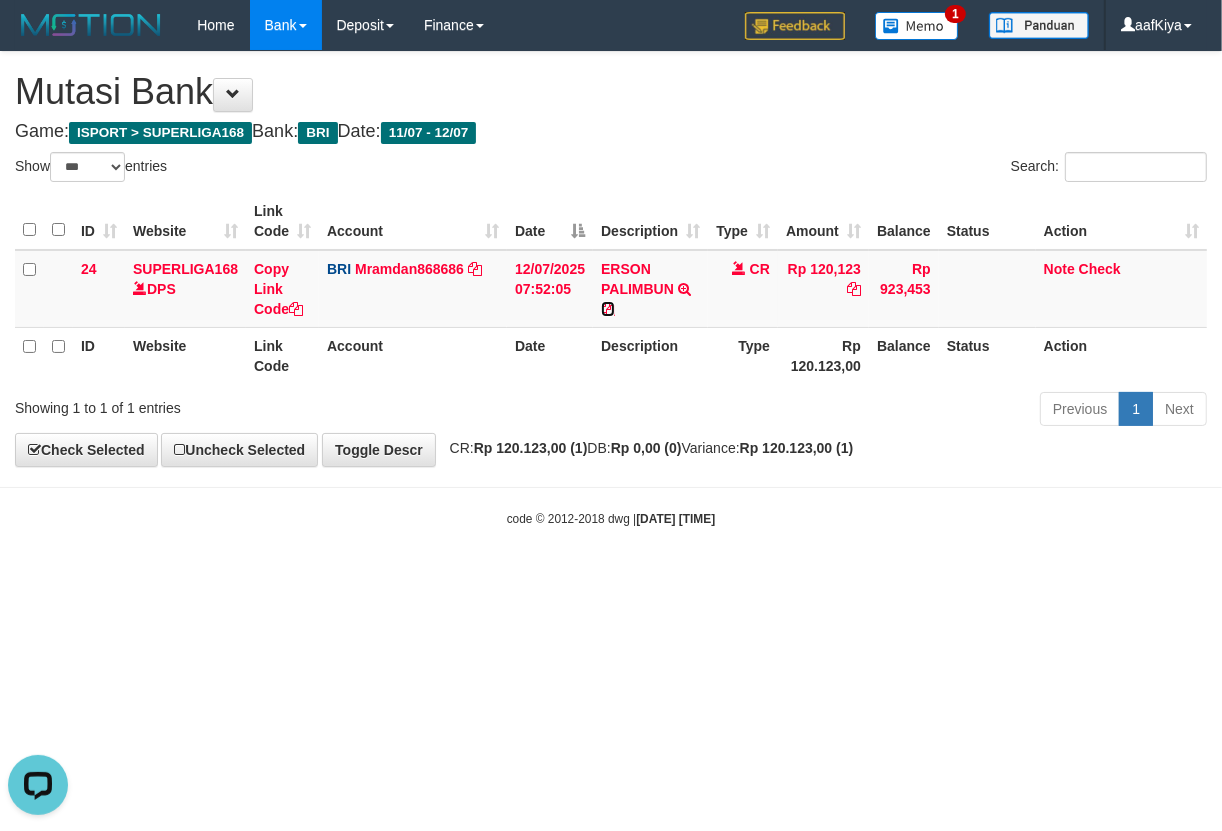 scroll, scrollTop: 0, scrollLeft: 0, axis: both 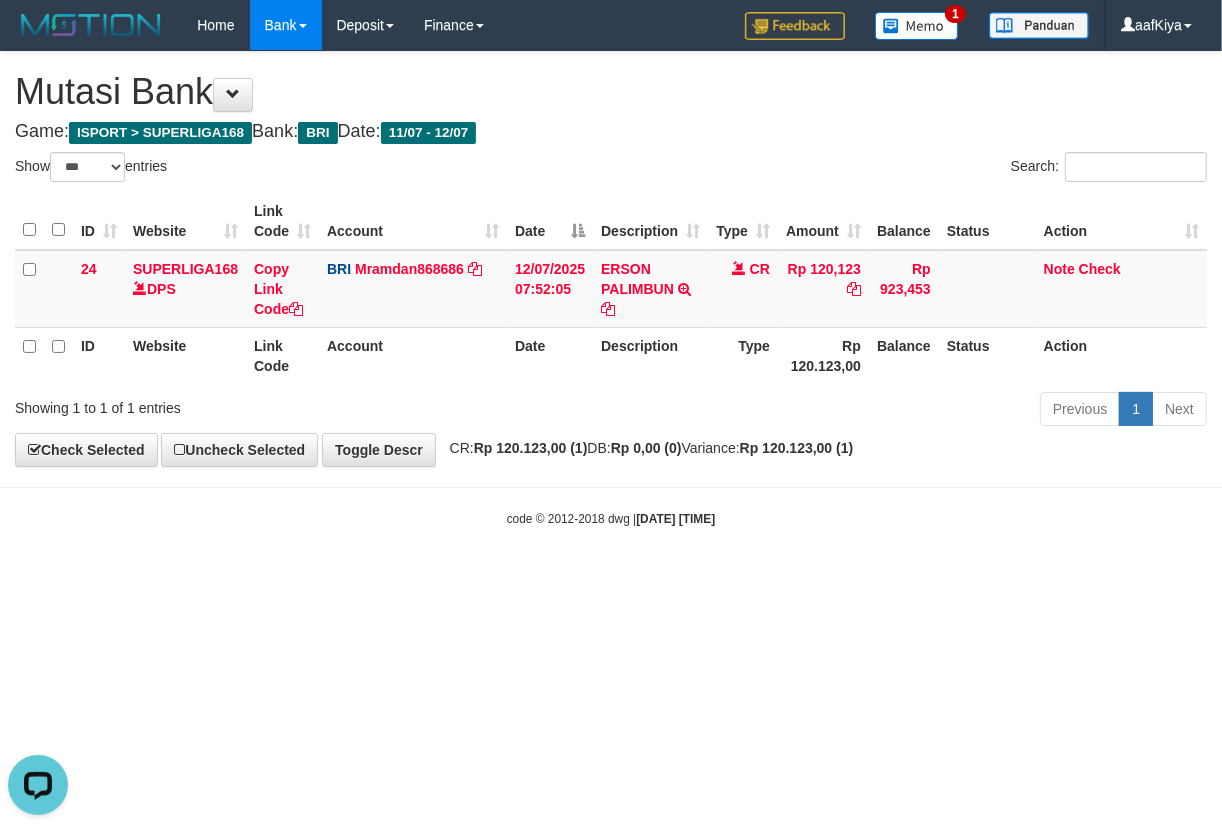 drag, startPoint x: 335, startPoint y: 481, endPoint x: 904, endPoint y: 440, distance: 570.4752 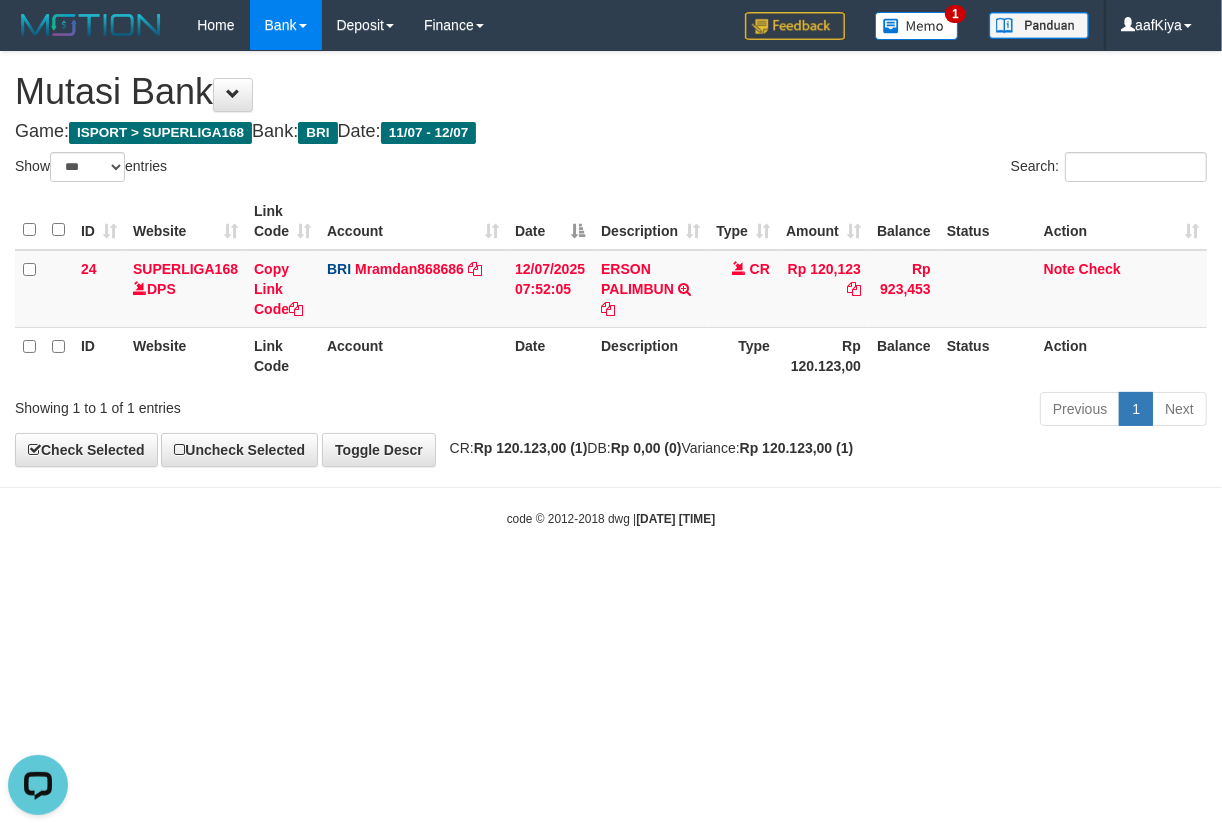 click on "Toggle navigation
Home
Bank
Account List
Load
By Website
Group
[ISPORT]													SUPERLIGA168
By Load Group (DPS)
1" at bounding box center [611, 289] 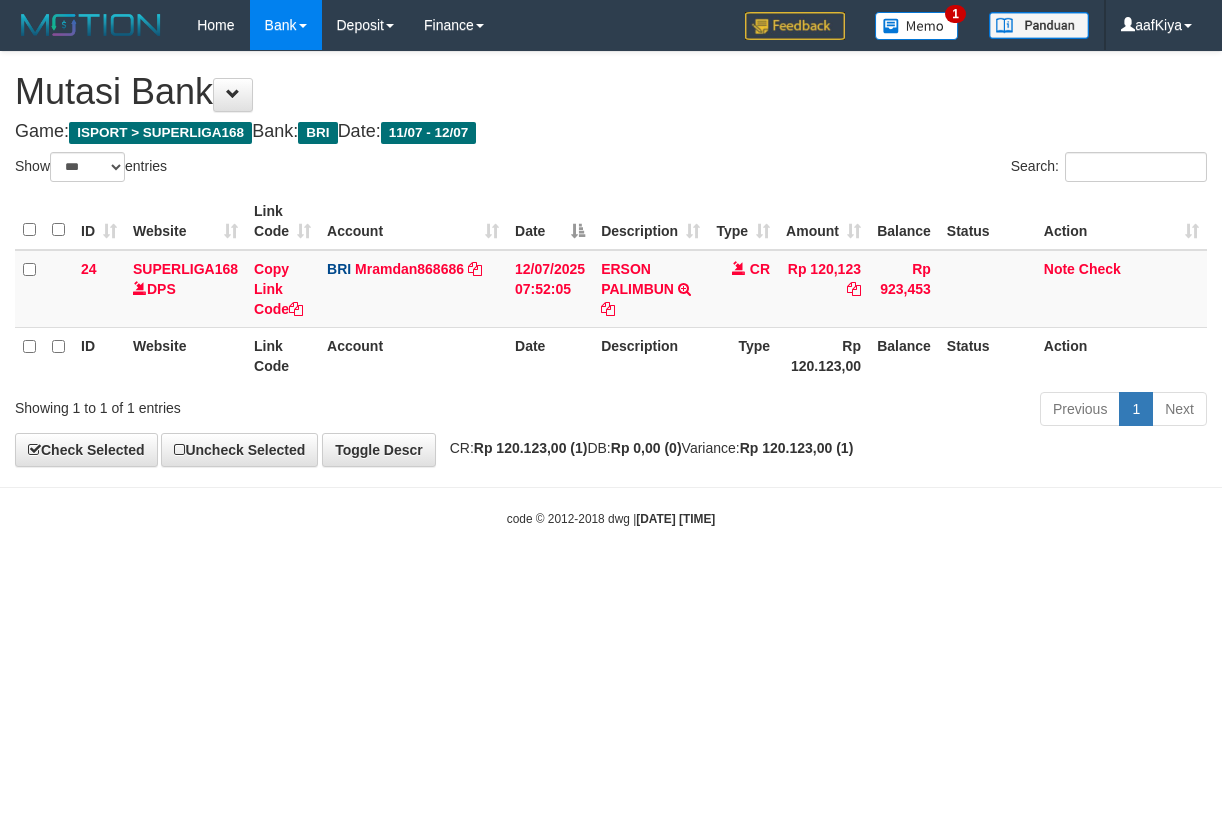 select on "***" 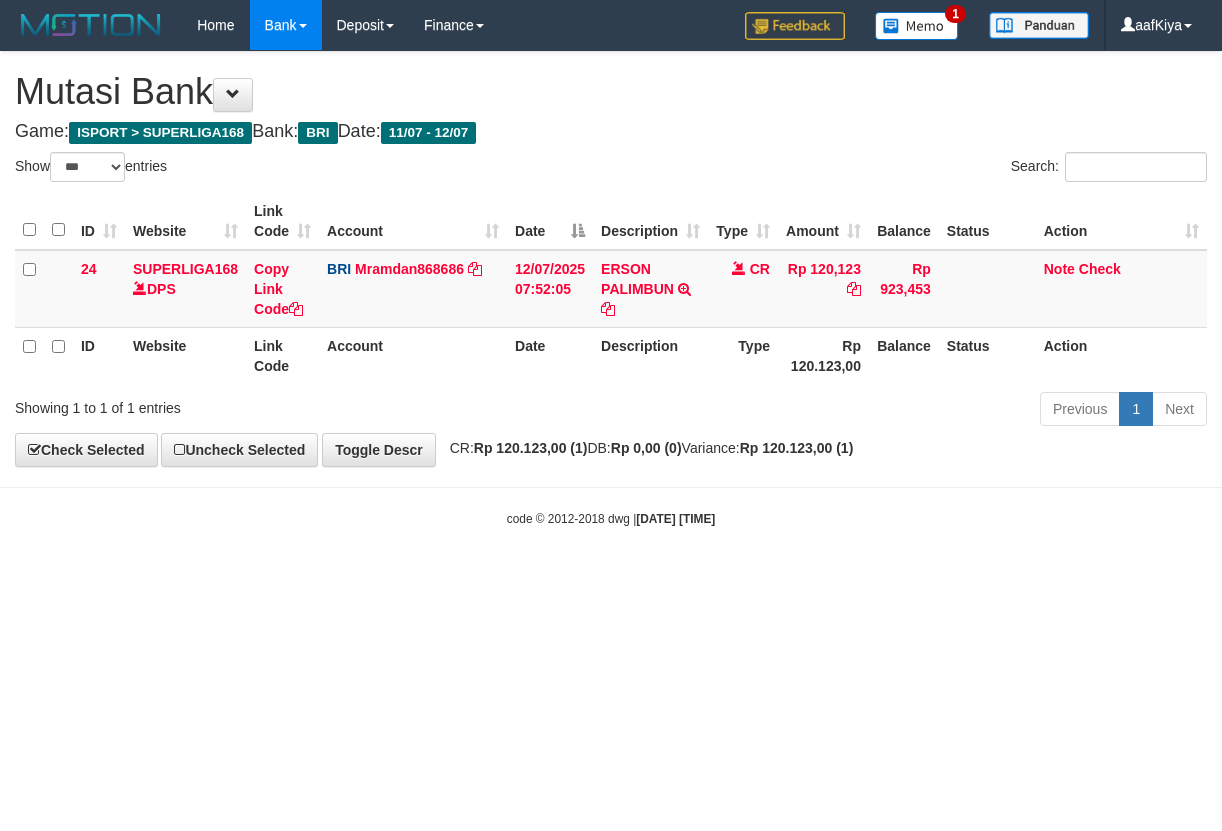 scroll, scrollTop: 0, scrollLeft: 0, axis: both 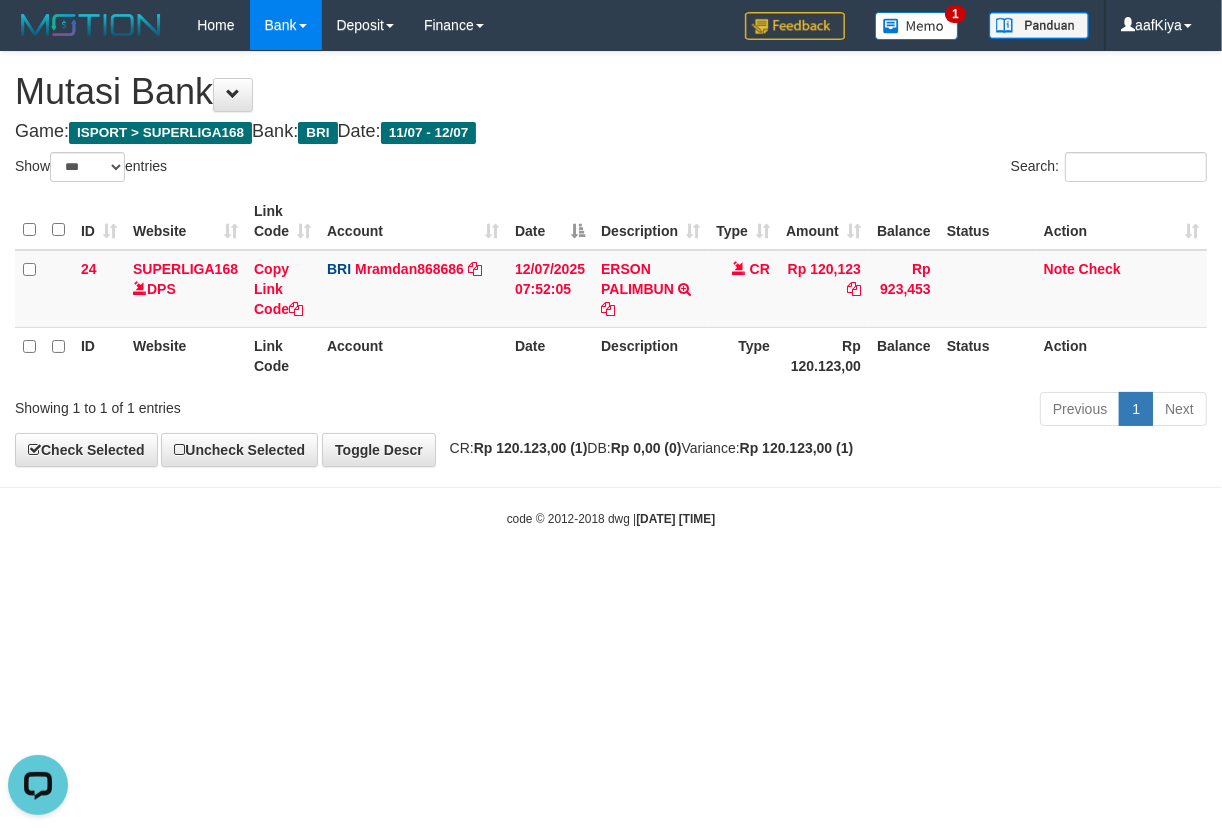 drag, startPoint x: 482, startPoint y: 578, endPoint x: 490, endPoint y: 542, distance: 36.878178 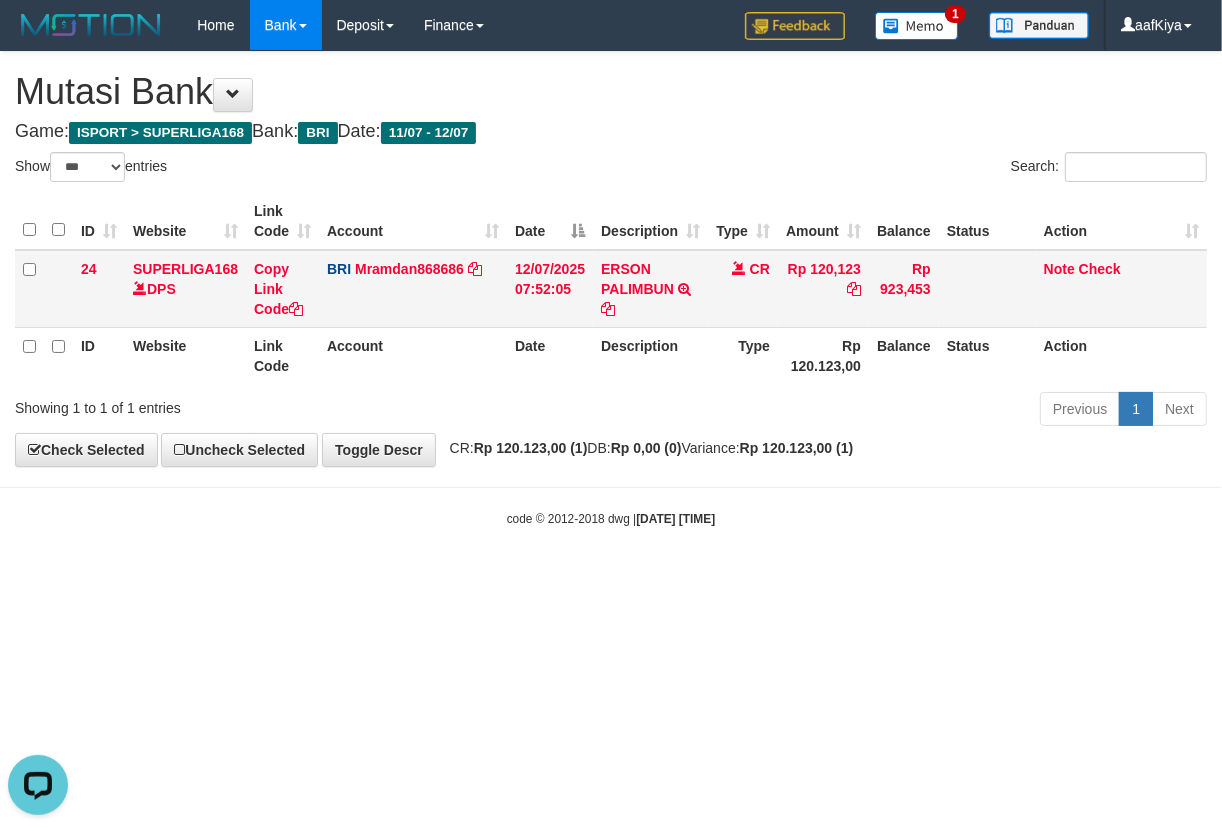 drag, startPoint x: 561, startPoint y: 375, endPoint x: 612, endPoint y: 311, distance: 81.8352 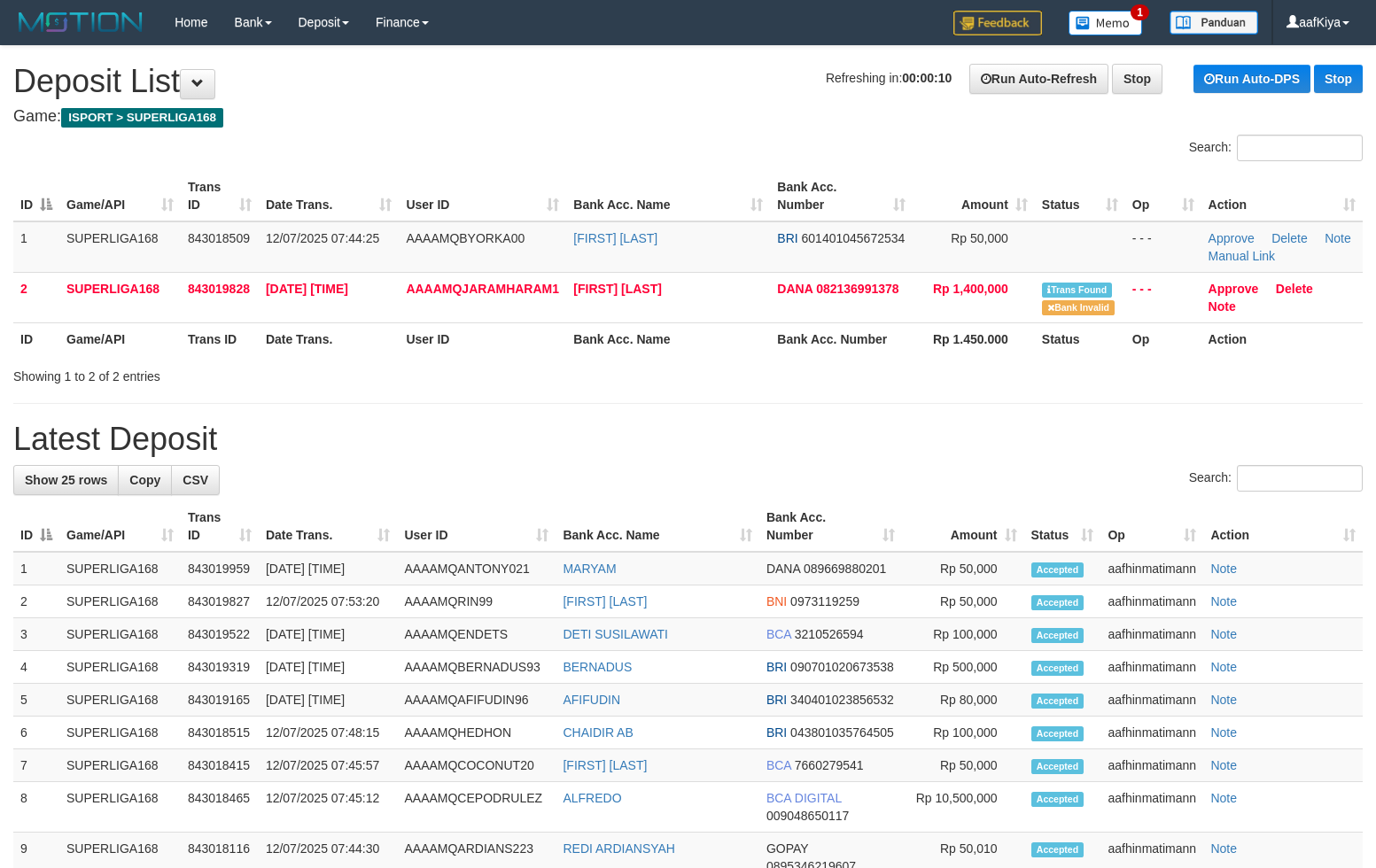 scroll, scrollTop: 0, scrollLeft: 0, axis: both 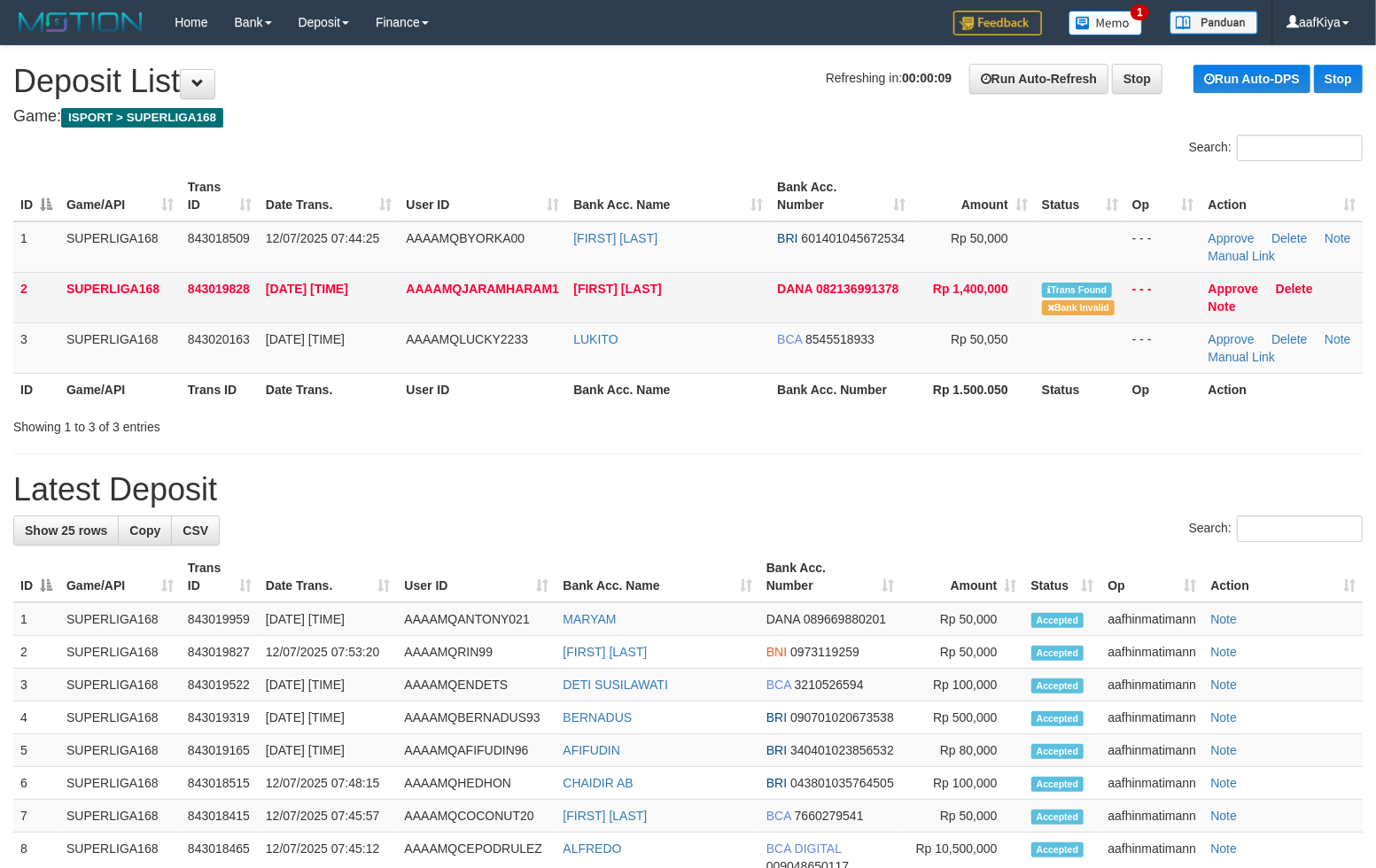 click on "FIKRI AKBAR" at bounding box center (668, 297) 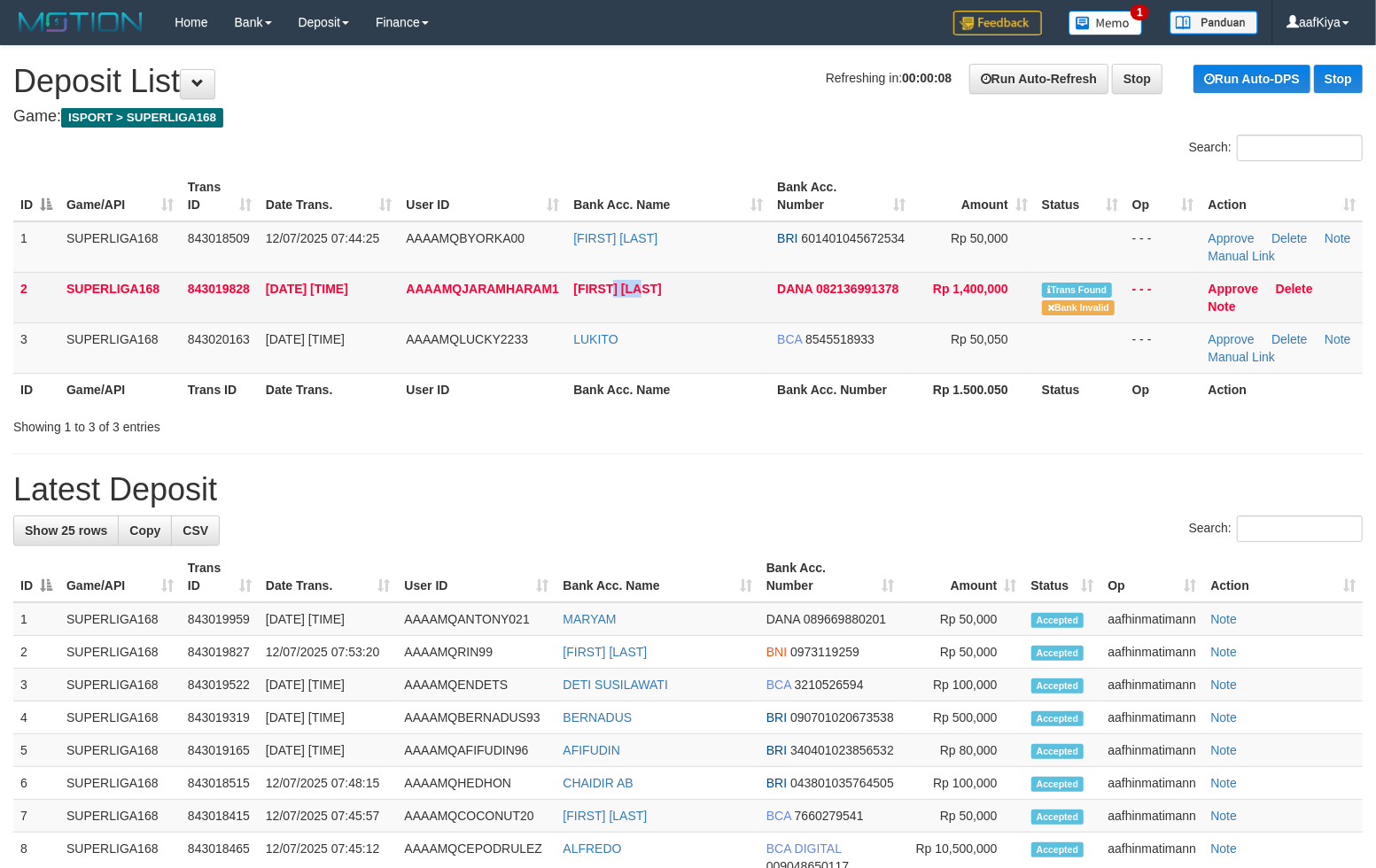 click on "[FIRST] [LAST]" at bounding box center (668, 297) 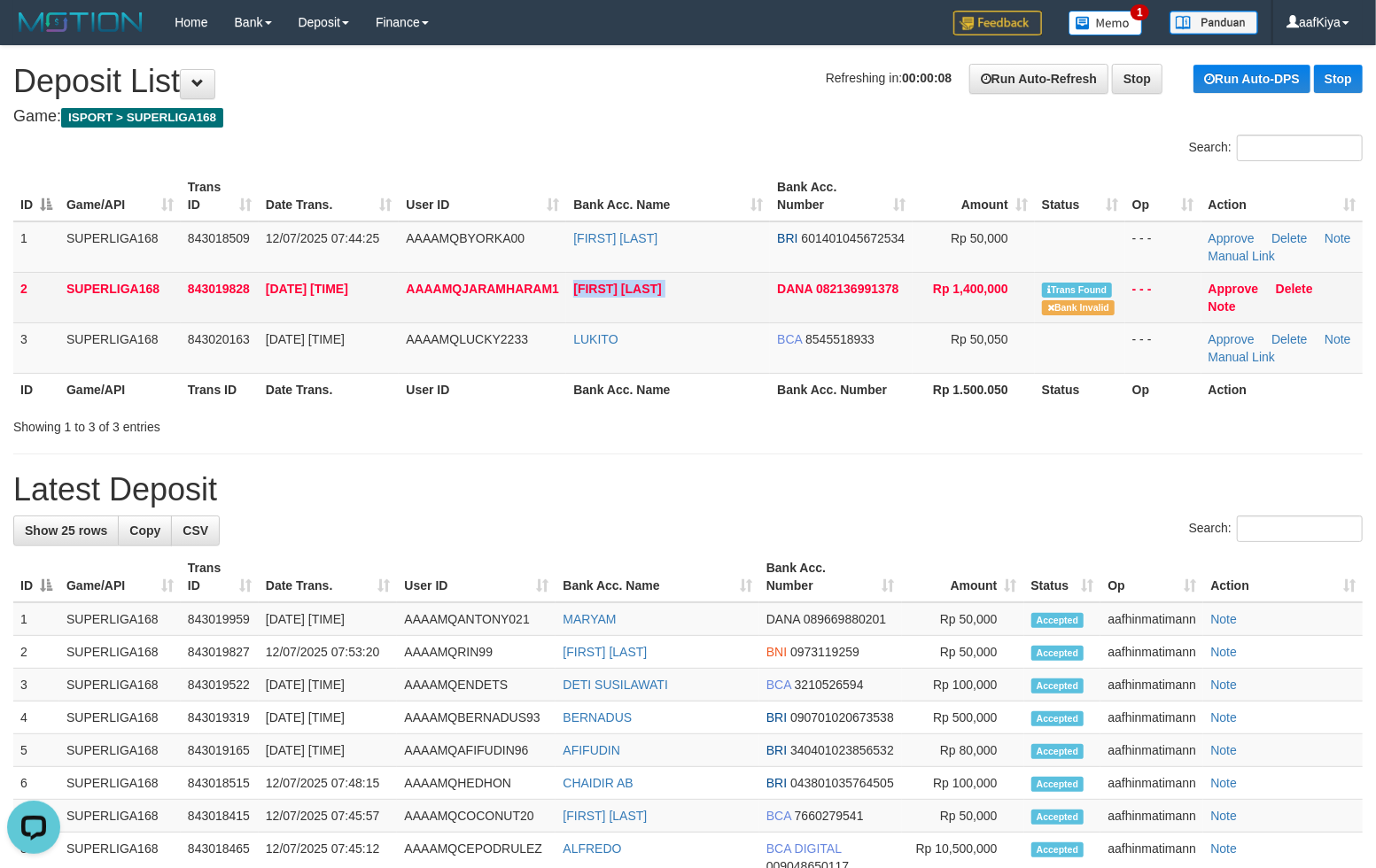 scroll, scrollTop: 0, scrollLeft: 0, axis: both 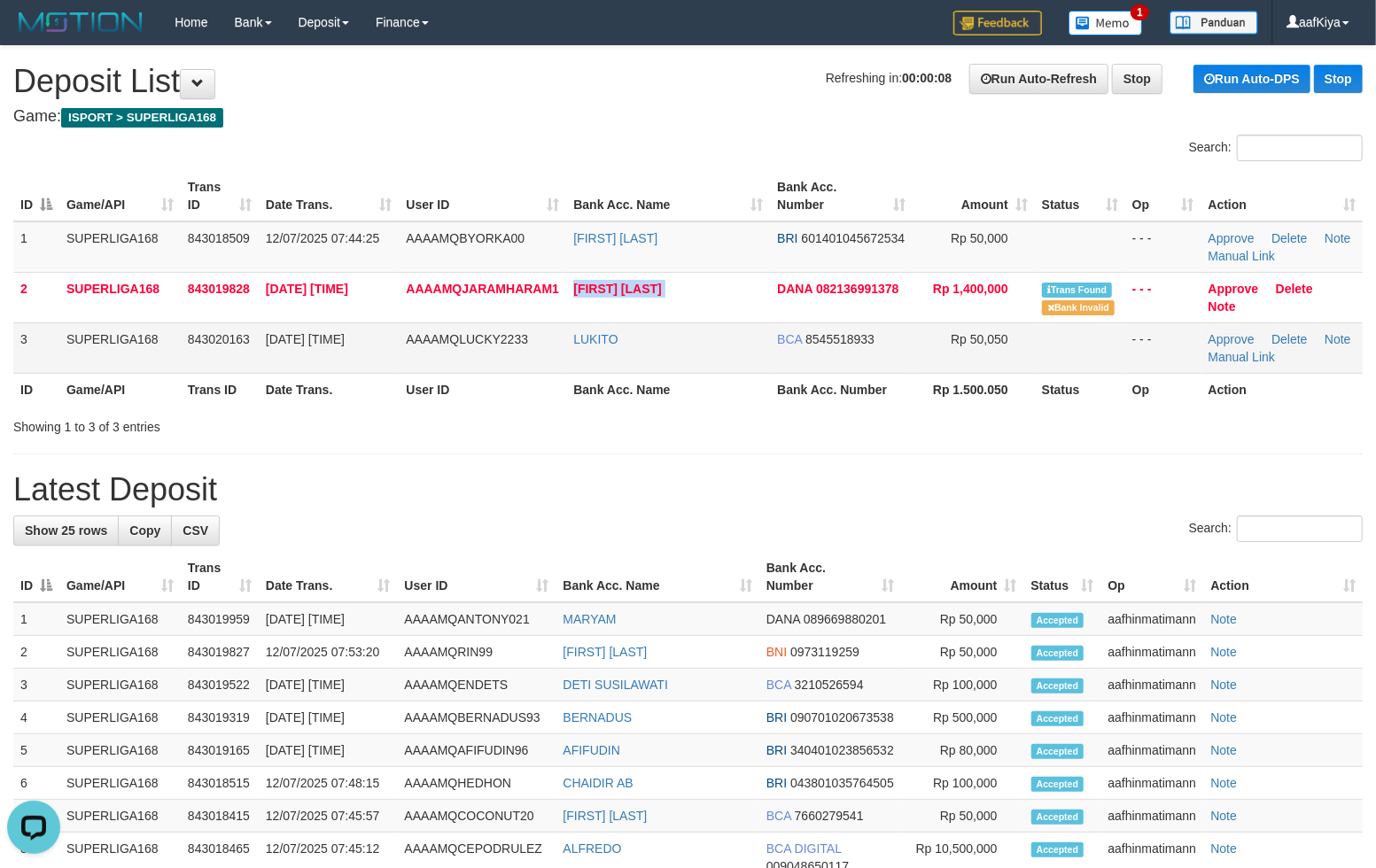 copy on "[FIRST] [LAST]" 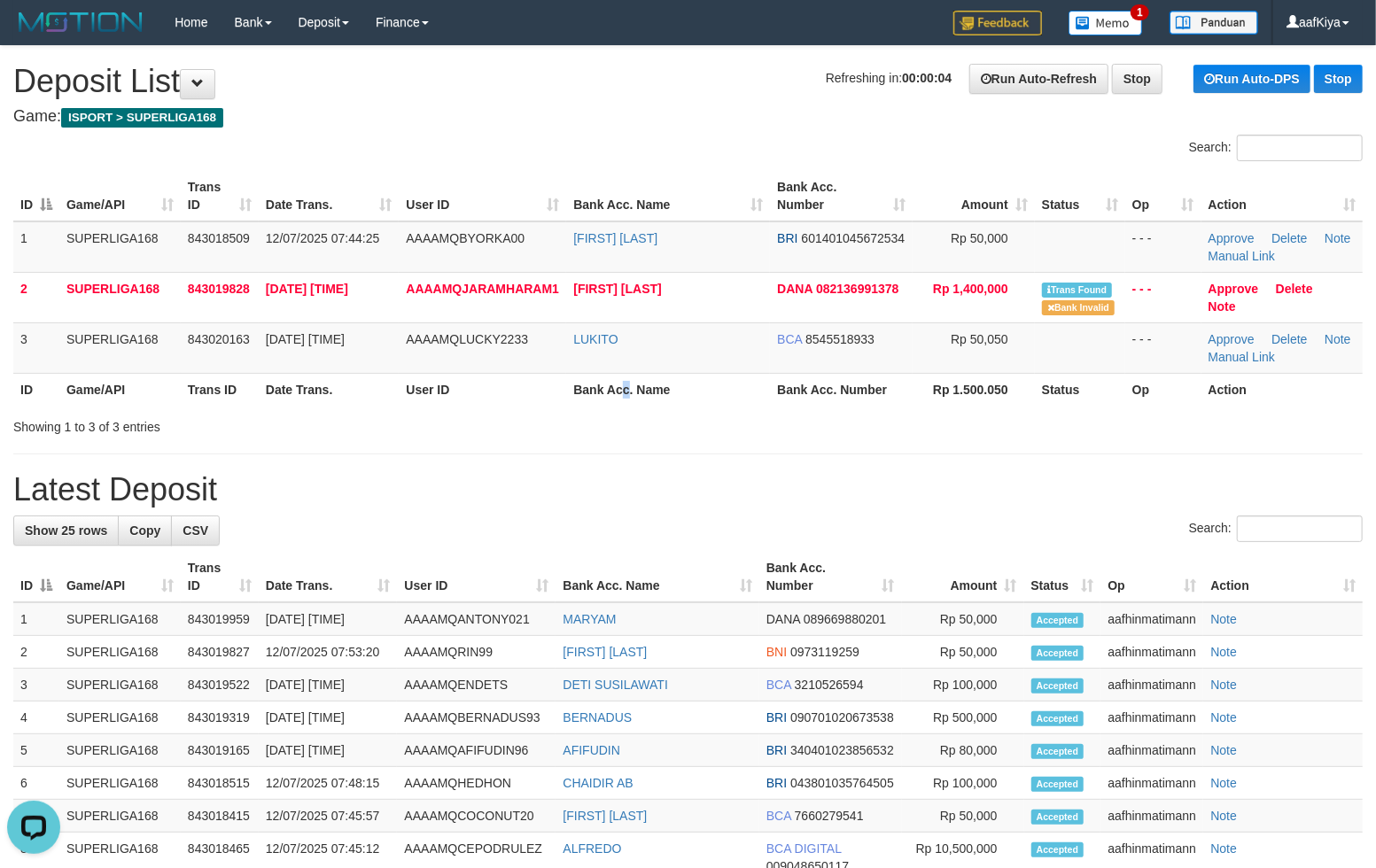 click on "Bank Acc. Name" at bounding box center [668, 389] 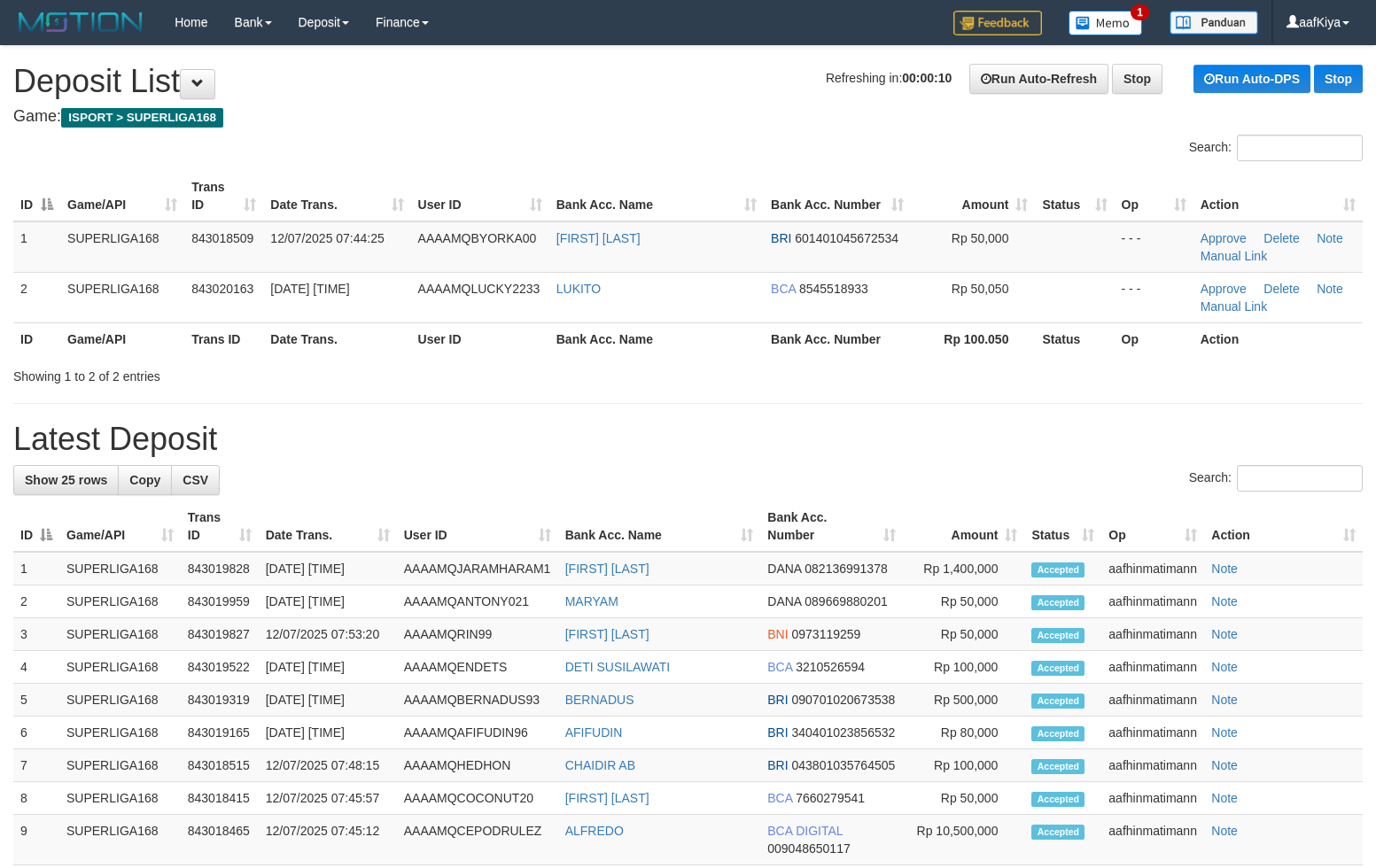 scroll, scrollTop: 0, scrollLeft: 0, axis: both 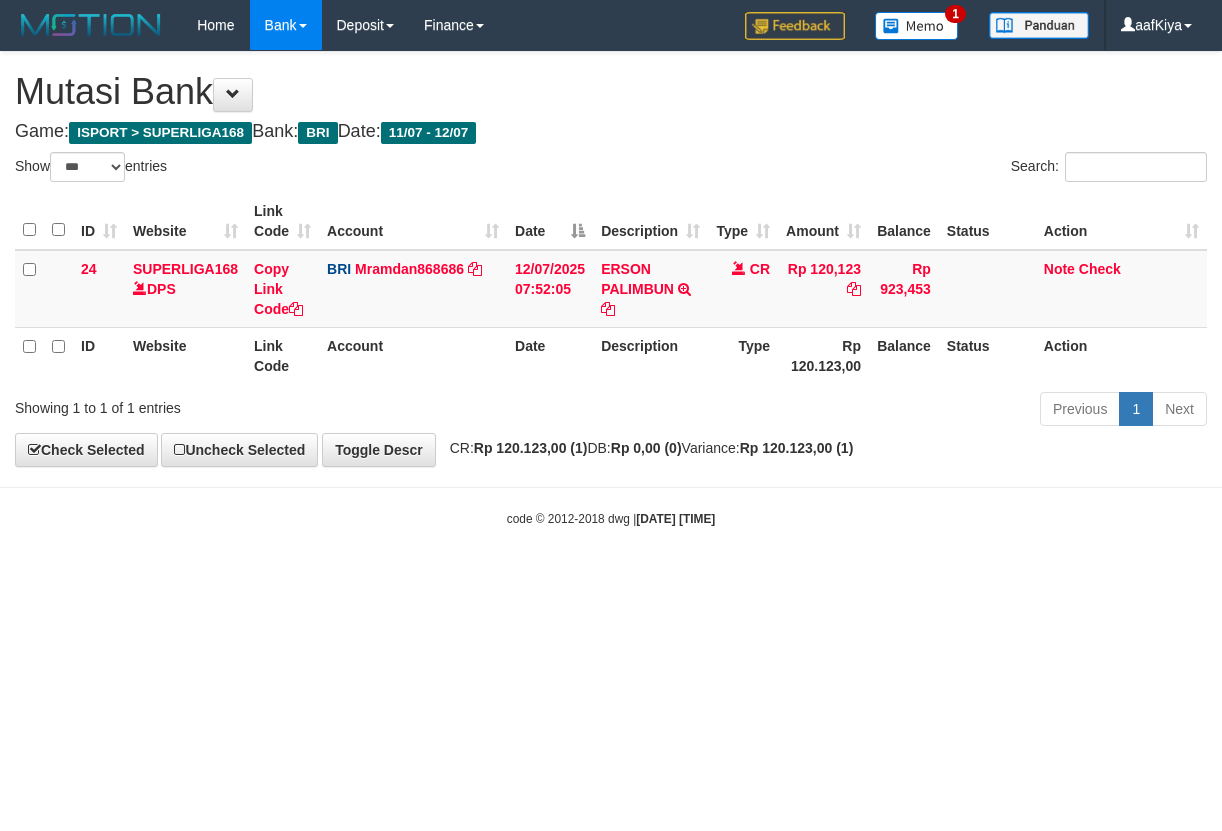 select on "***" 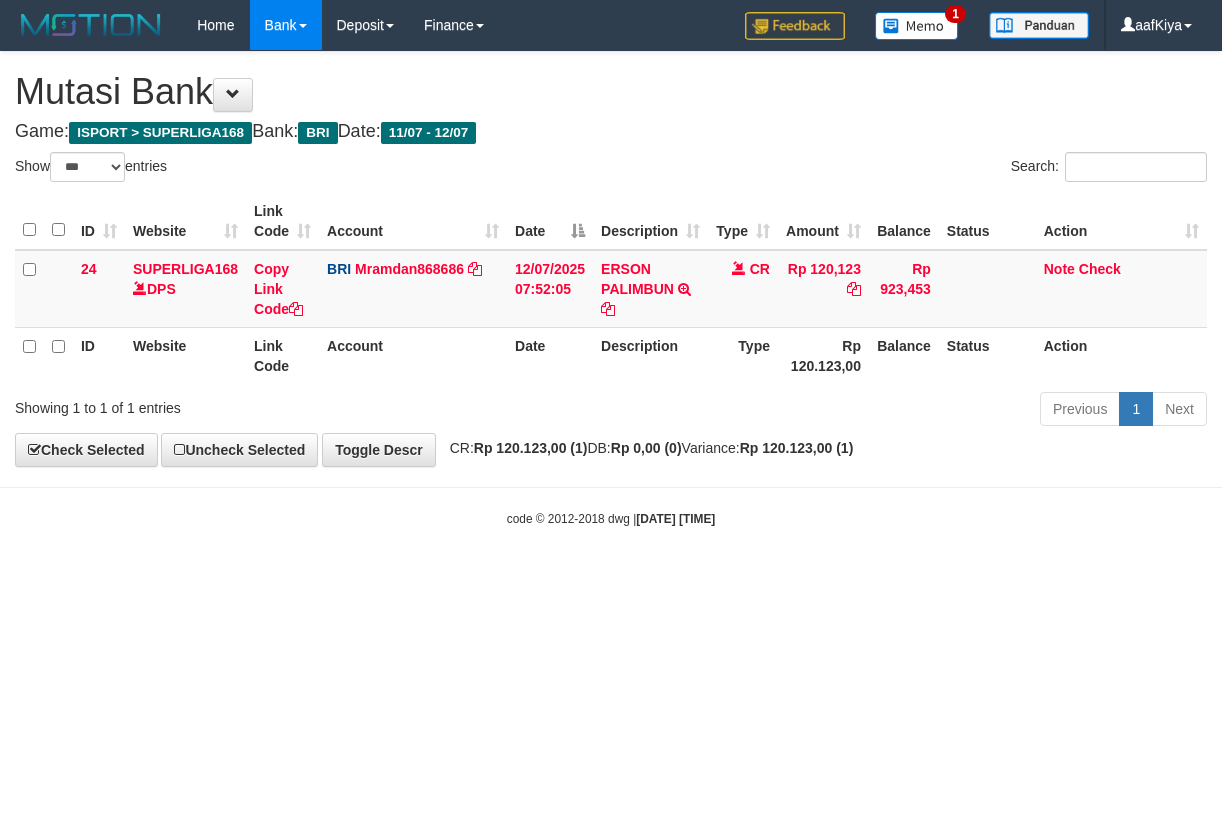 scroll, scrollTop: 0, scrollLeft: 0, axis: both 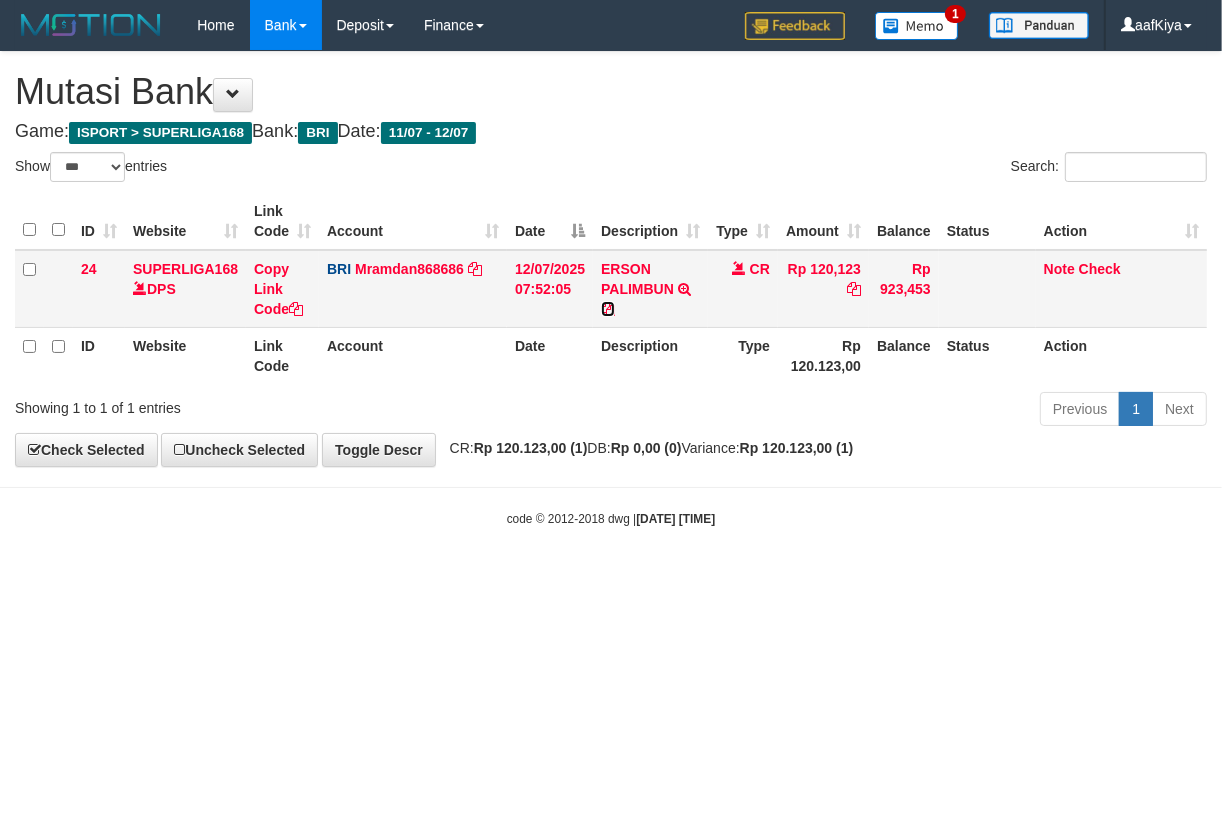 click at bounding box center (608, 309) 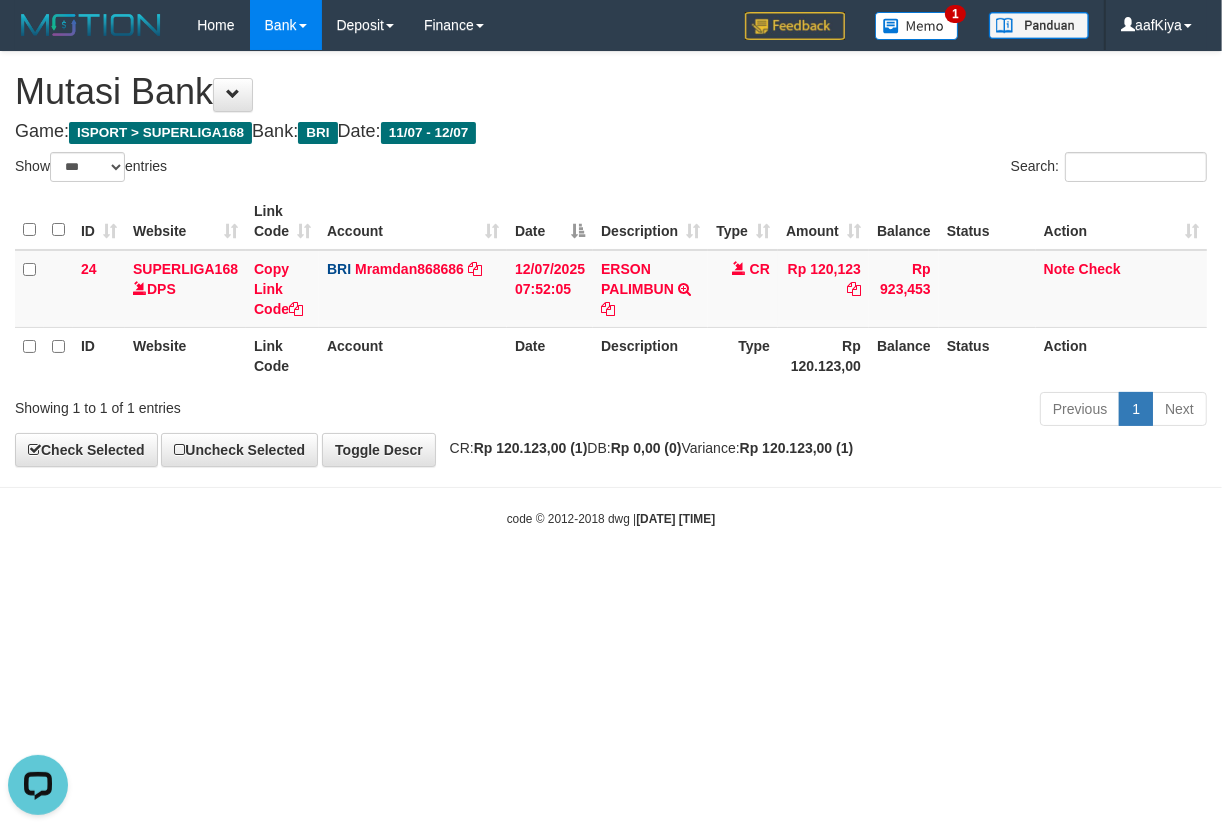 scroll, scrollTop: 0, scrollLeft: 0, axis: both 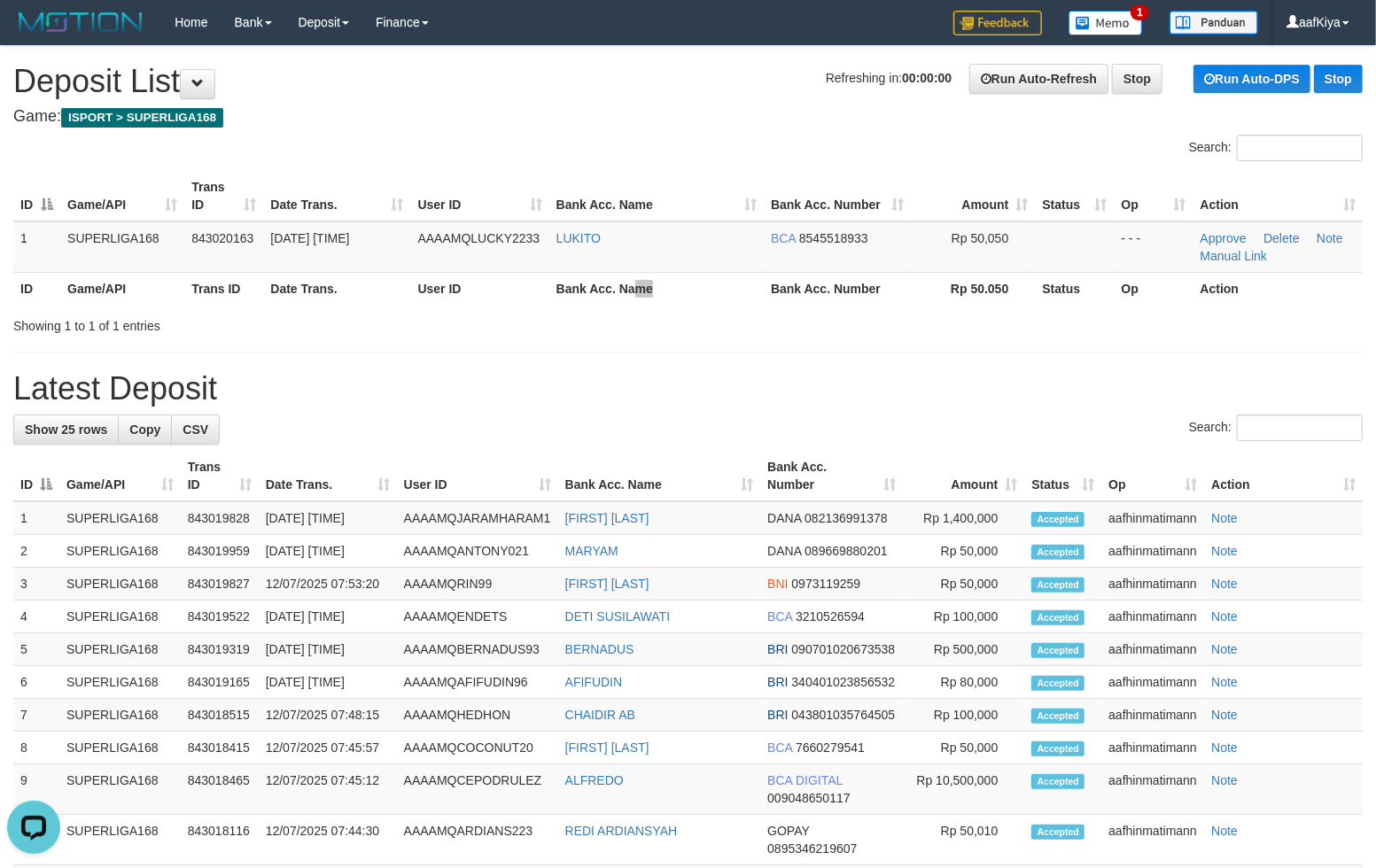 drag, startPoint x: 721, startPoint y: 275, endPoint x: 711, endPoint y: 281, distance: 11.661904 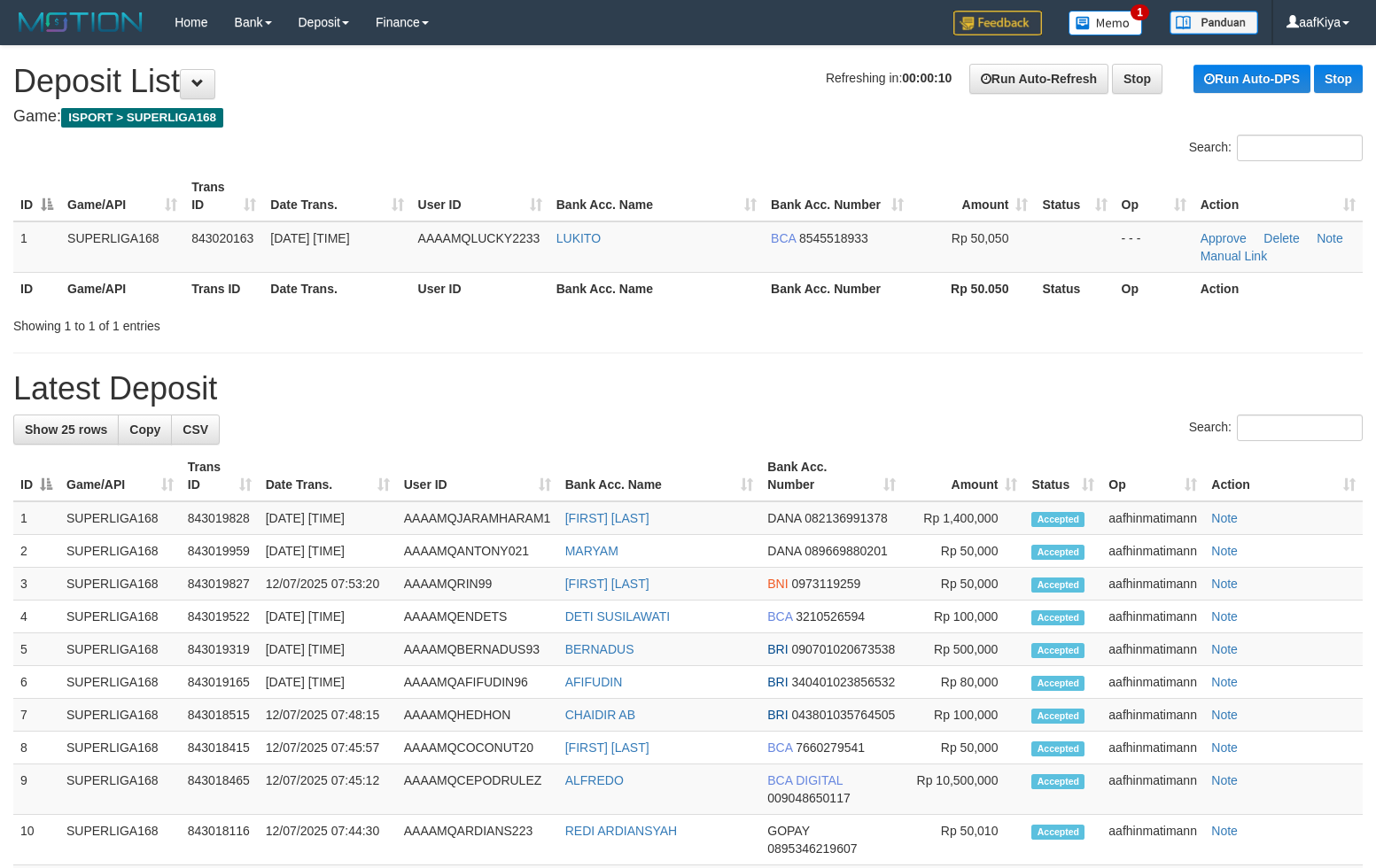 scroll, scrollTop: 0, scrollLeft: 0, axis: both 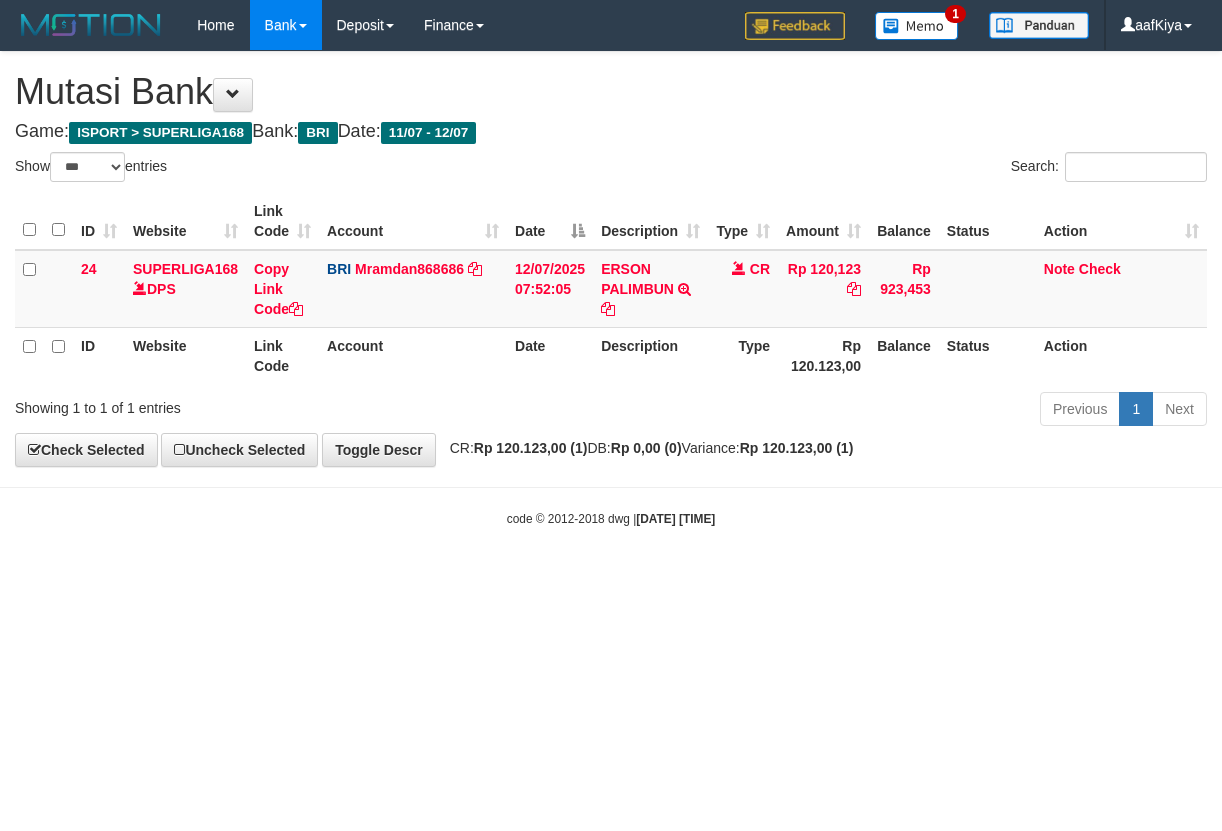 select on "***" 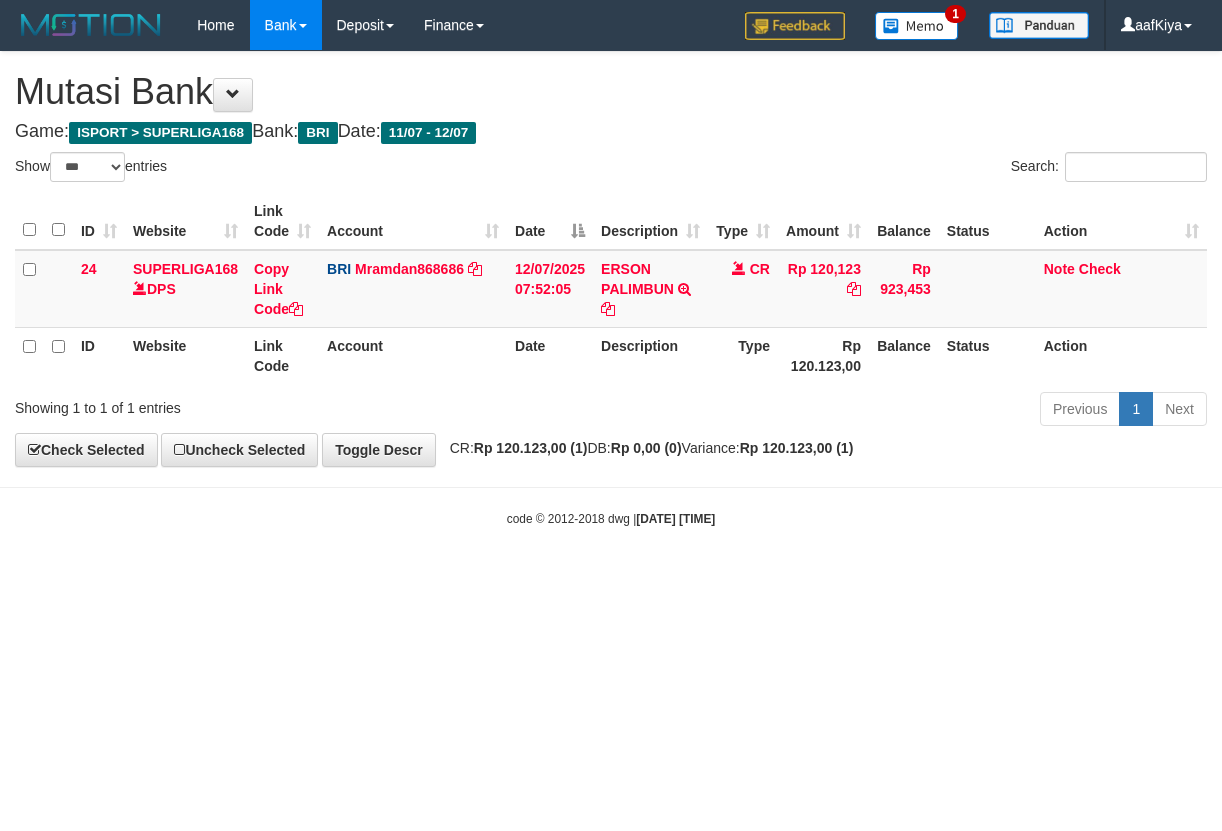 scroll, scrollTop: 0, scrollLeft: 0, axis: both 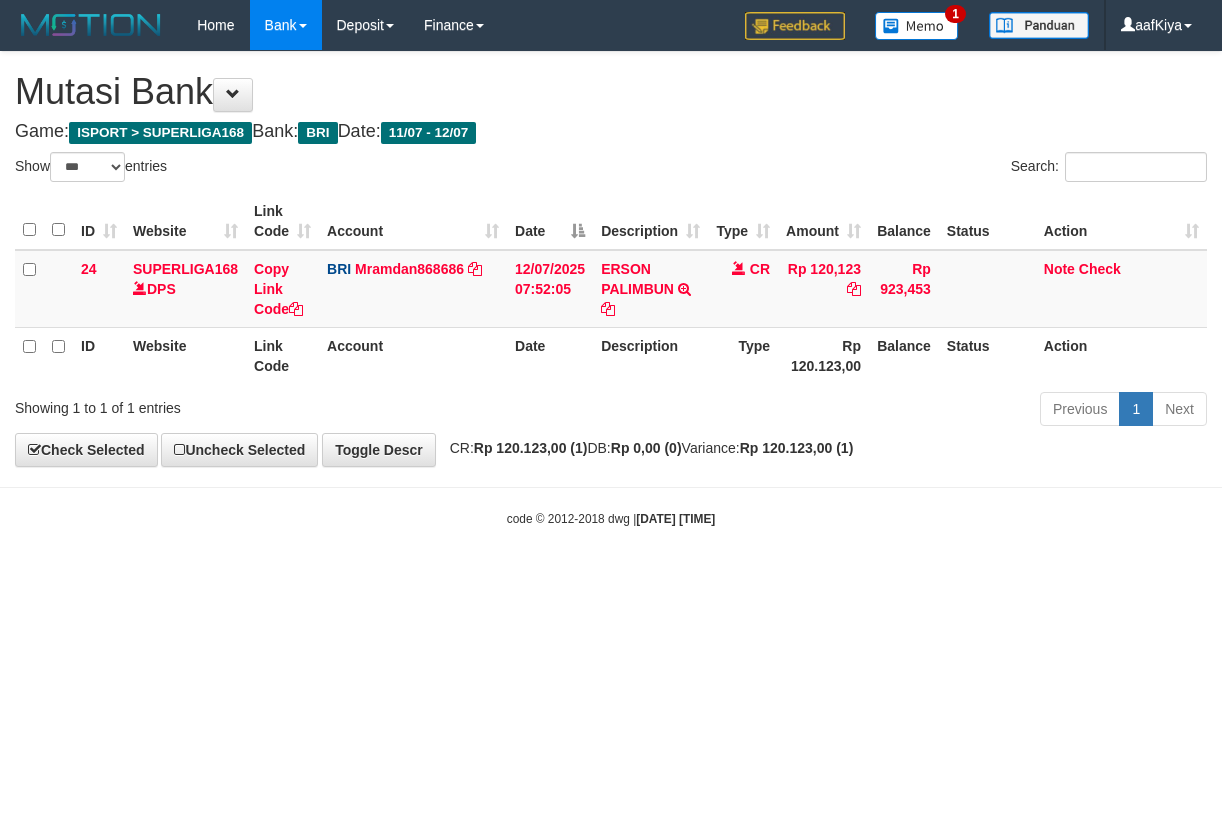 select on "***" 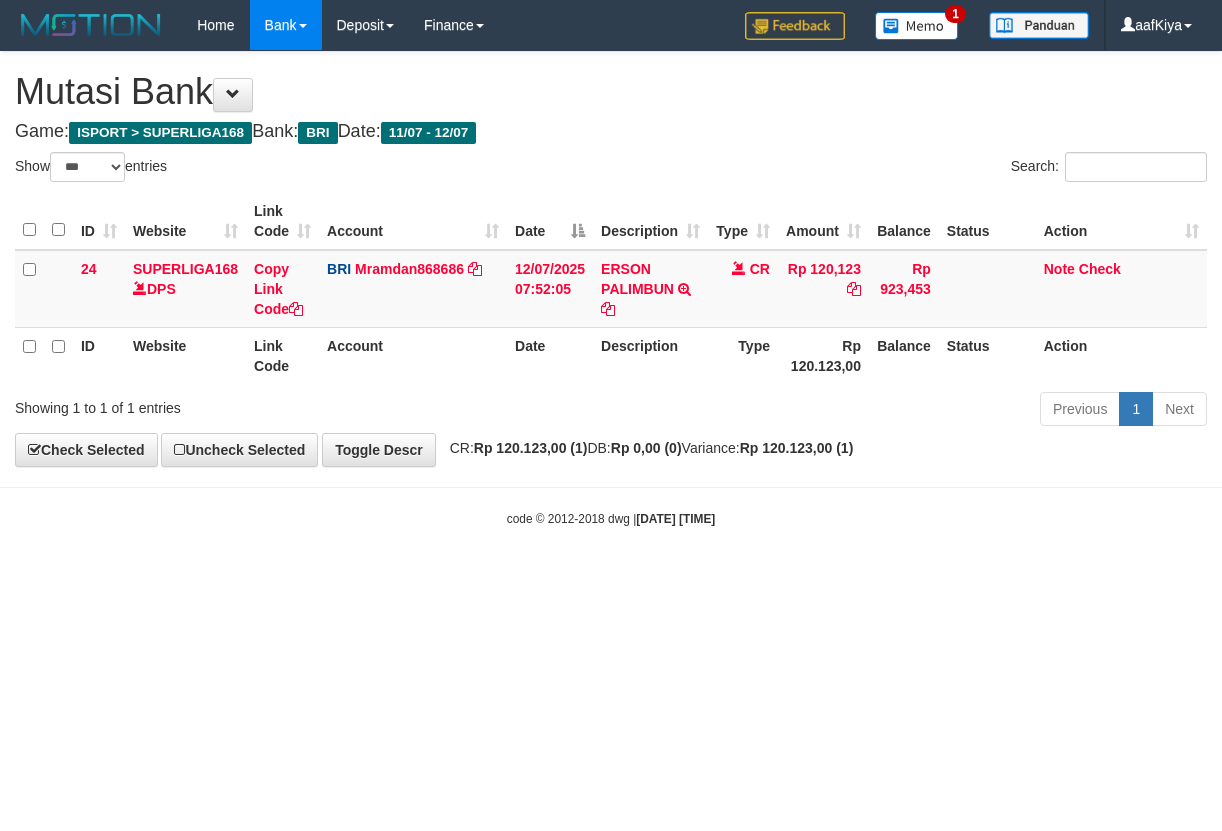 scroll, scrollTop: 0, scrollLeft: 0, axis: both 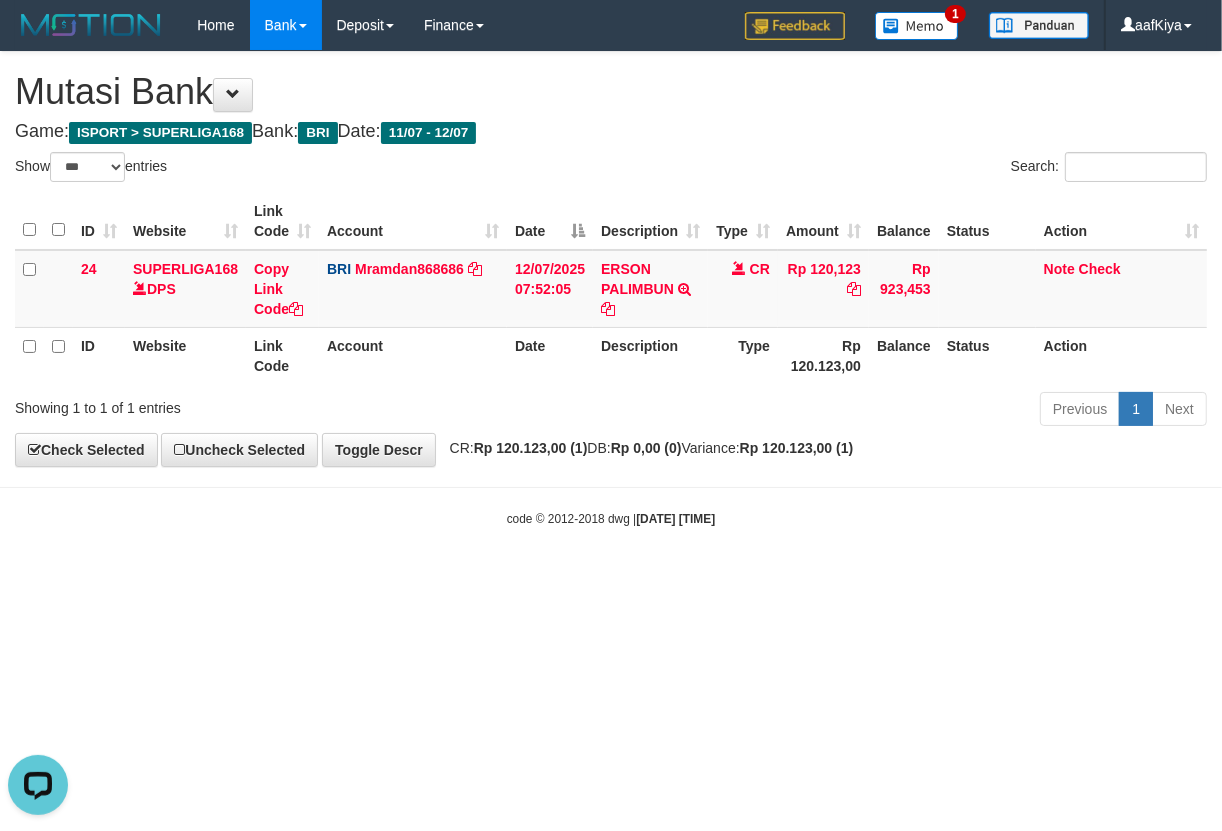 click on "Toggle navigation
Home
Bank
Account List
Load
By Website
Group
[ISPORT]													SUPERLIGA168
By Load Group (DPS)" at bounding box center [611, 289] 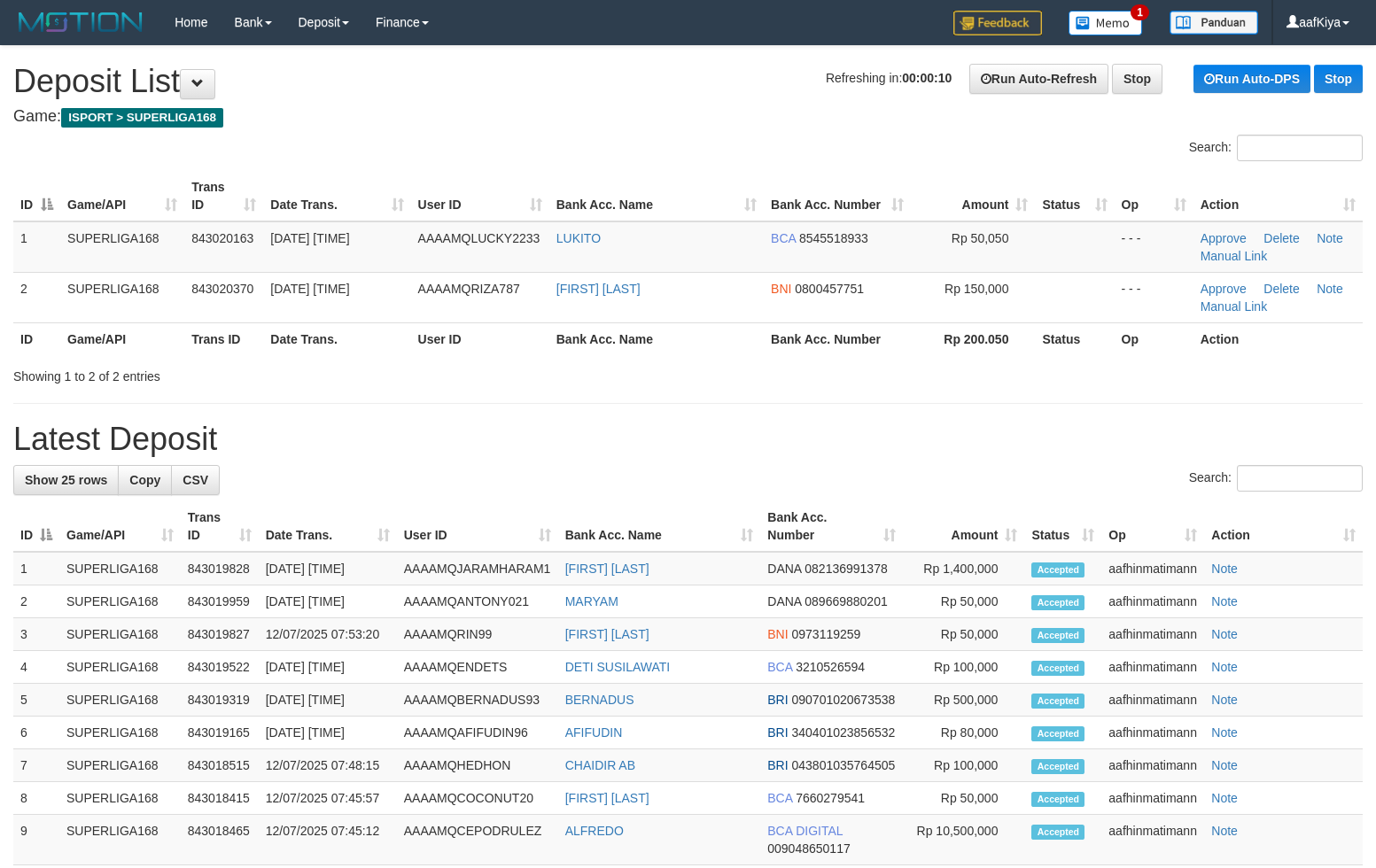 scroll, scrollTop: 0, scrollLeft: 0, axis: both 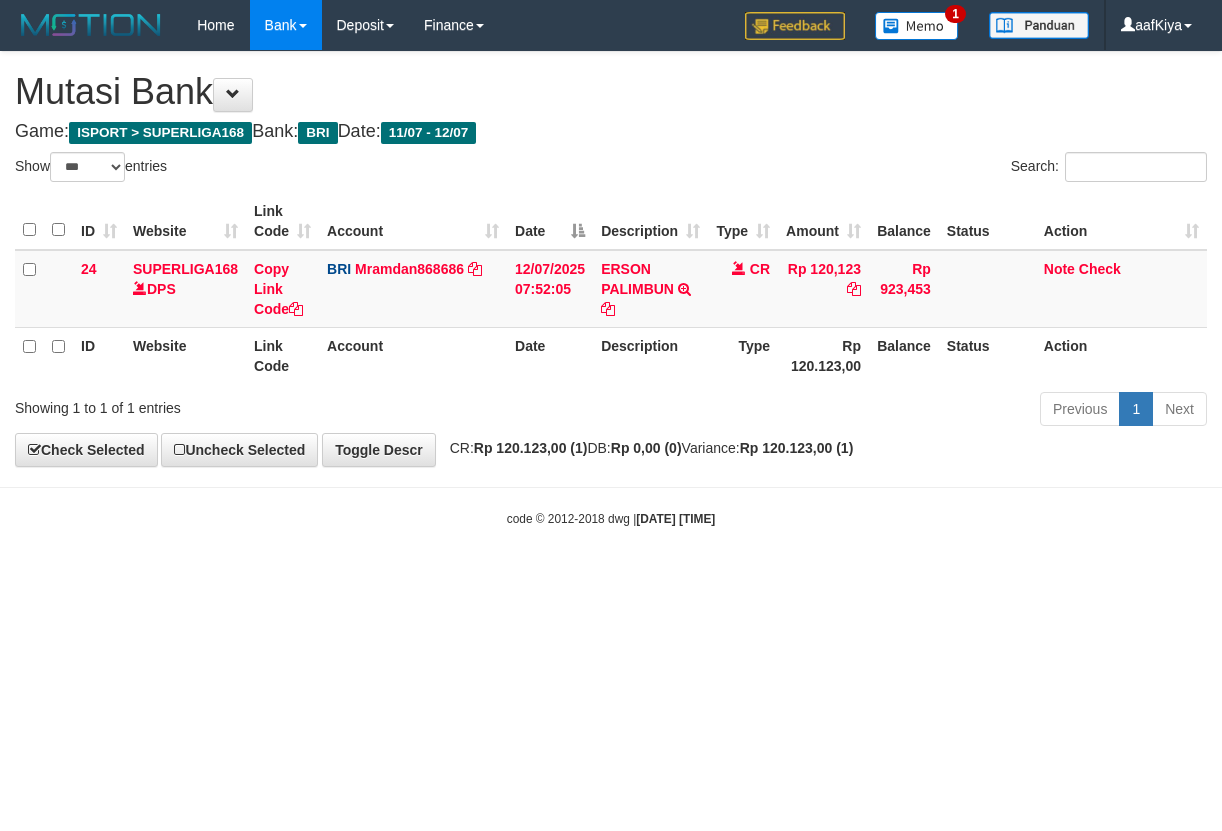 select on "***" 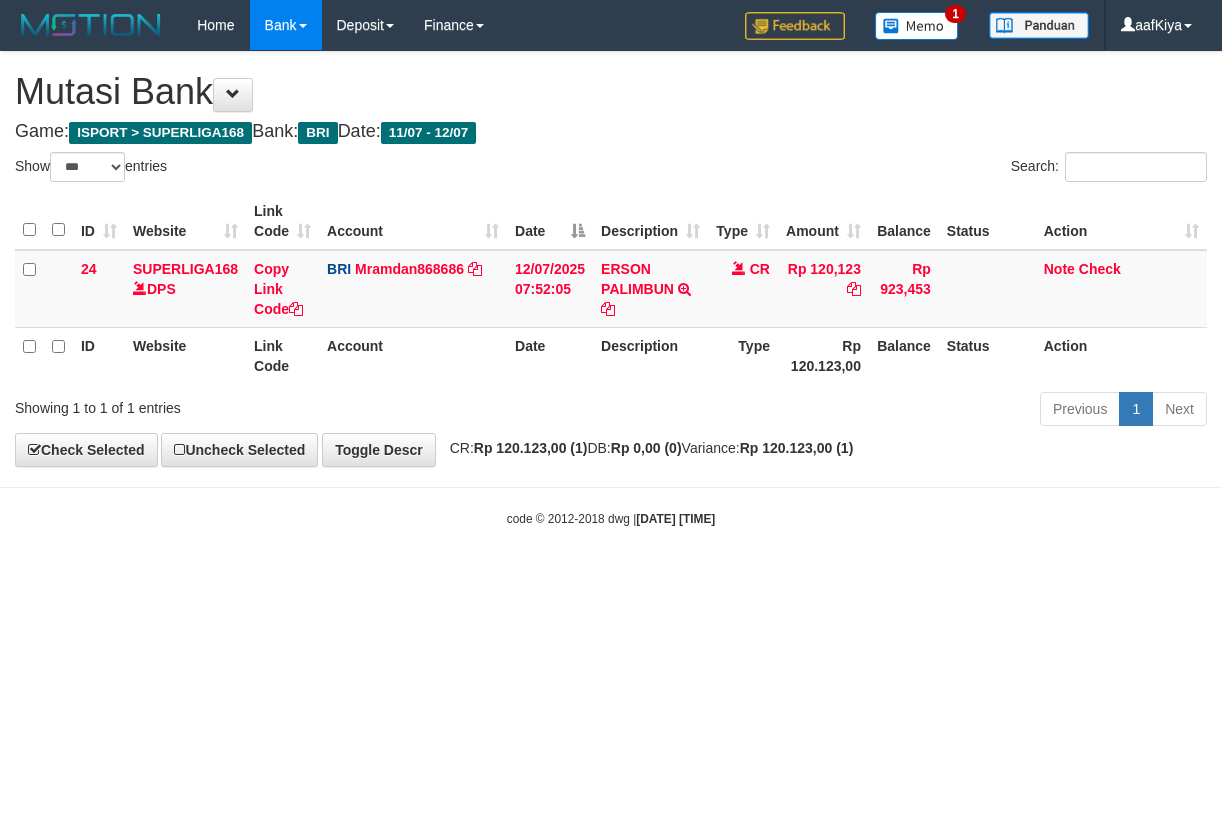 scroll, scrollTop: 0, scrollLeft: 0, axis: both 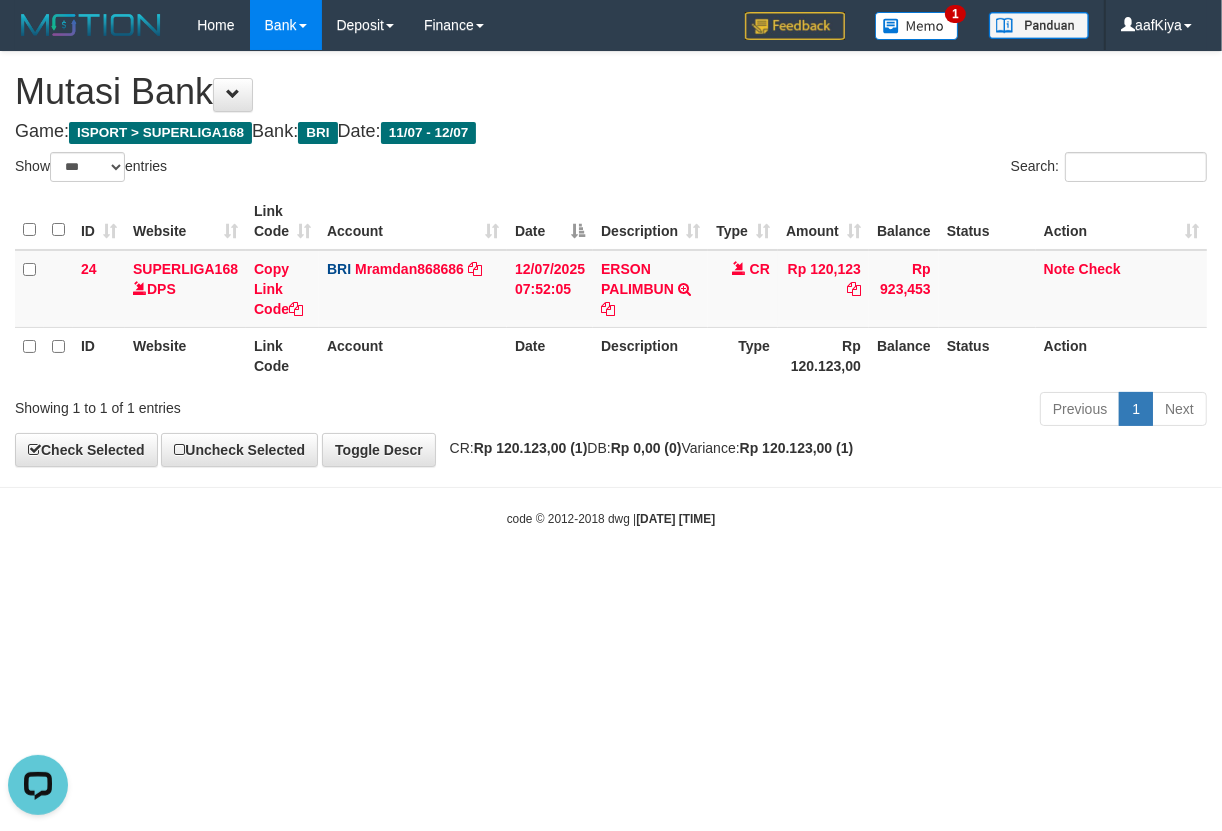 drag, startPoint x: 681, startPoint y: 153, endPoint x: 1216, endPoint y: 185, distance: 535.9562 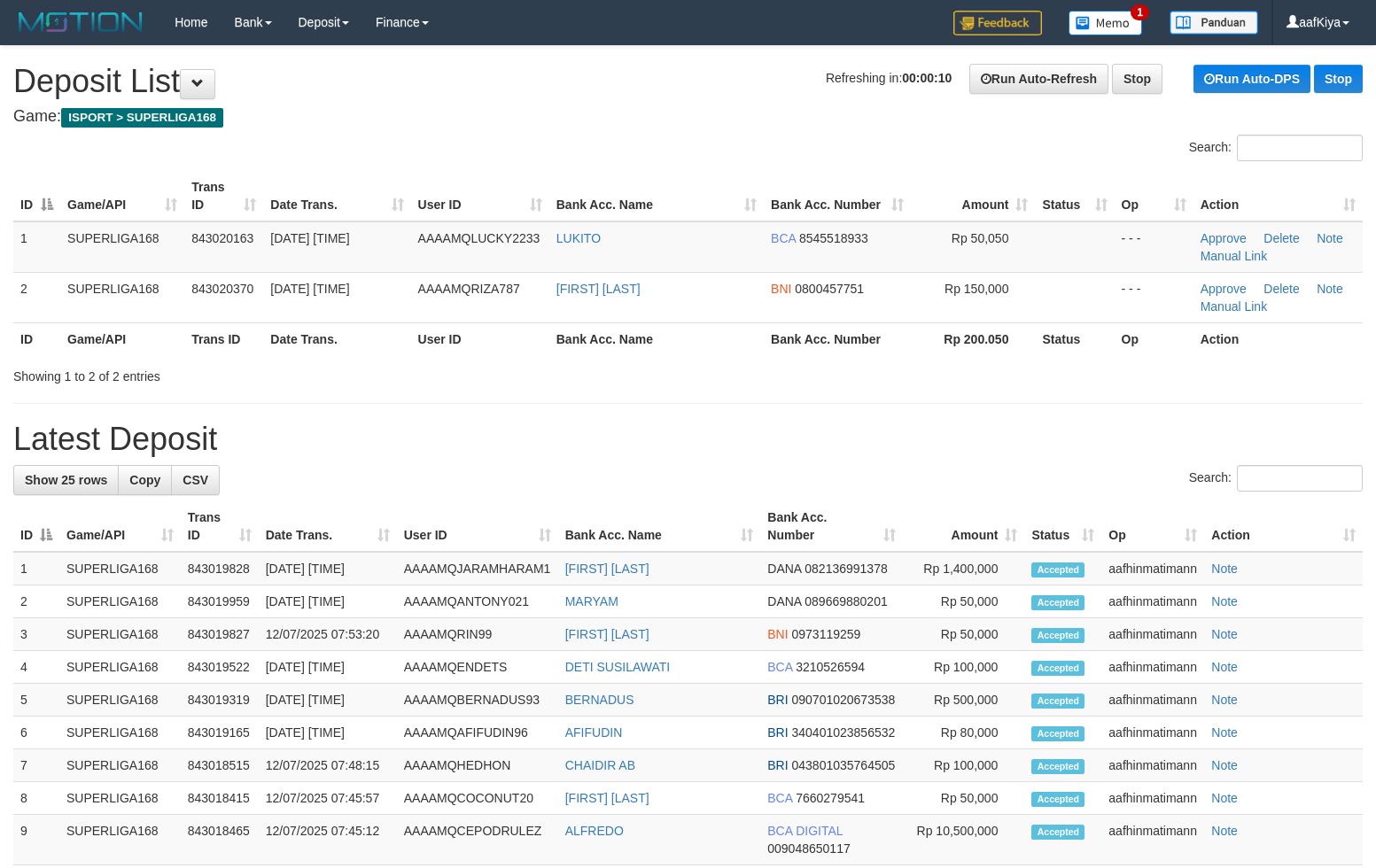 scroll, scrollTop: 0, scrollLeft: 0, axis: both 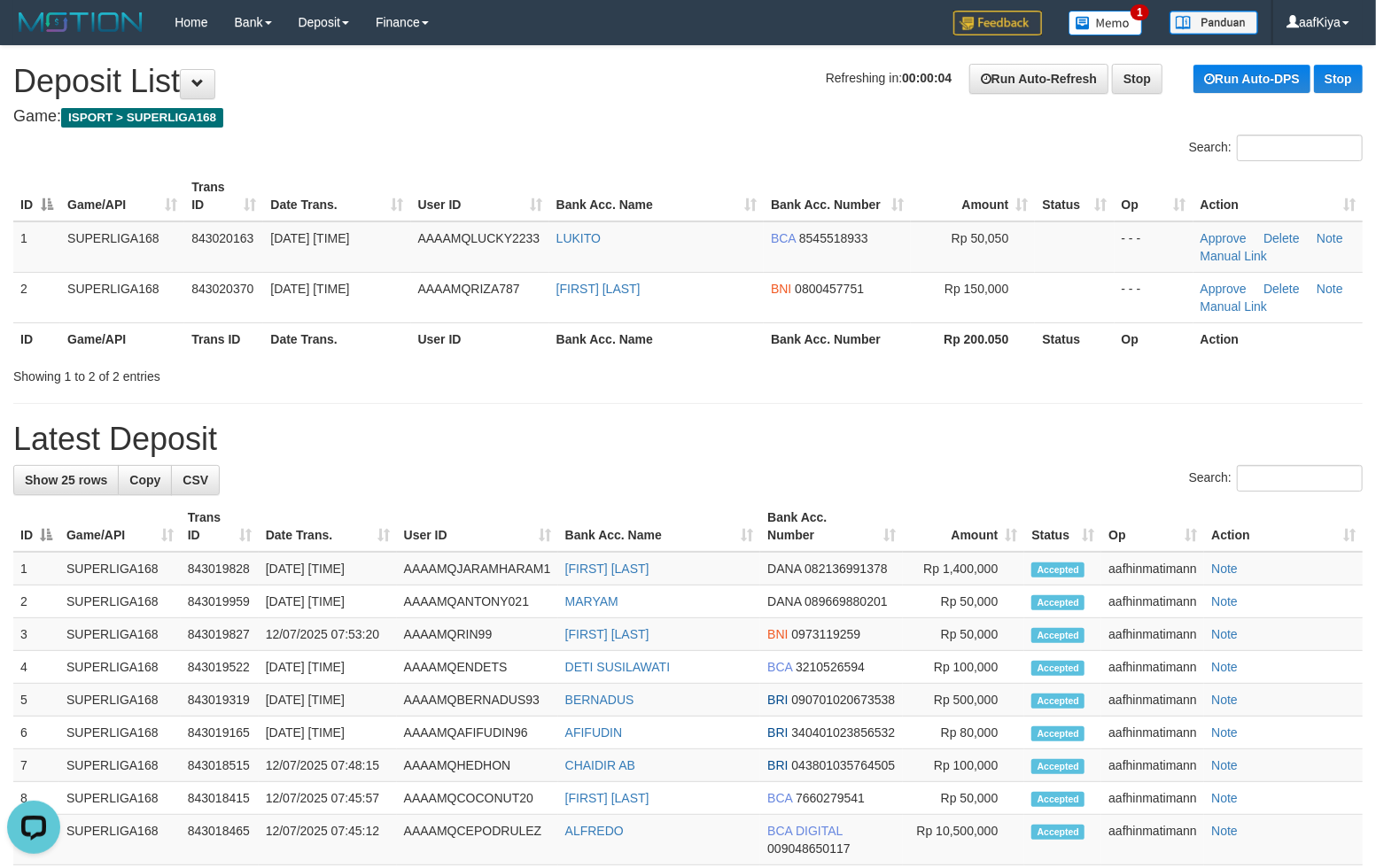click on "Latest Deposit" at bounding box center (688, 439) 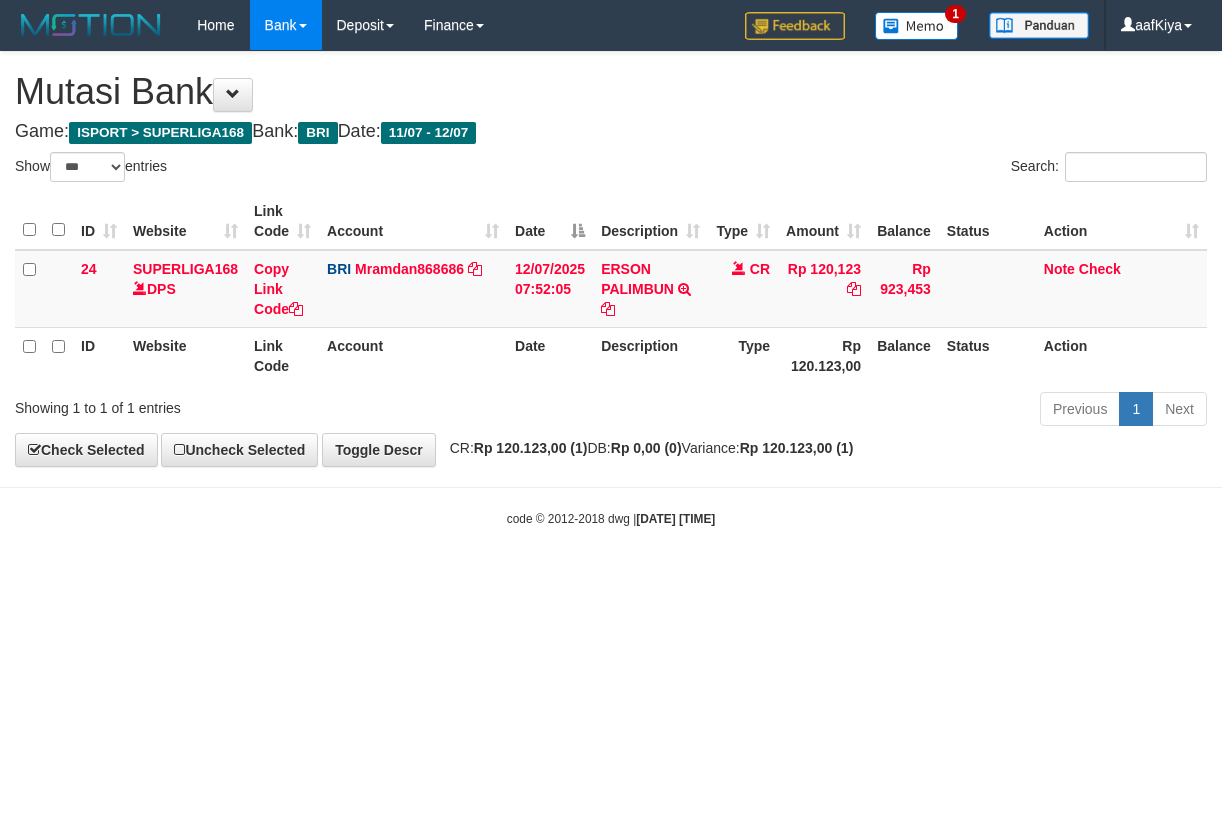 select on "***" 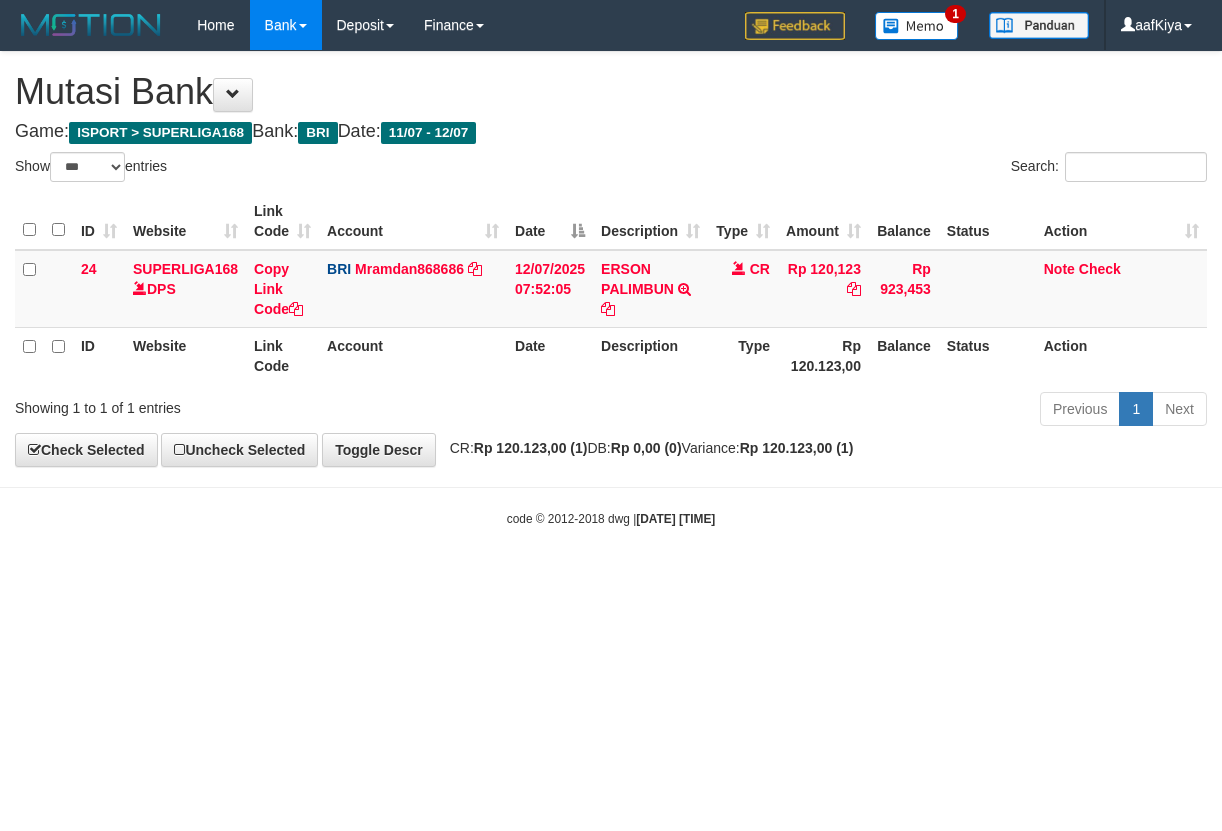 scroll, scrollTop: 0, scrollLeft: 0, axis: both 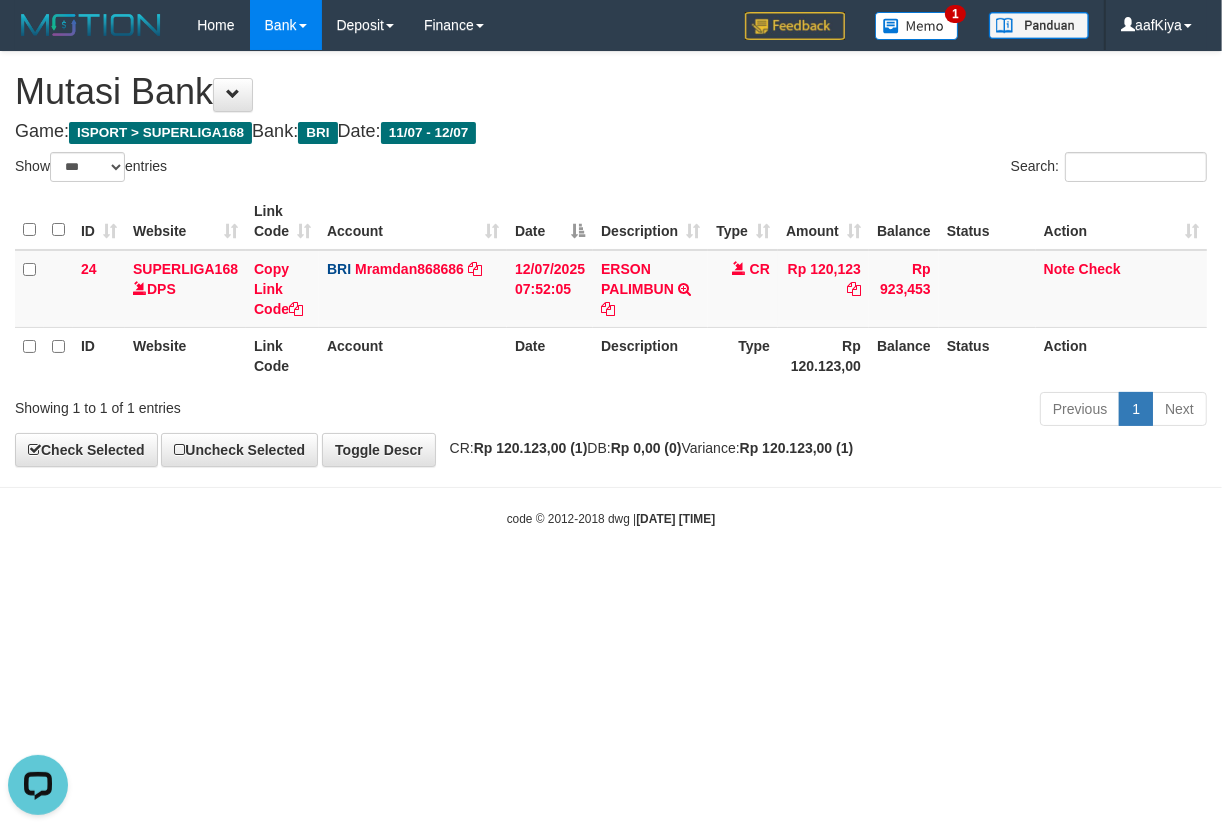 click on "Previous 1 Next" at bounding box center (865, 411) 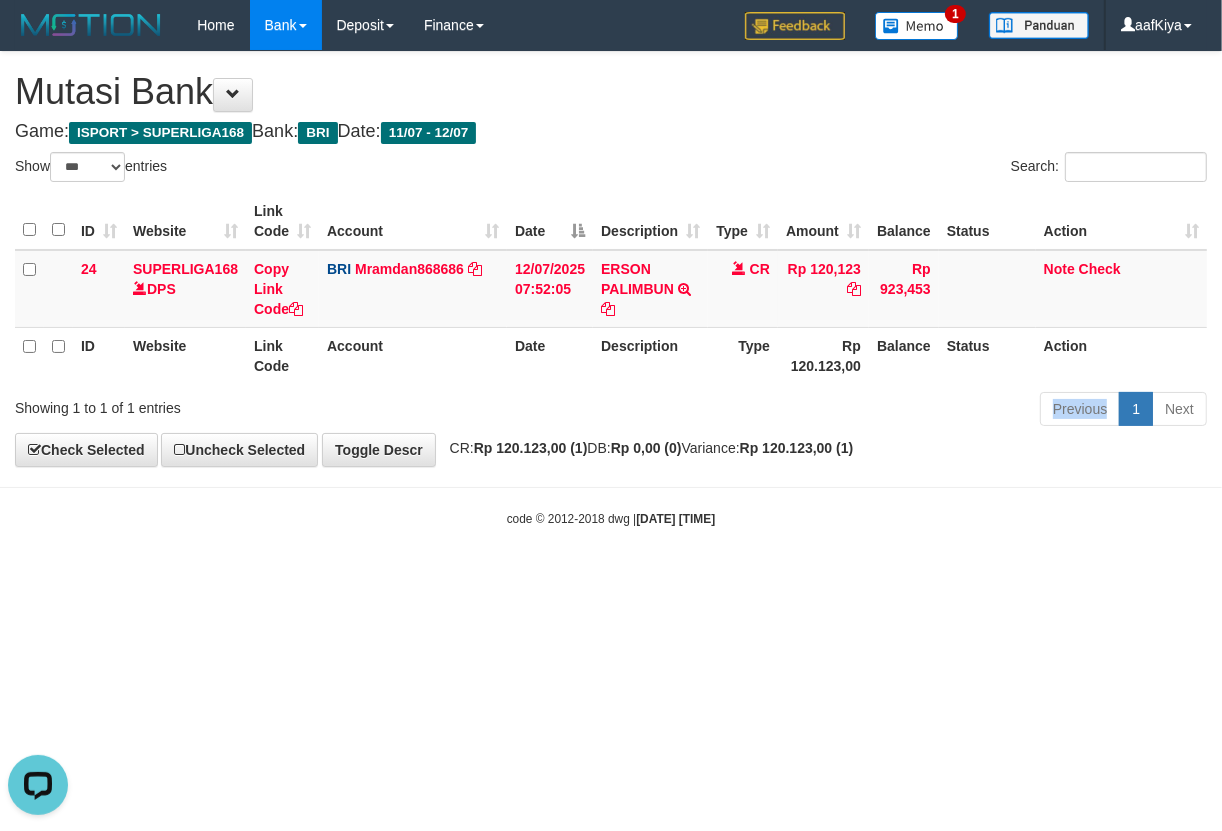 click on "Previous 1 Next" at bounding box center (865, 411) 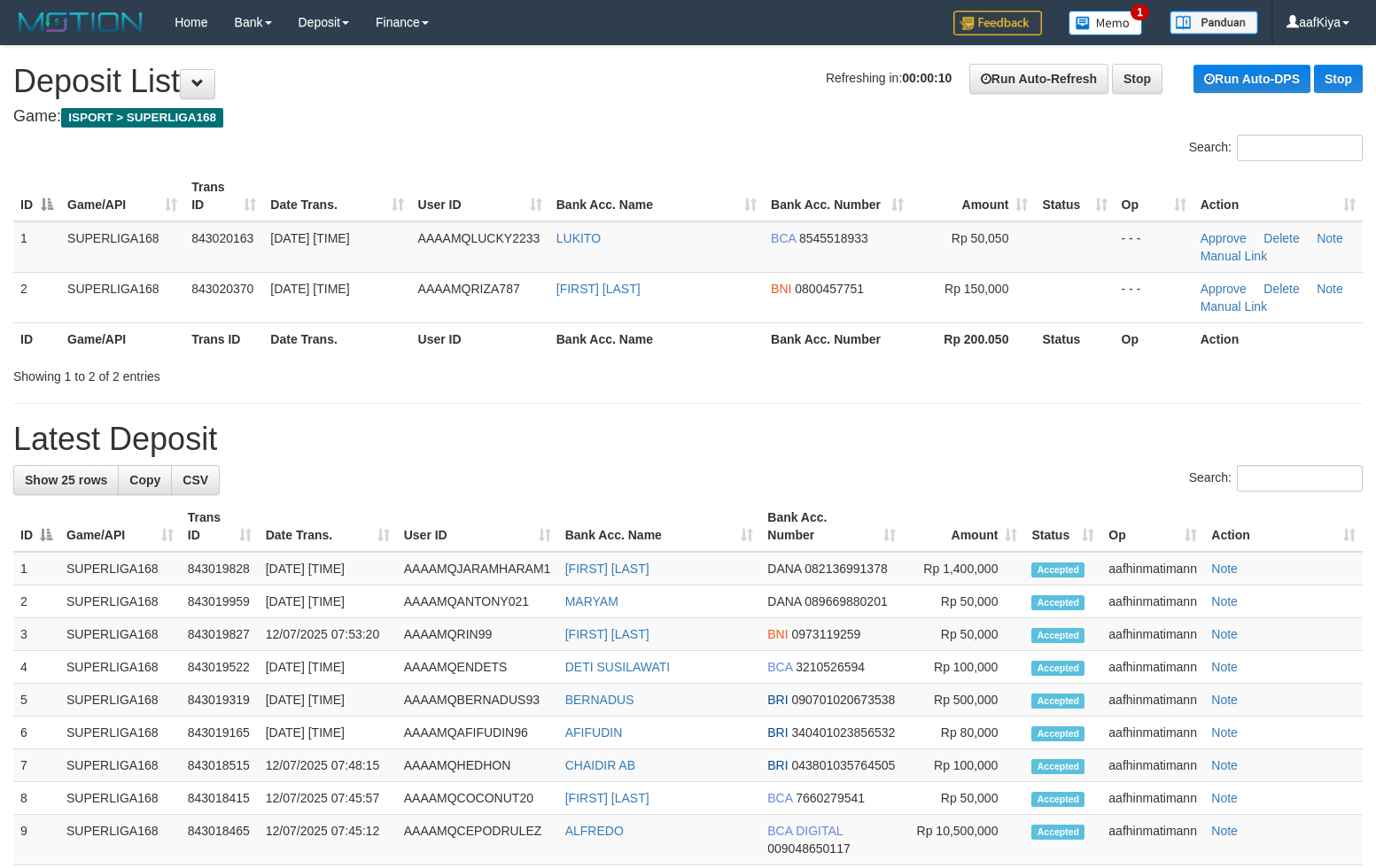 scroll, scrollTop: 0, scrollLeft: 0, axis: both 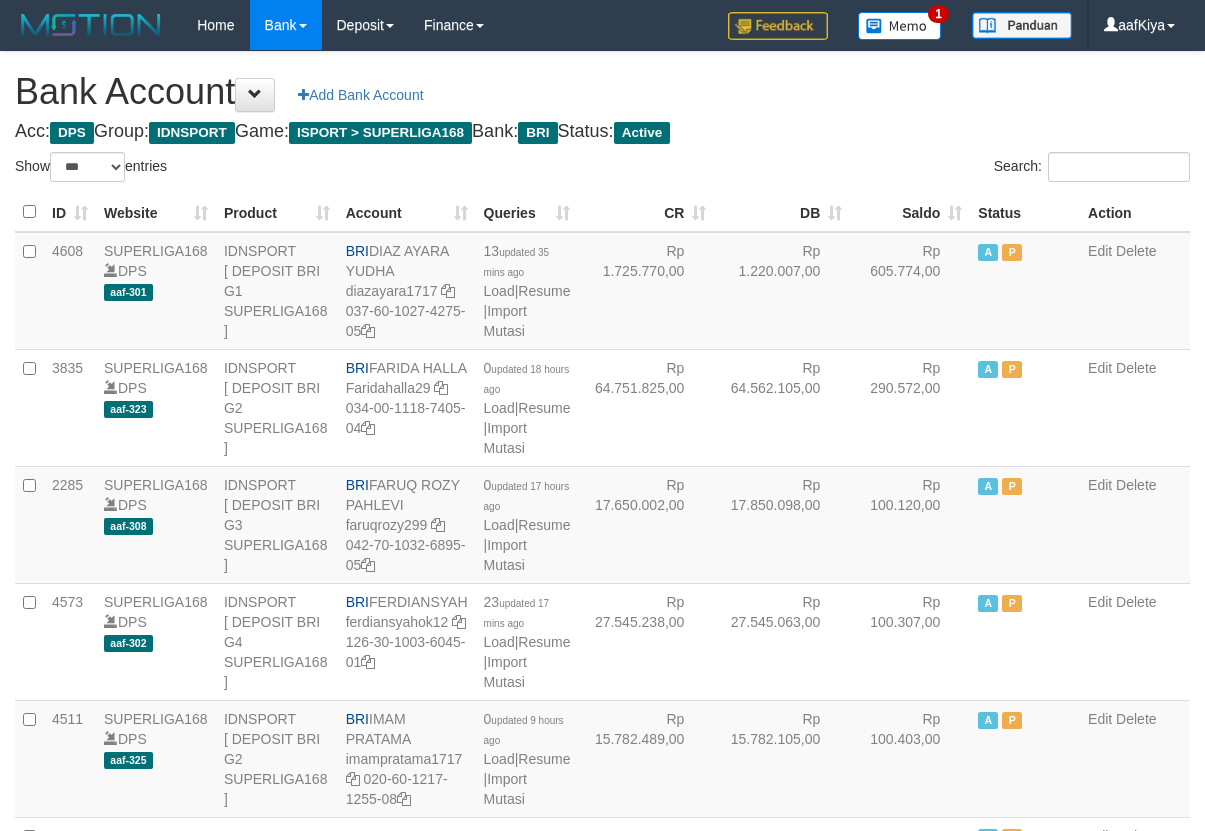 select on "***" 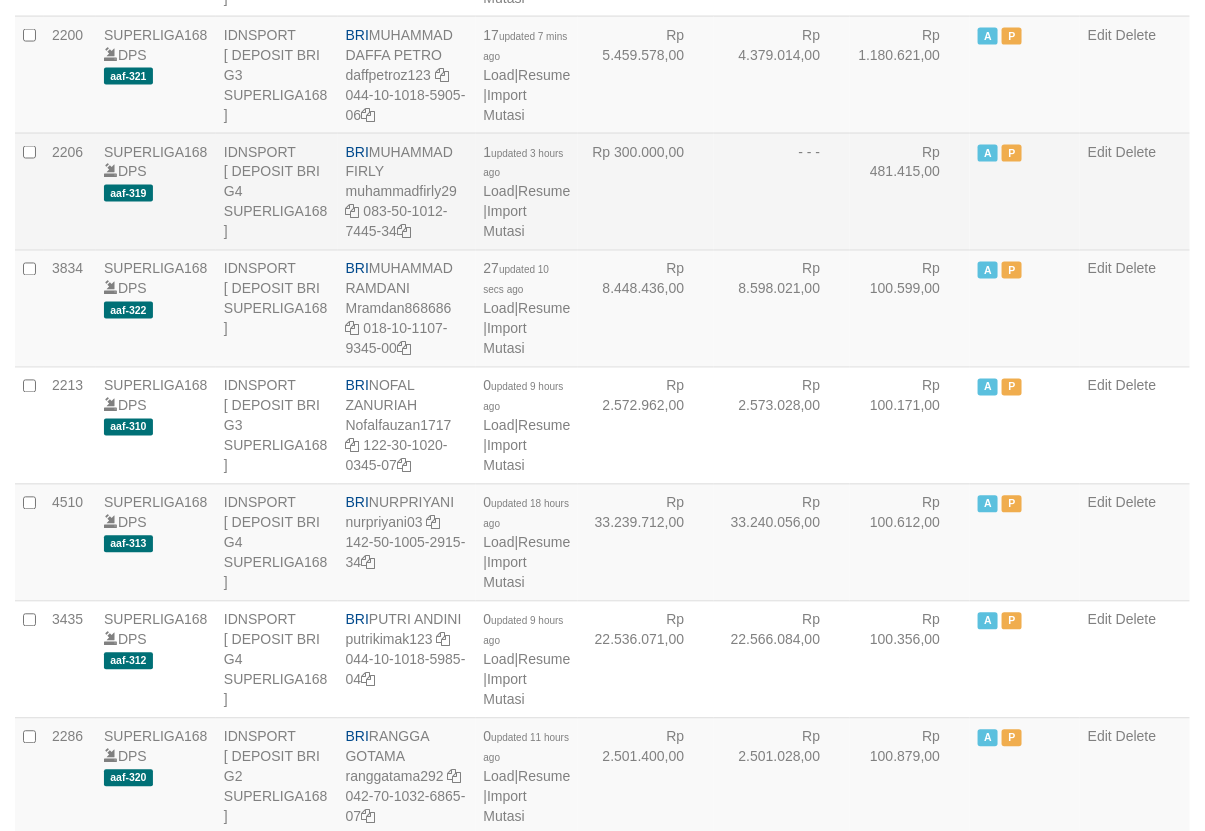 scroll, scrollTop: 960, scrollLeft: 0, axis: vertical 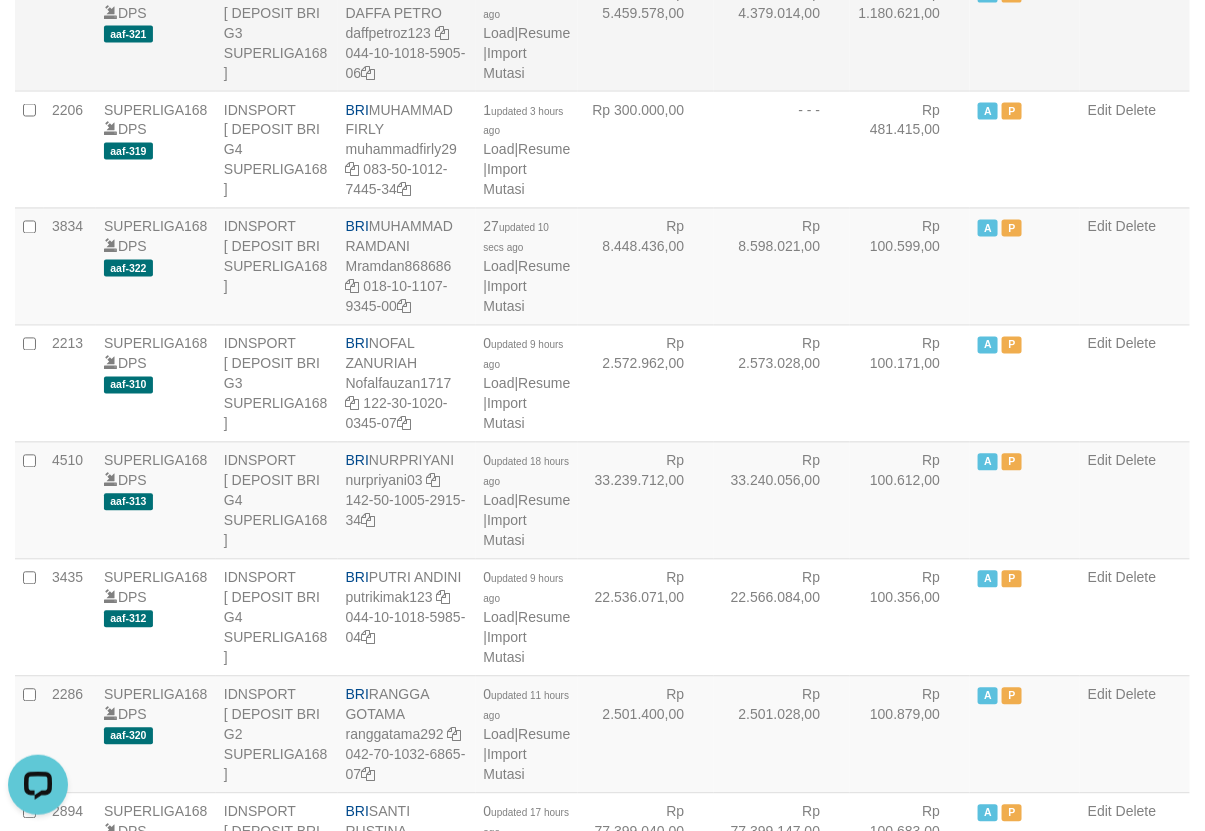 click on "Rp 4.379.014,00" at bounding box center (782, 32) 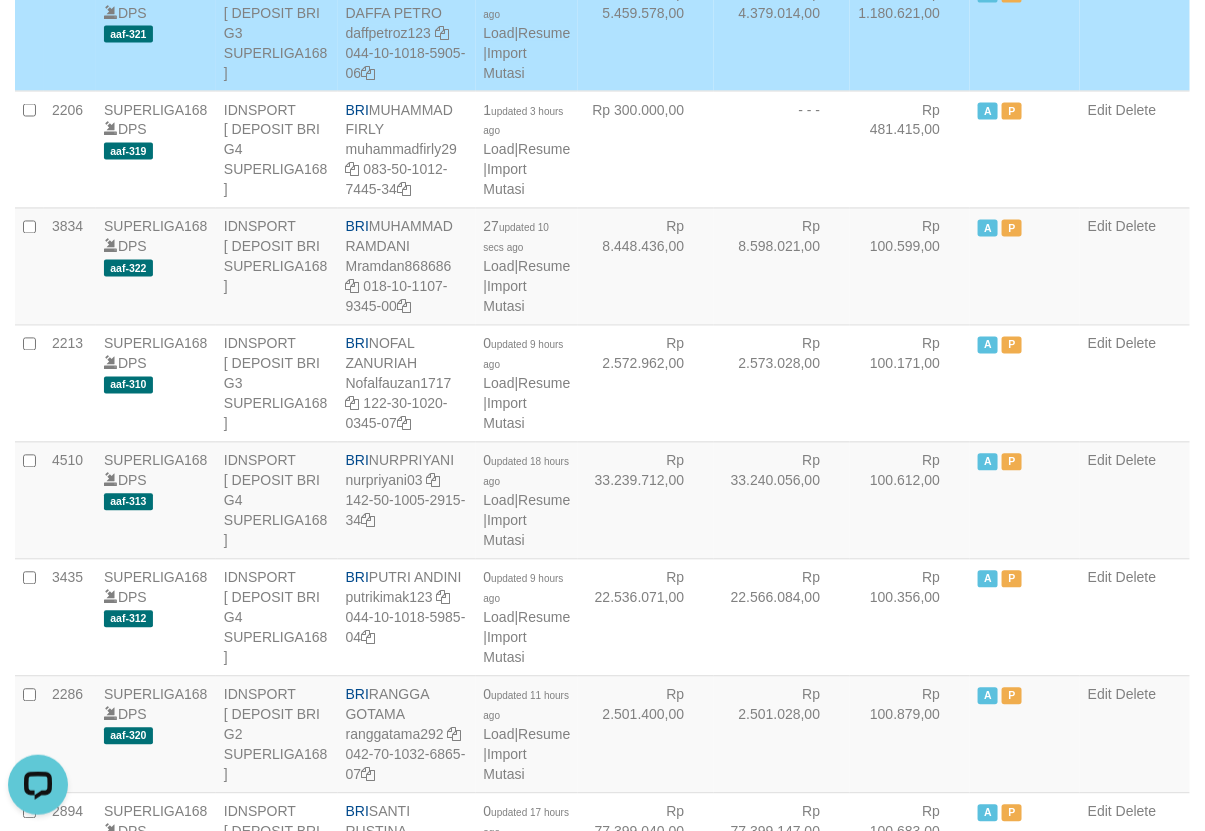 scroll, scrollTop: 520, scrollLeft: 0, axis: vertical 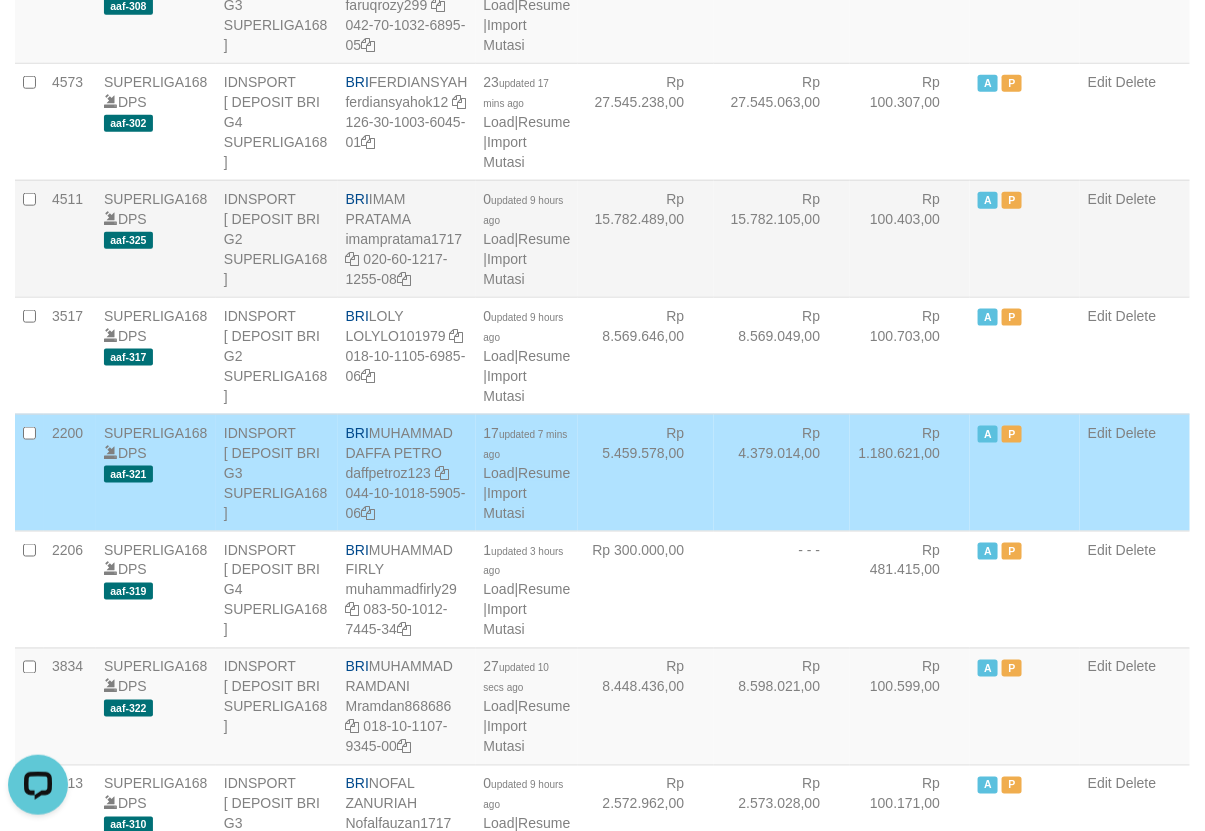 click on "Rp 15.782.105,00" at bounding box center (782, 238) 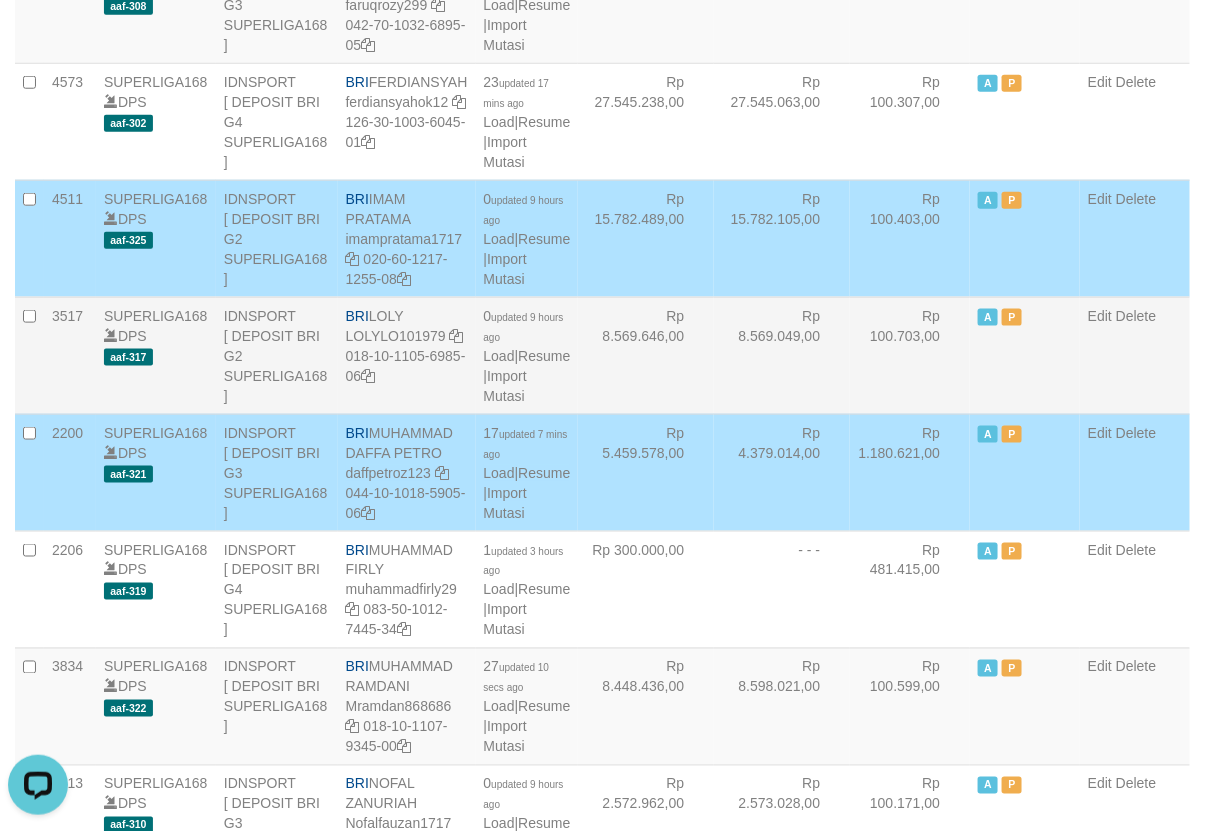 scroll, scrollTop: 1753, scrollLeft: 0, axis: vertical 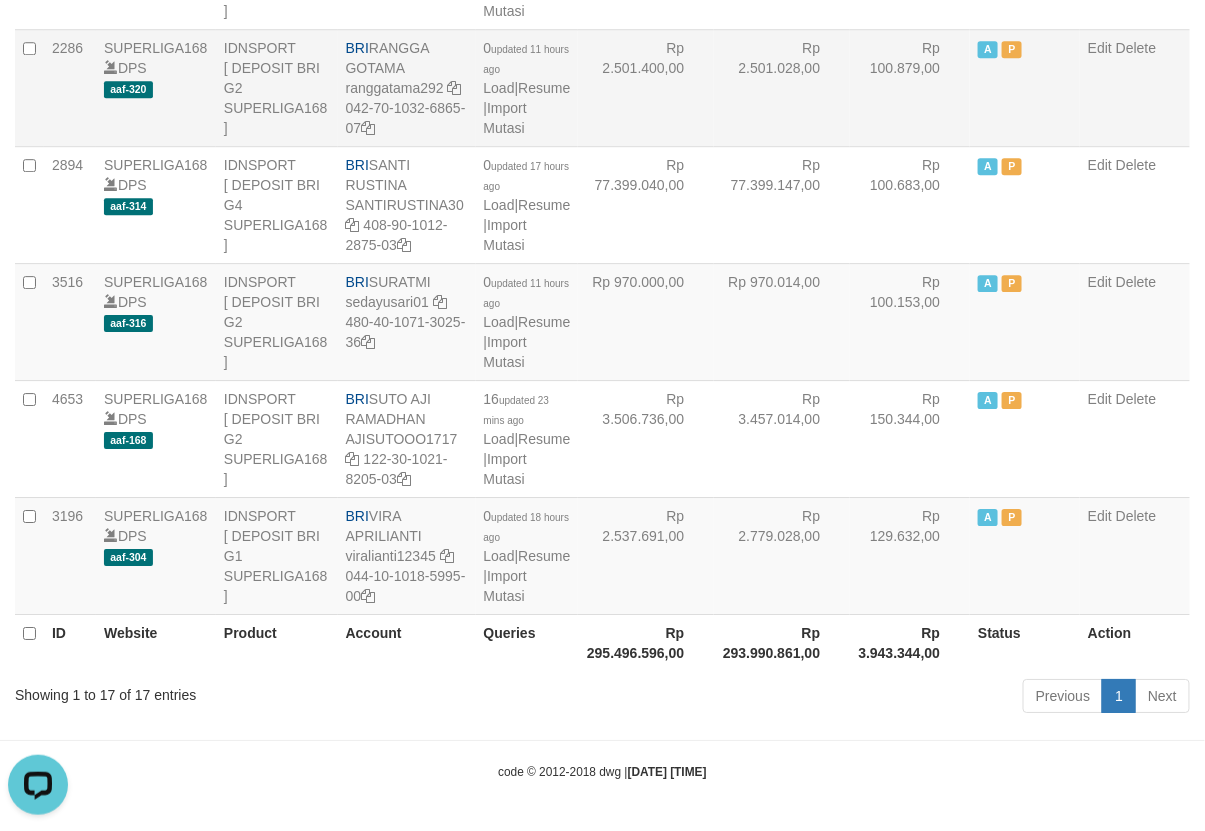 click on "Rp 100.879,00" at bounding box center (910, 87) 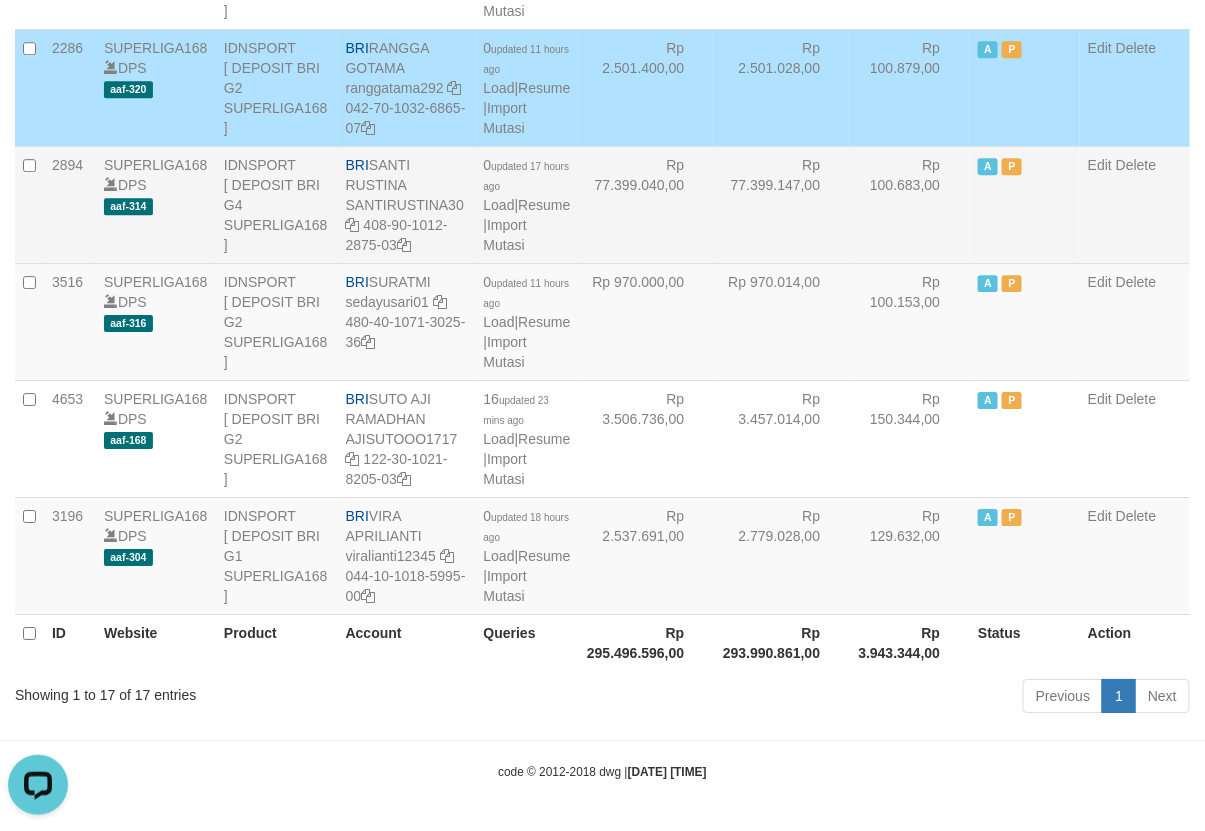 scroll, scrollTop: 1526, scrollLeft: 0, axis: vertical 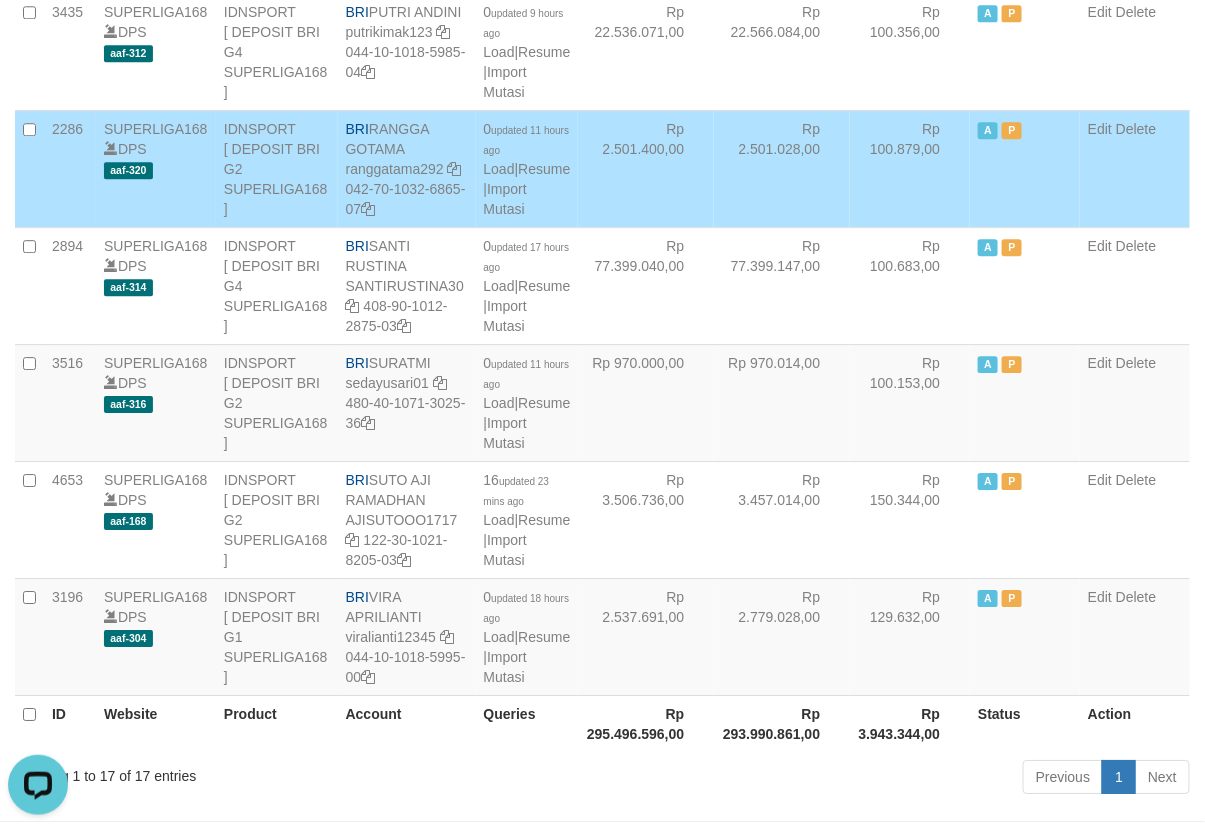 click on "Rp 100.612,00" at bounding box center (910, -66) 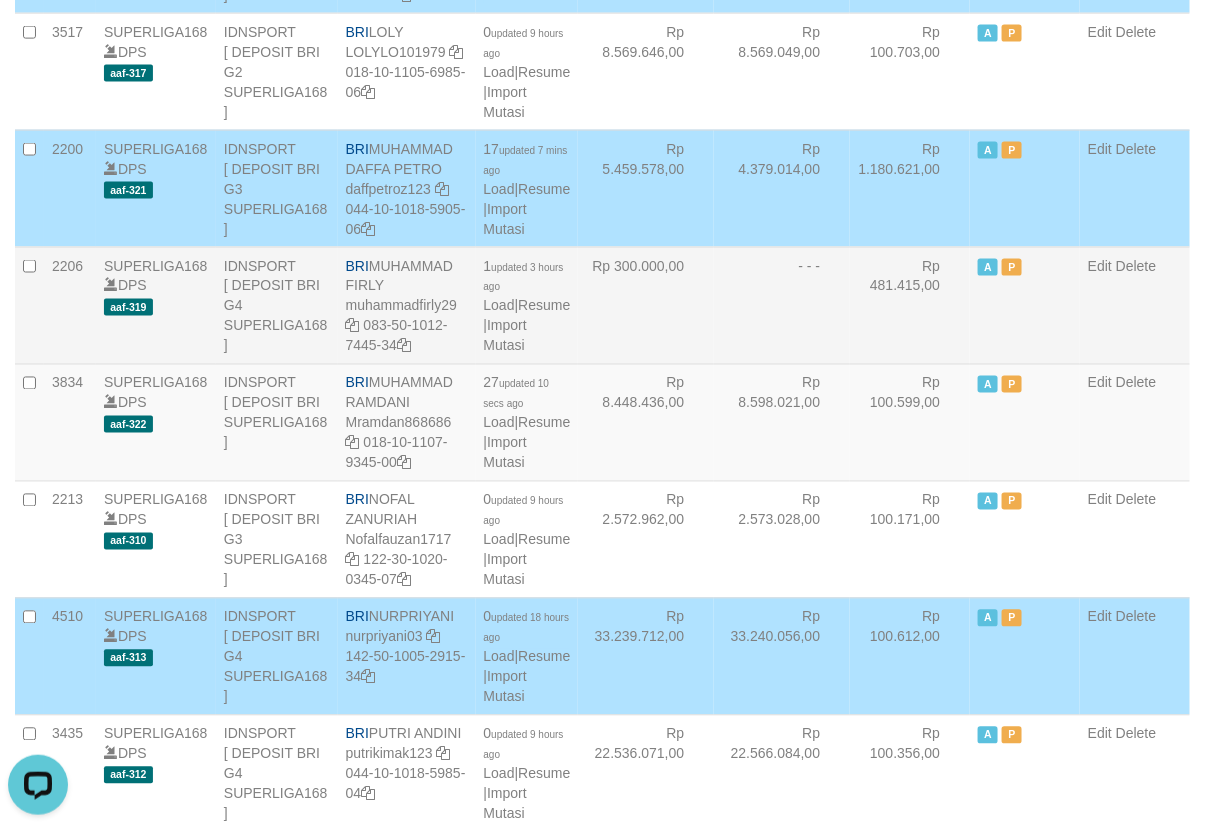 drag, startPoint x: 704, startPoint y: 454, endPoint x: 644, endPoint y: 425, distance: 66.64083 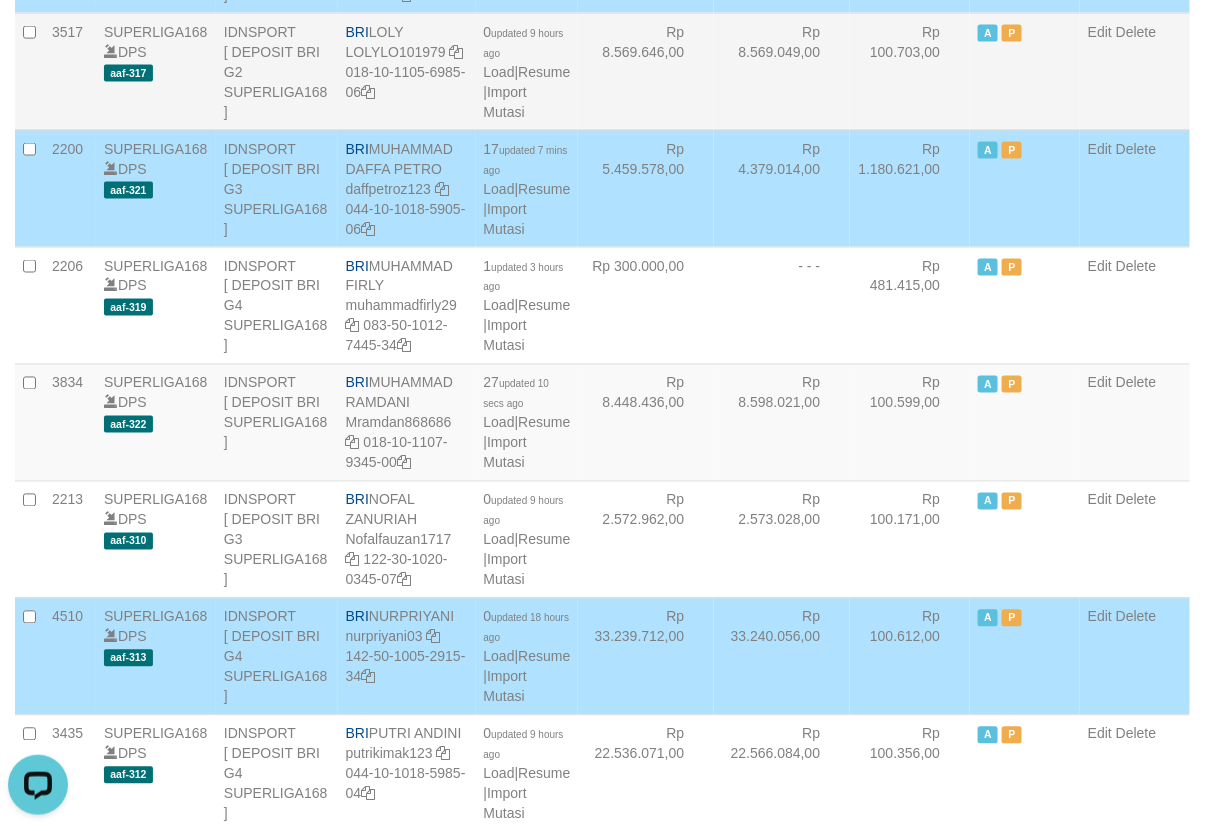 click on "Rp 8.569.646,00" at bounding box center [646, 71] 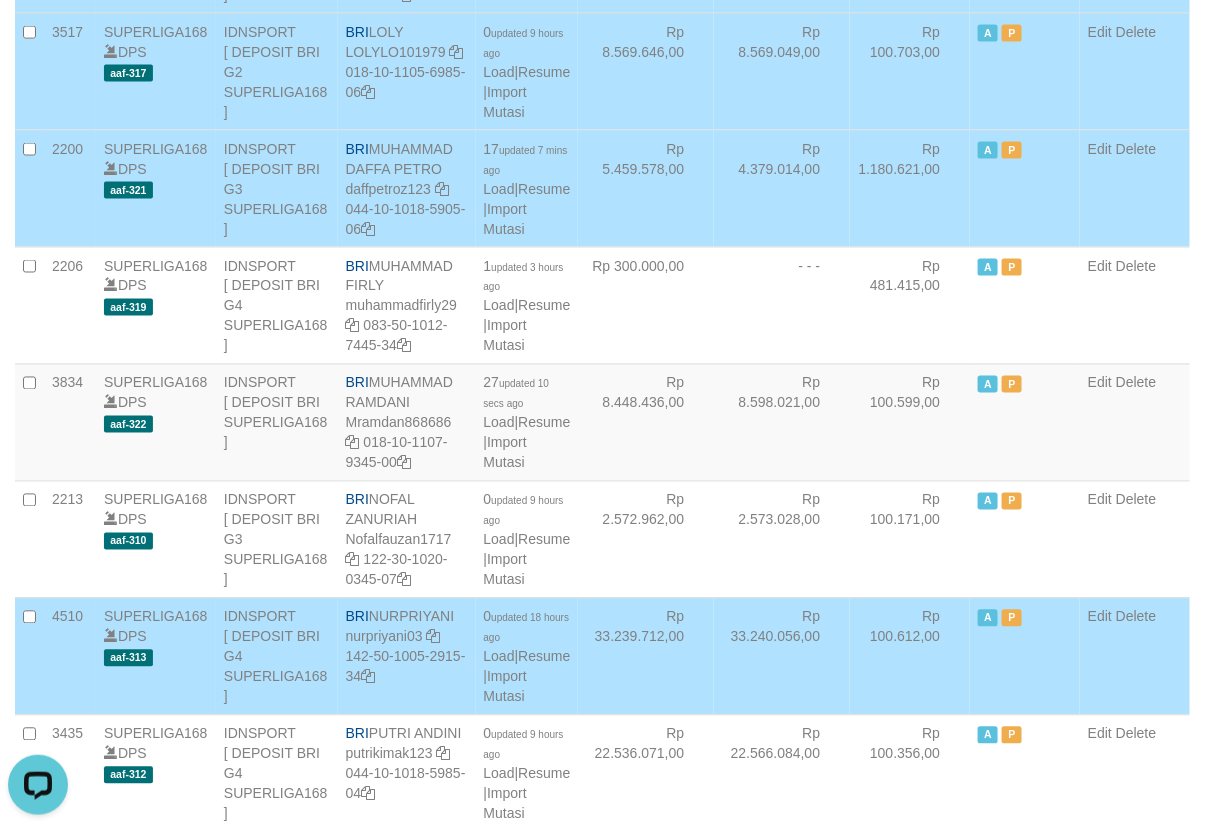 scroll, scrollTop: 1948, scrollLeft: 0, axis: vertical 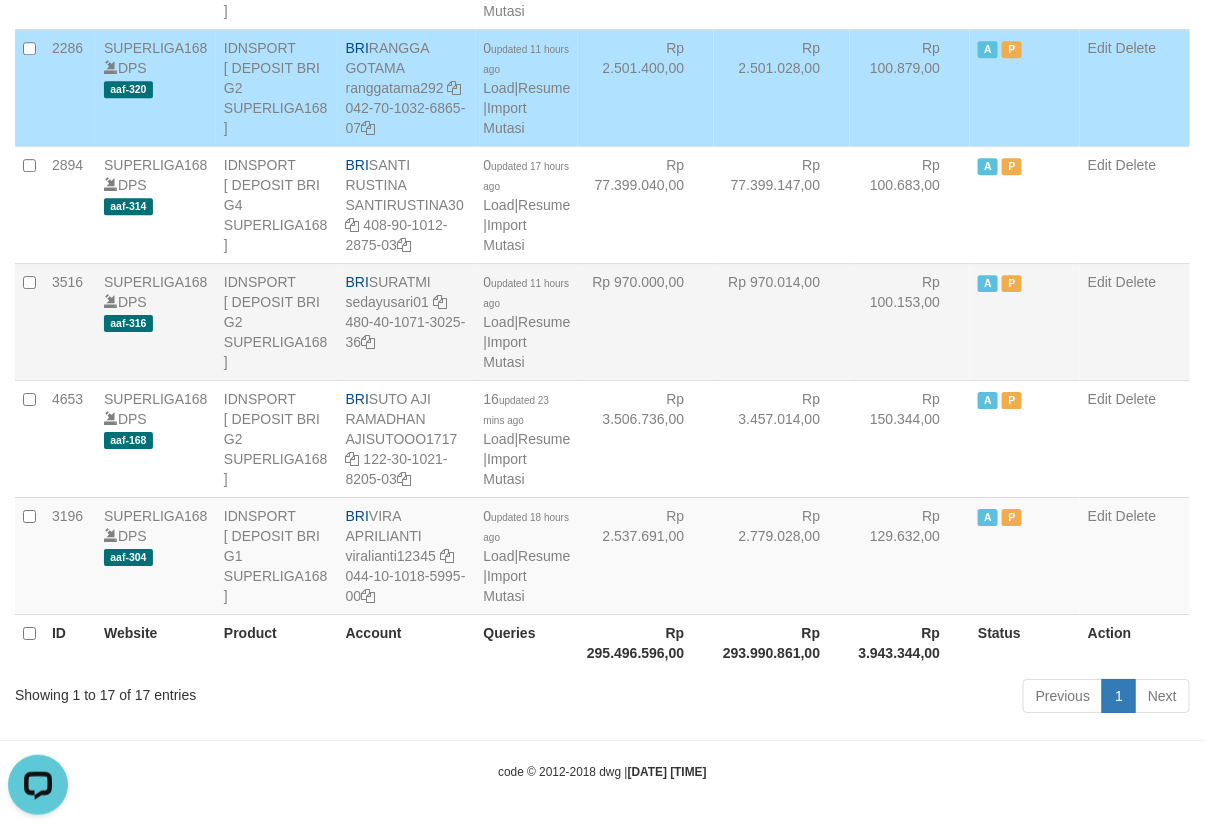 click on "Rp 100.153,00" at bounding box center [910, 321] 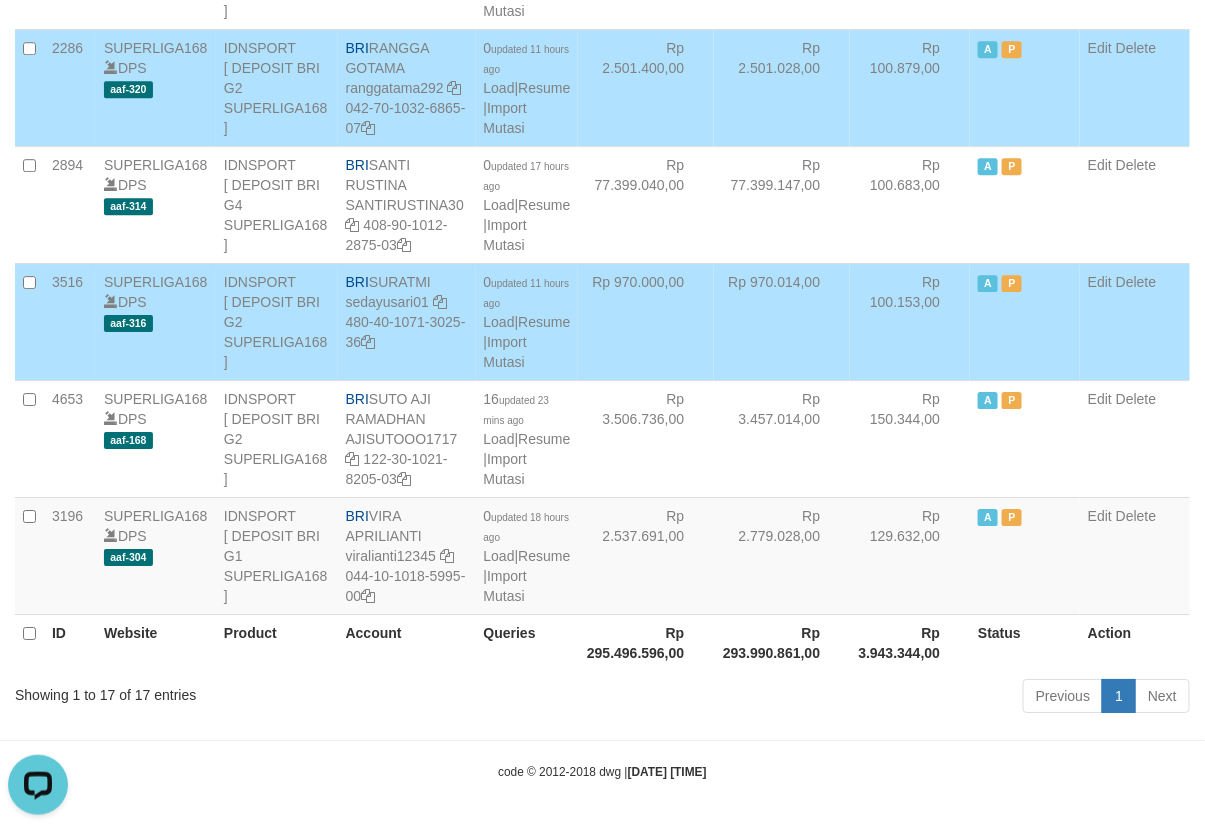 scroll, scrollTop: 1488, scrollLeft: 0, axis: vertical 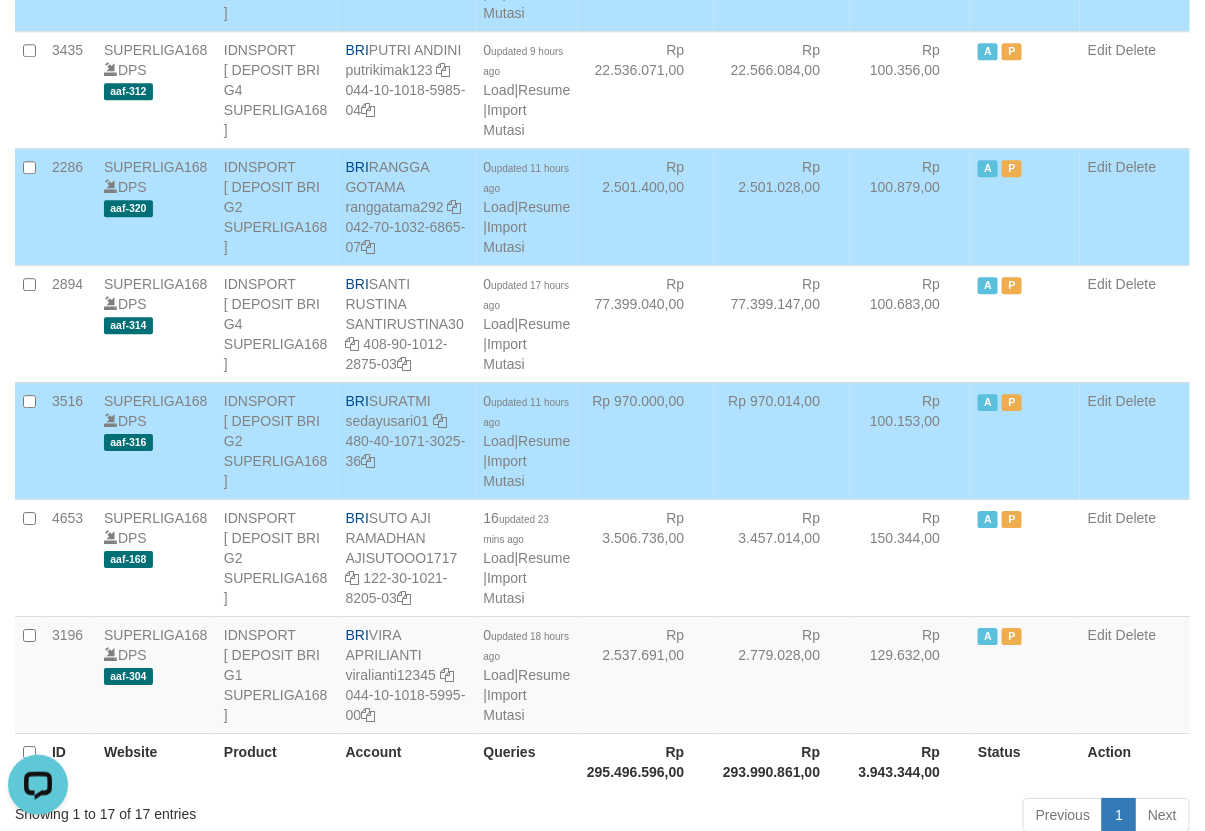 click on "Rp 33.240.056,00" at bounding box center [782, -28] 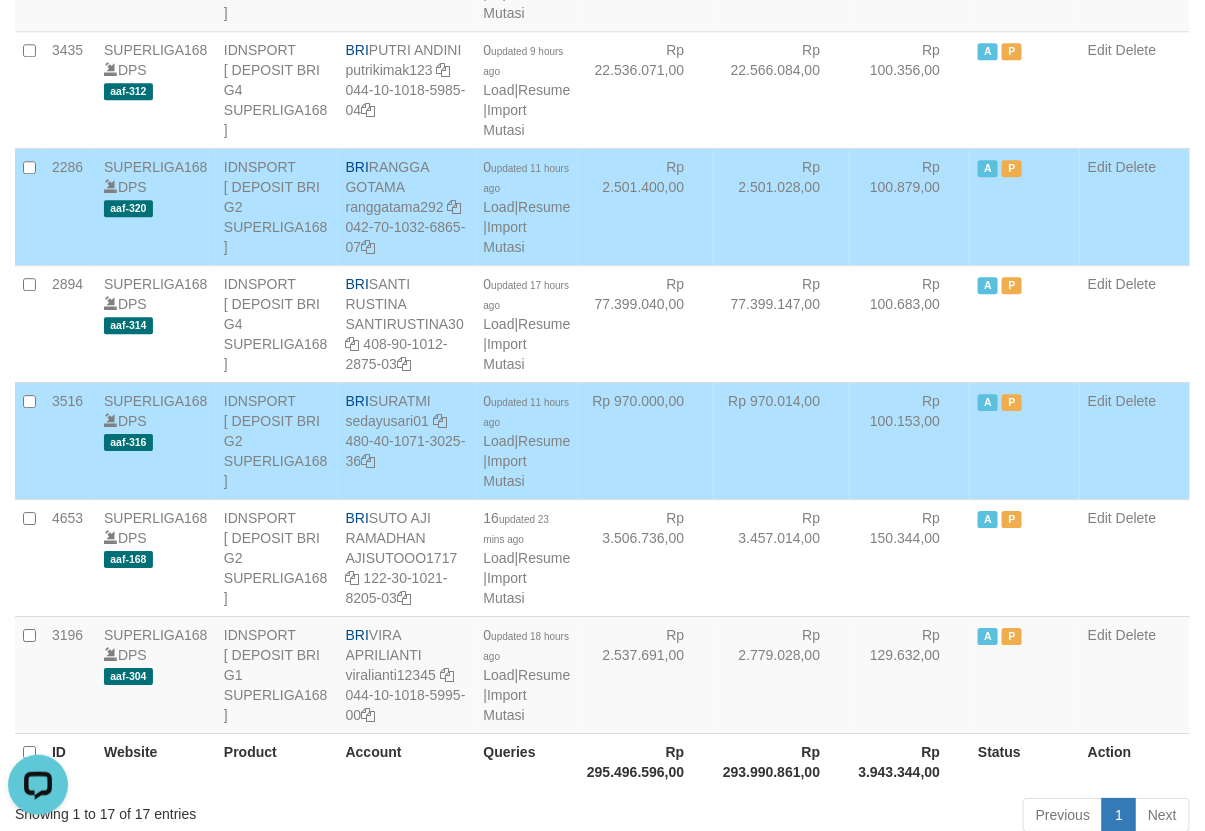 scroll, scrollTop: 118, scrollLeft: 0, axis: vertical 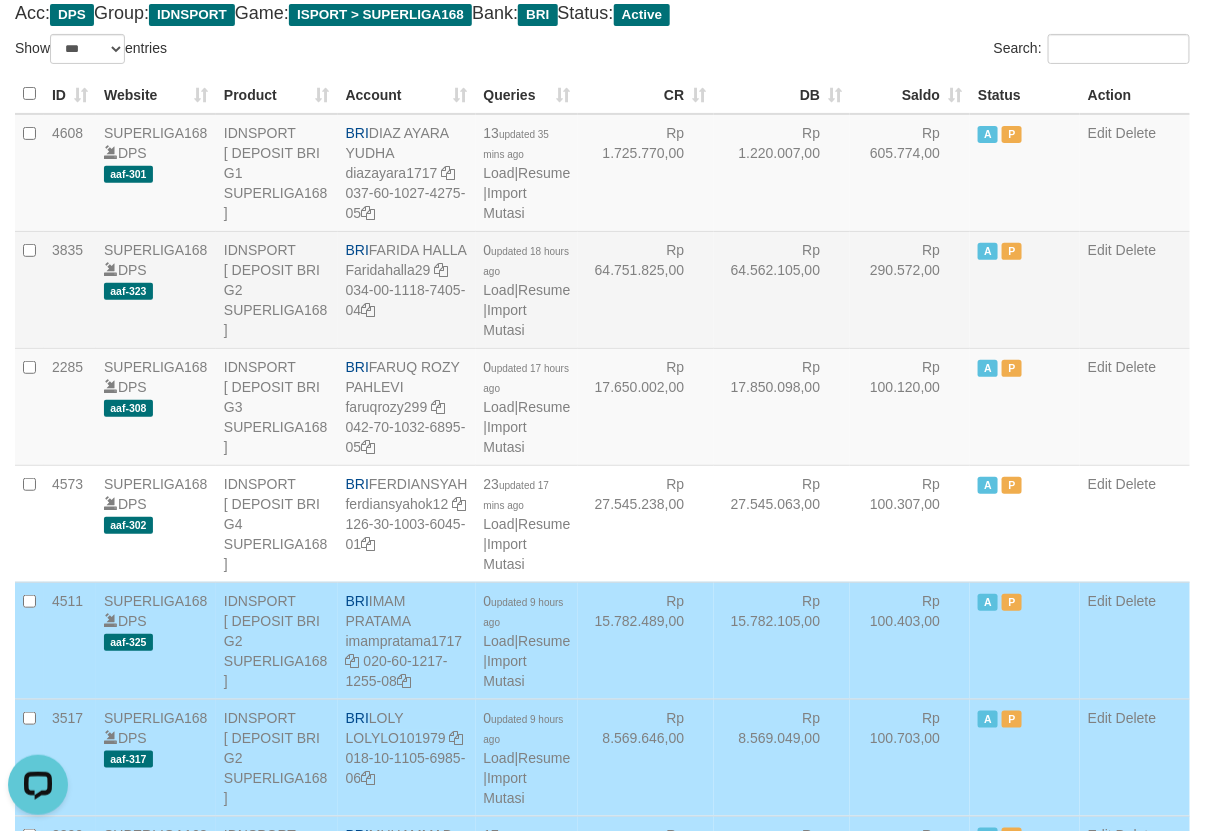 click on "Rp 64.751.825,00" at bounding box center [646, 289] 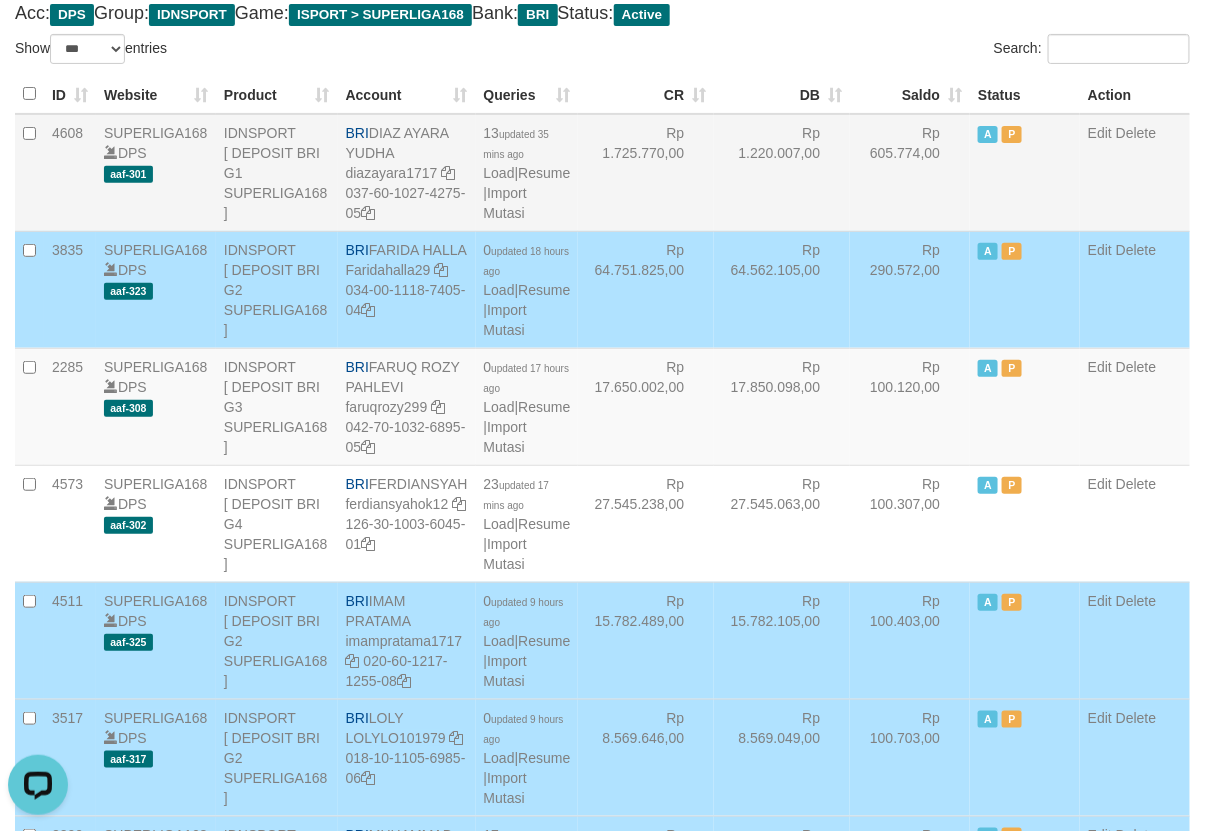 click on "A
P" at bounding box center (1025, 173) 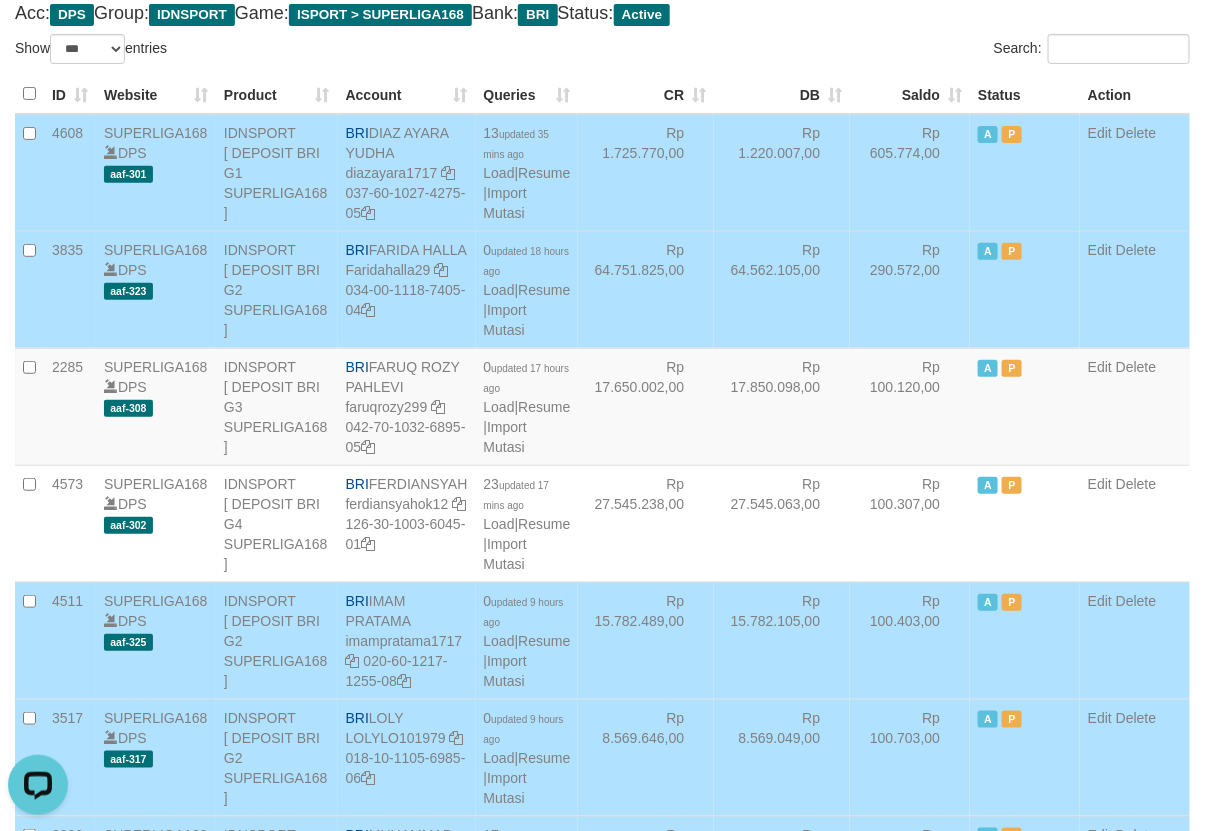 scroll, scrollTop: 1625, scrollLeft: 0, axis: vertical 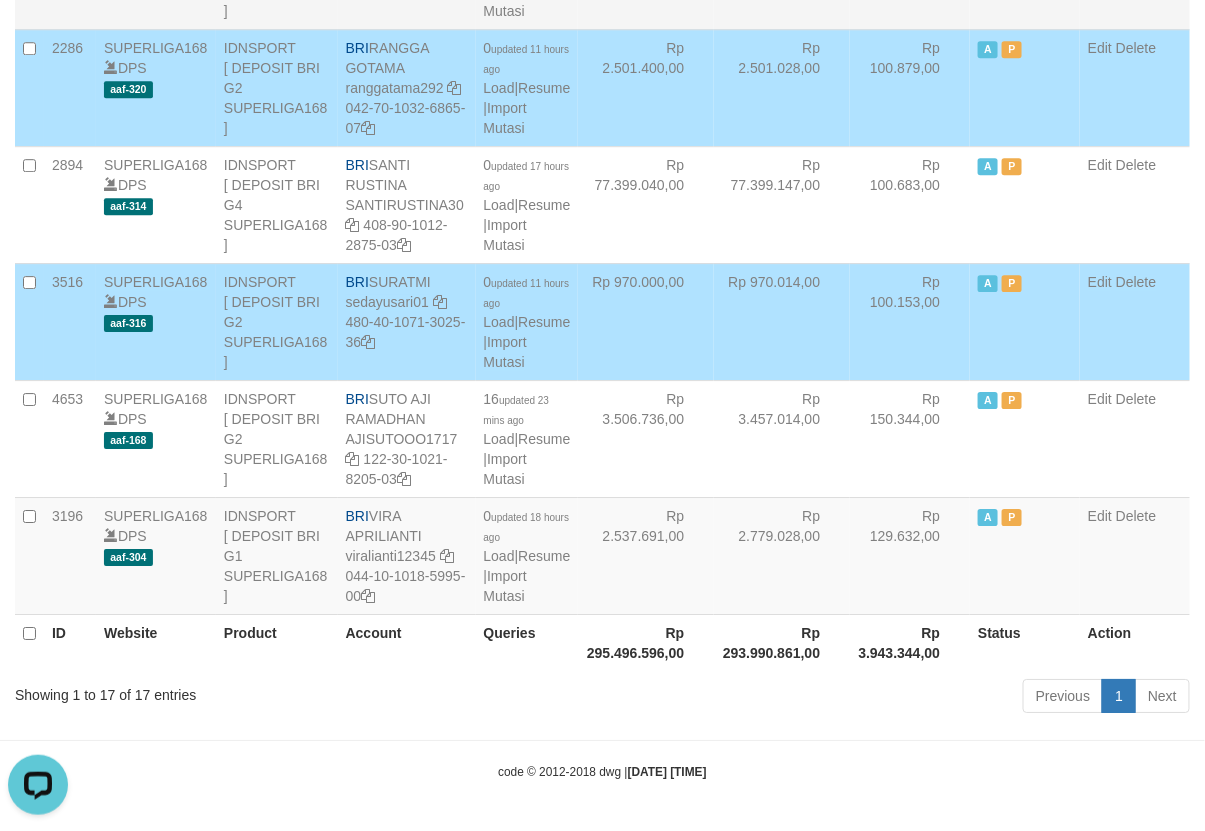 click on "Rp 22.566.084,00" at bounding box center (782, -30) 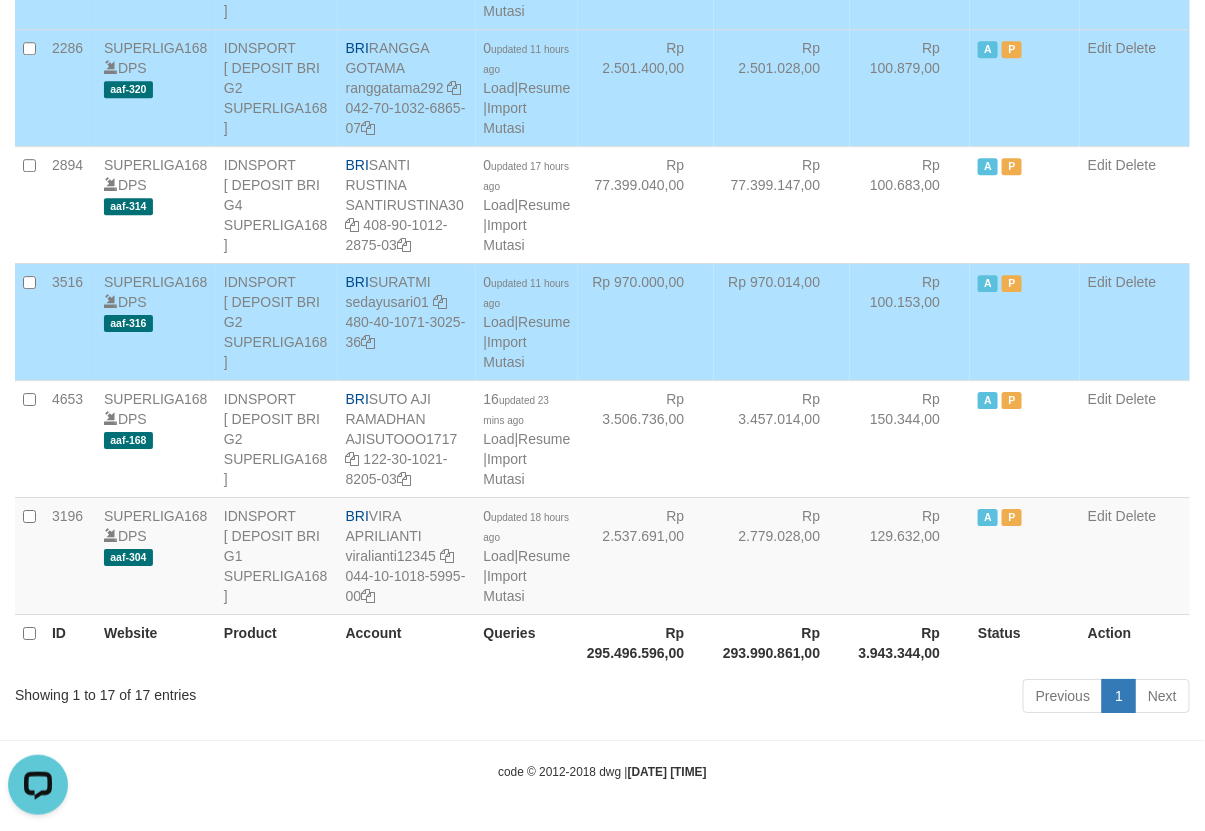 scroll, scrollTop: 0, scrollLeft: 0, axis: both 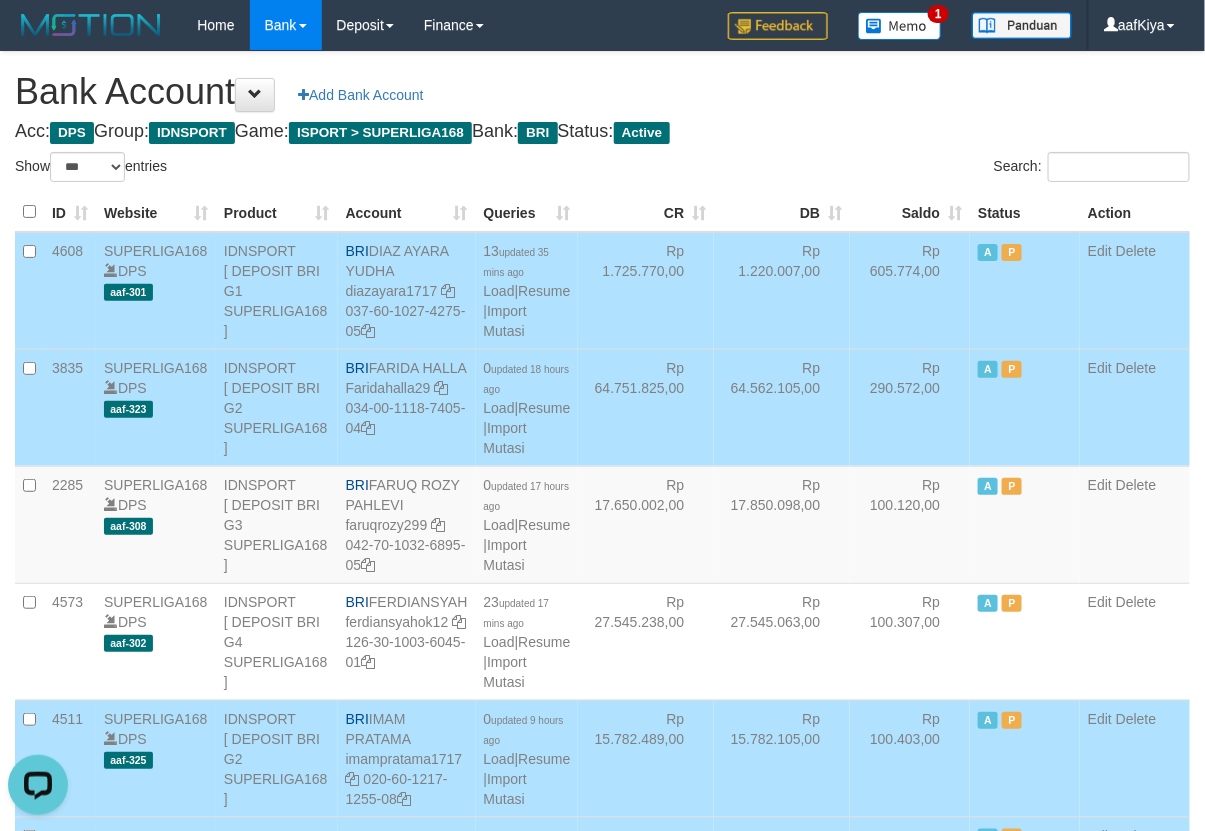 click on "4608
SUPERLIGA168
DPS
aaf-301
IDNSPORT
[ DEPOSIT BRI G1 SUPERLIGA168 ]
BRI
DIAZ AYARA YUDHA
diazayara1717
037-60-1027-4275-05
13  updated 35 mins ago
Load
|
Resume
|
Import Mutasi
Rp 1.725.770,00
Rp 1.220.007,00
Rp 605.774,00
A
P
Edit
Delete" at bounding box center (602, 291) 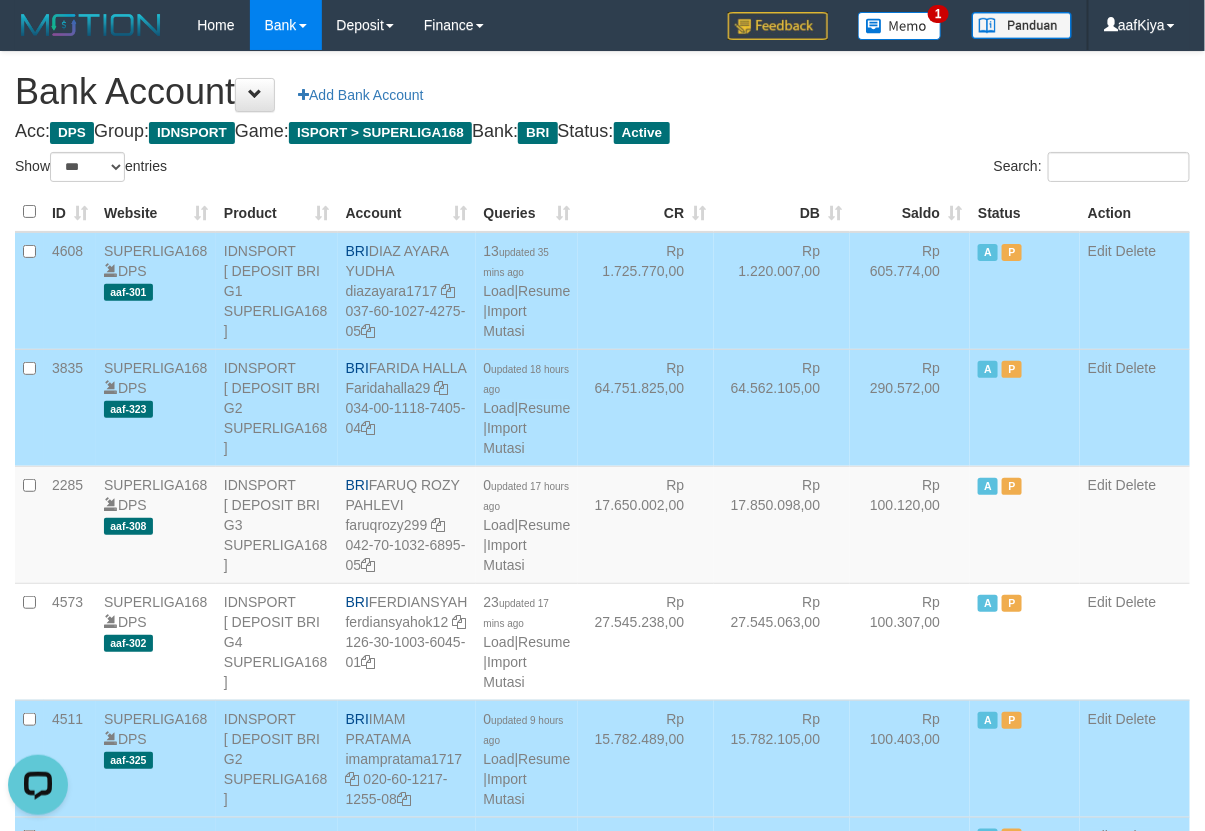 scroll, scrollTop: 1205, scrollLeft: 0, axis: vertical 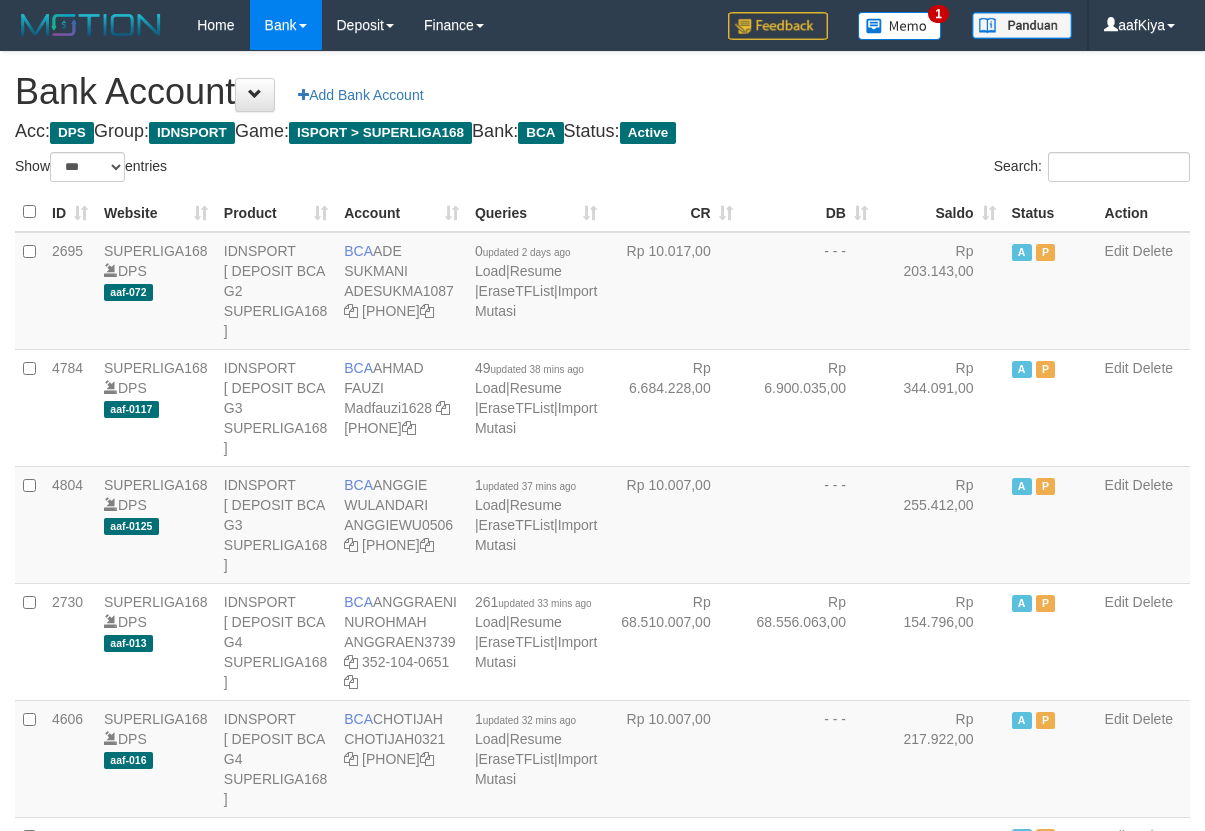 select on "***" 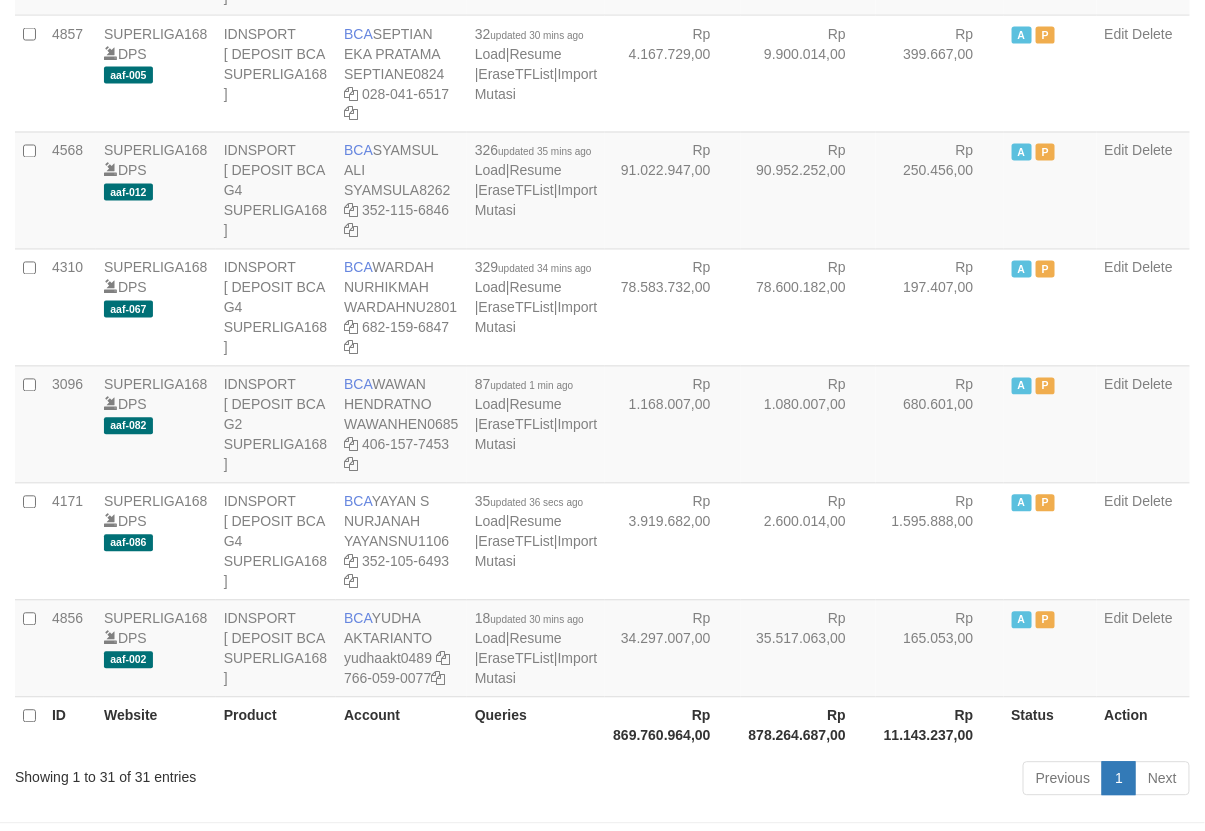 scroll, scrollTop: 3602, scrollLeft: 0, axis: vertical 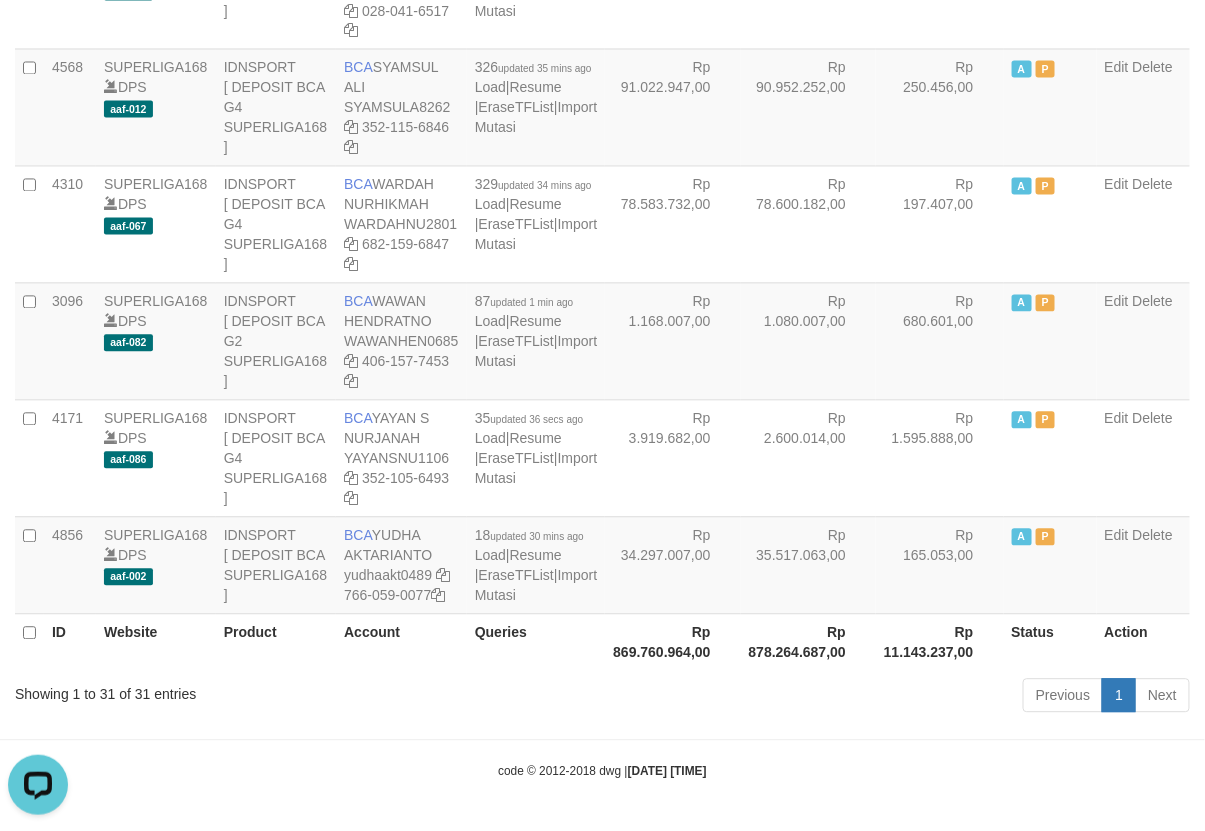 click on "Rp 25.400.063,00" at bounding box center [808, -244] 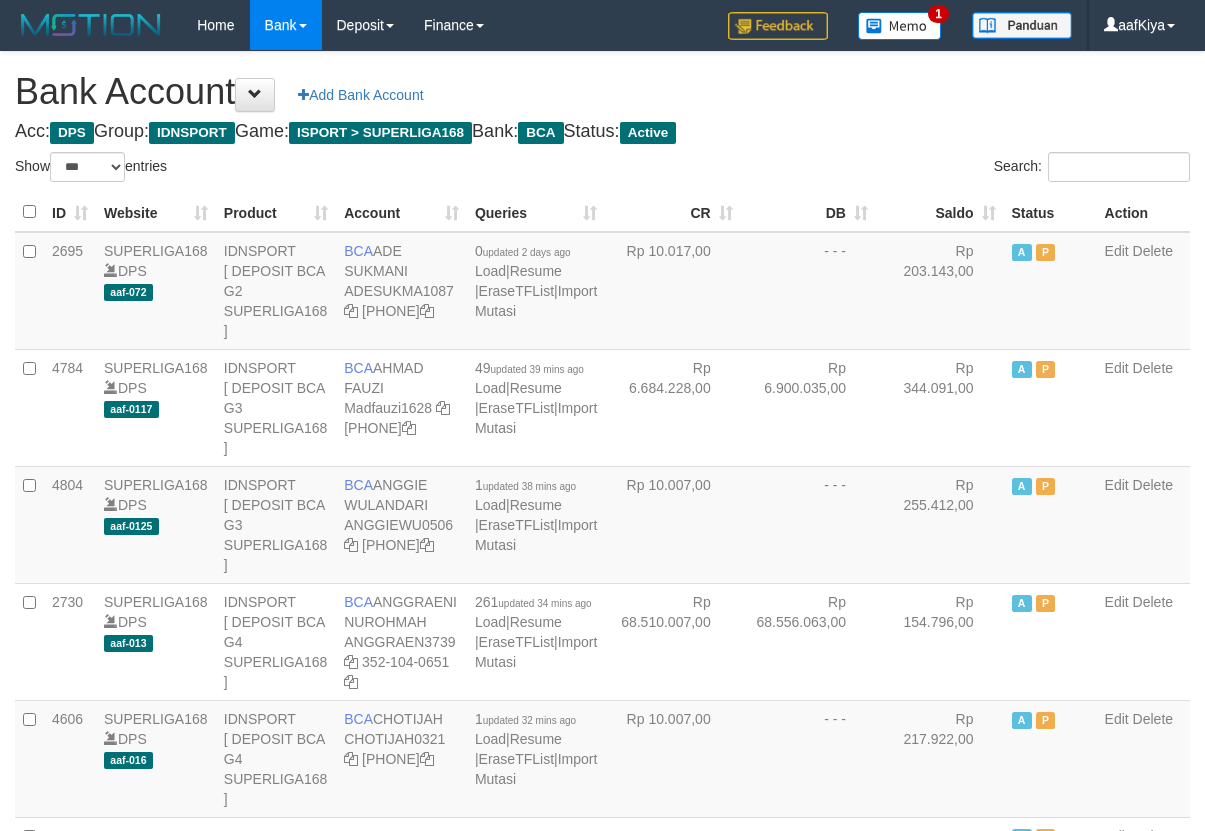 select on "***" 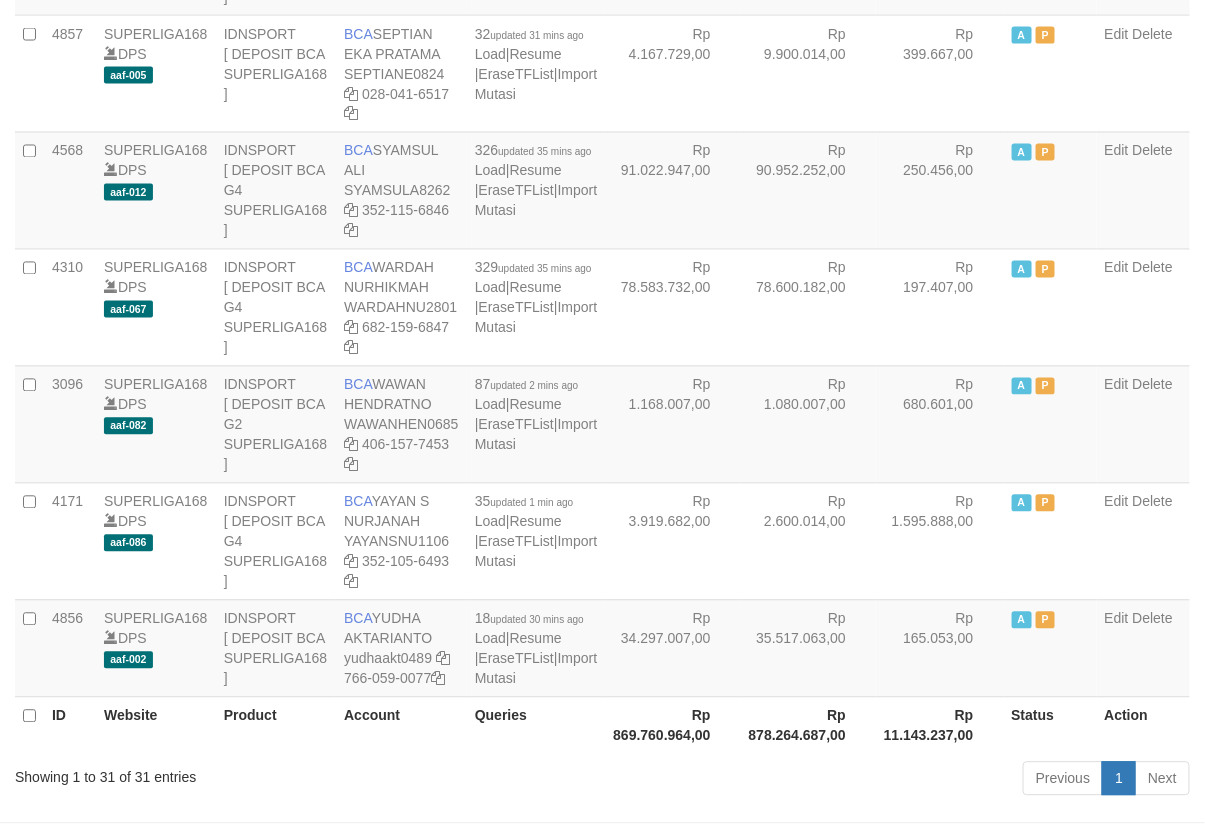 scroll, scrollTop: 3602, scrollLeft: 0, axis: vertical 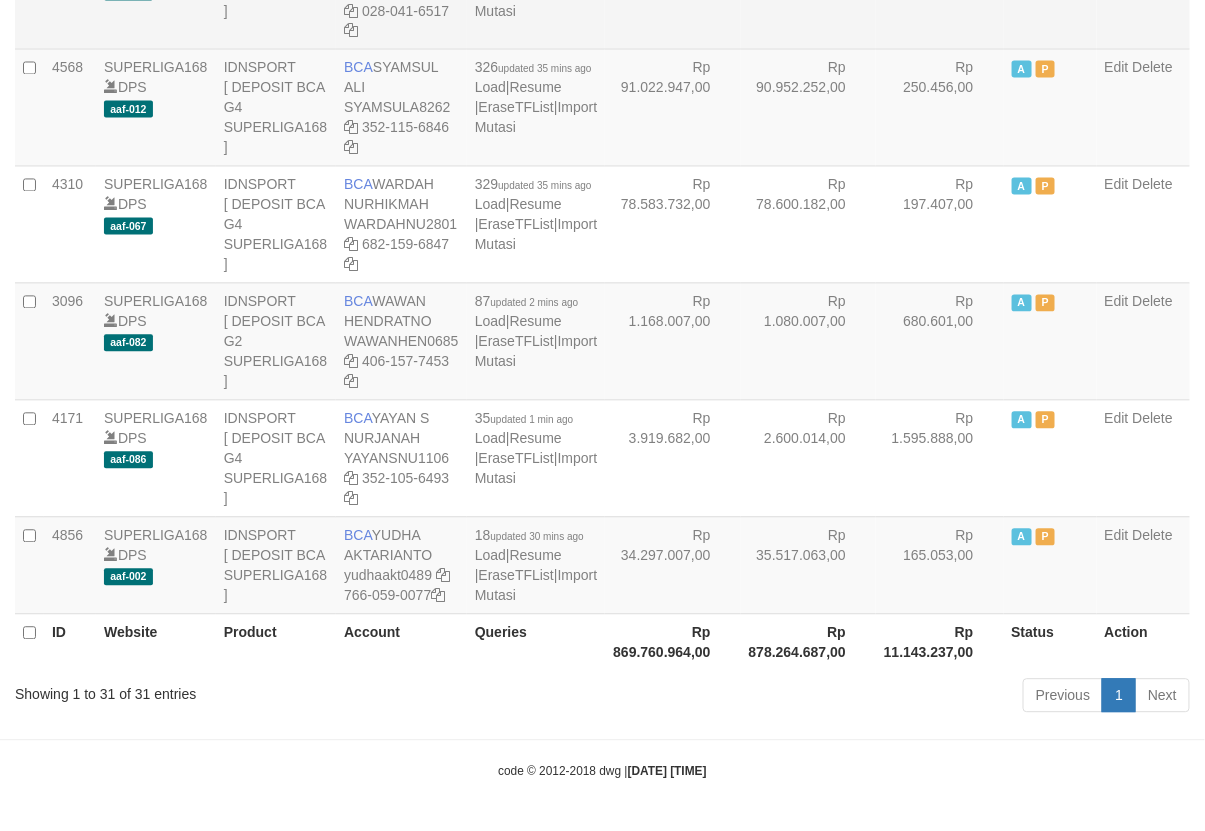 drag, startPoint x: 723, startPoint y: 516, endPoint x: 723, endPoint y: 612, distance: 96 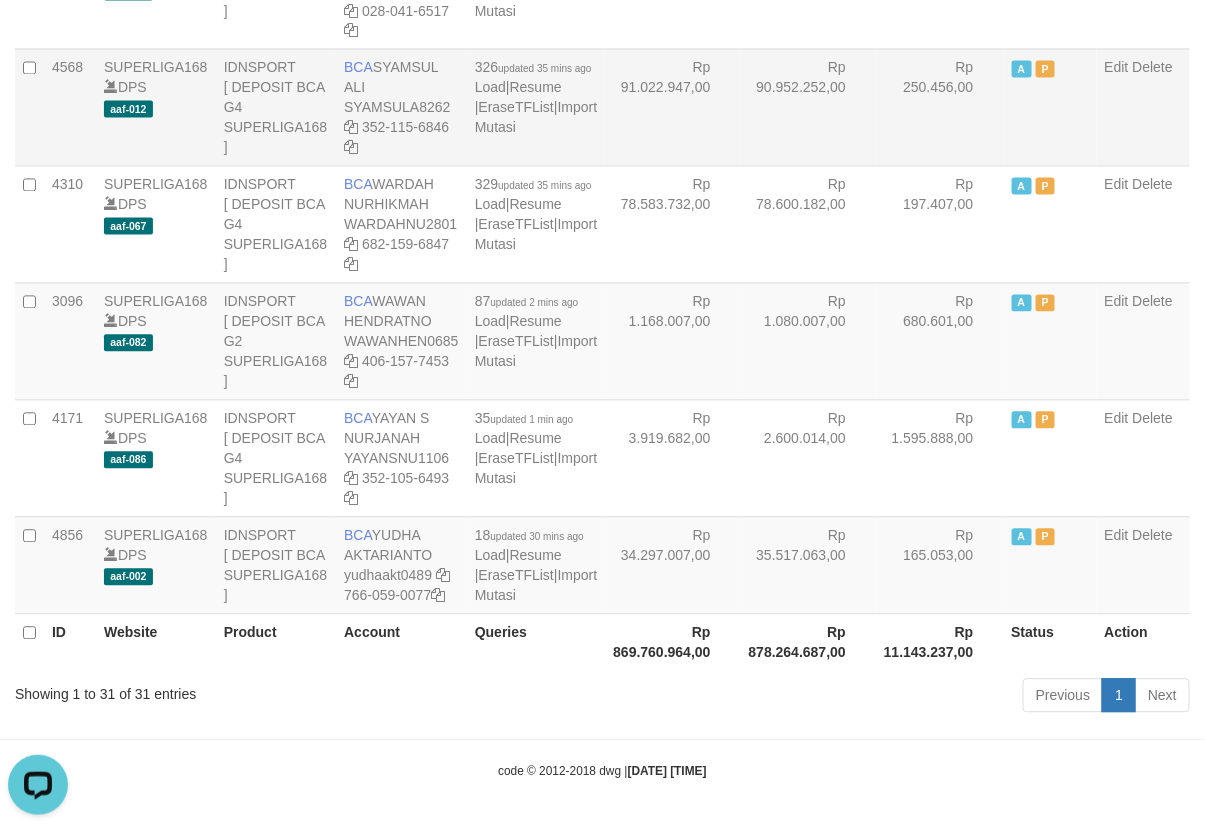 scroll, scrollTop: 0, scrollLeft: 0, axis: both 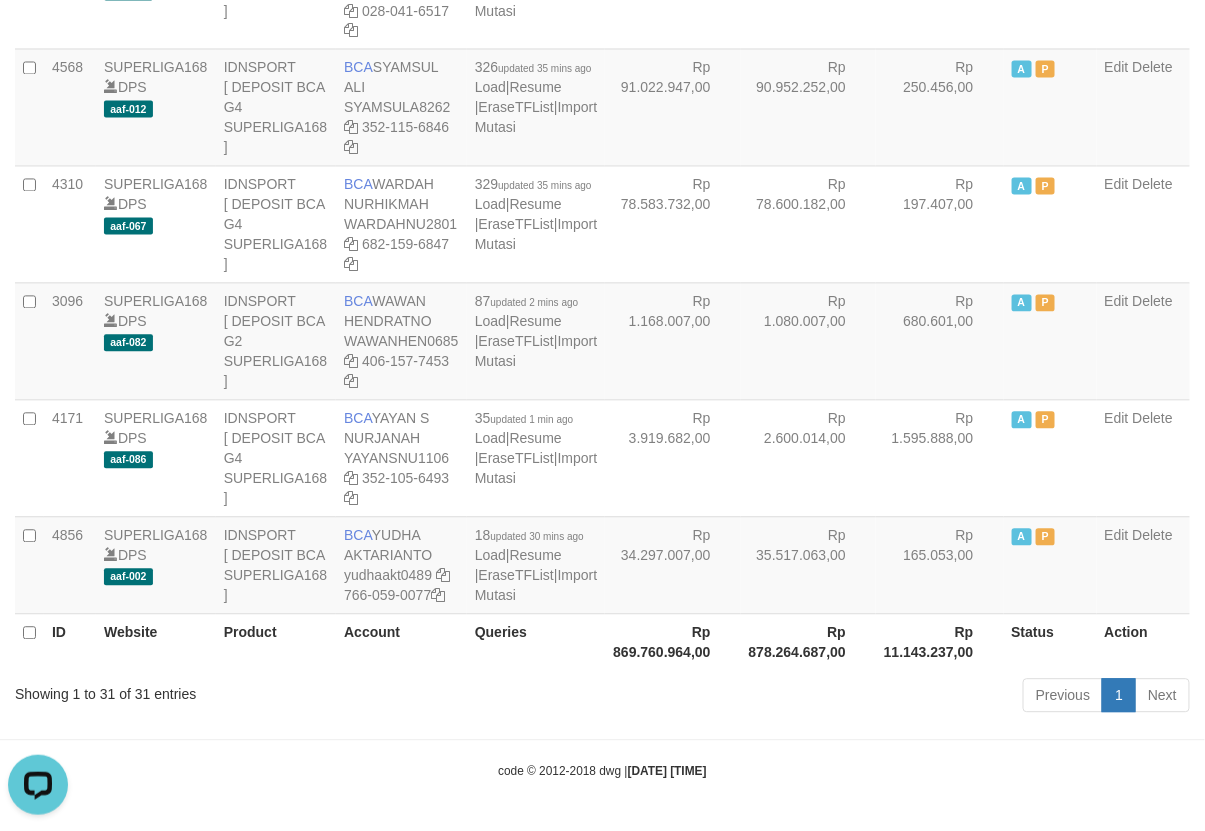click on "Rp 25.687.454,00" at bounding box center [672, -244] 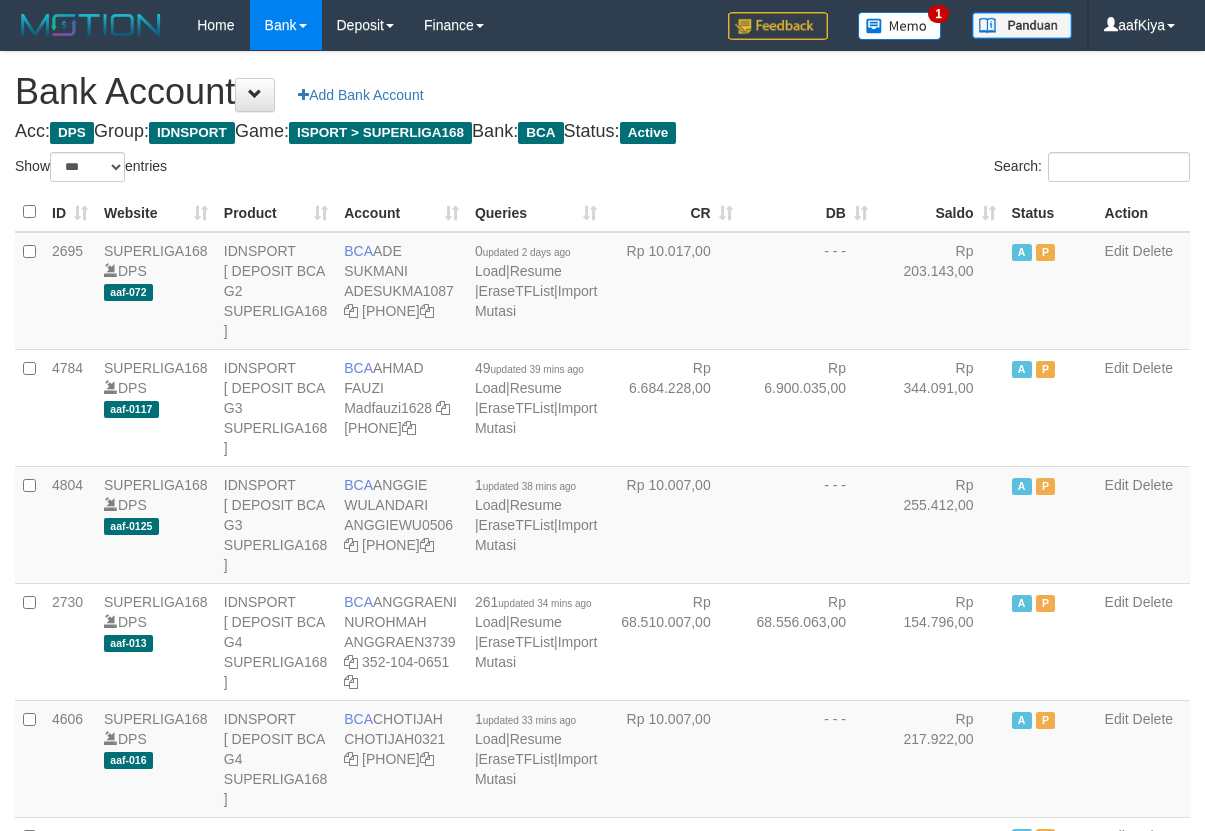 select on "***" 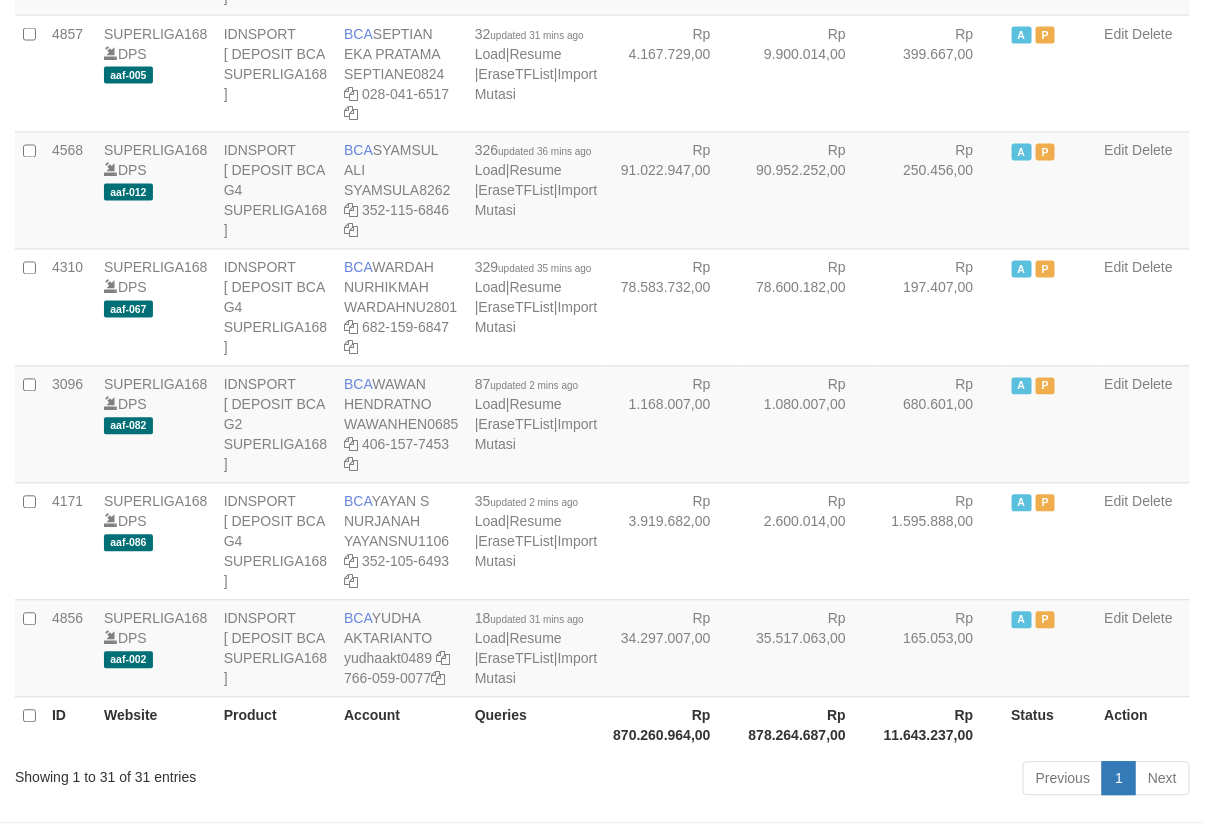 scroll, scrollTop: 3602, scrollLeft: 0, axis: vertical 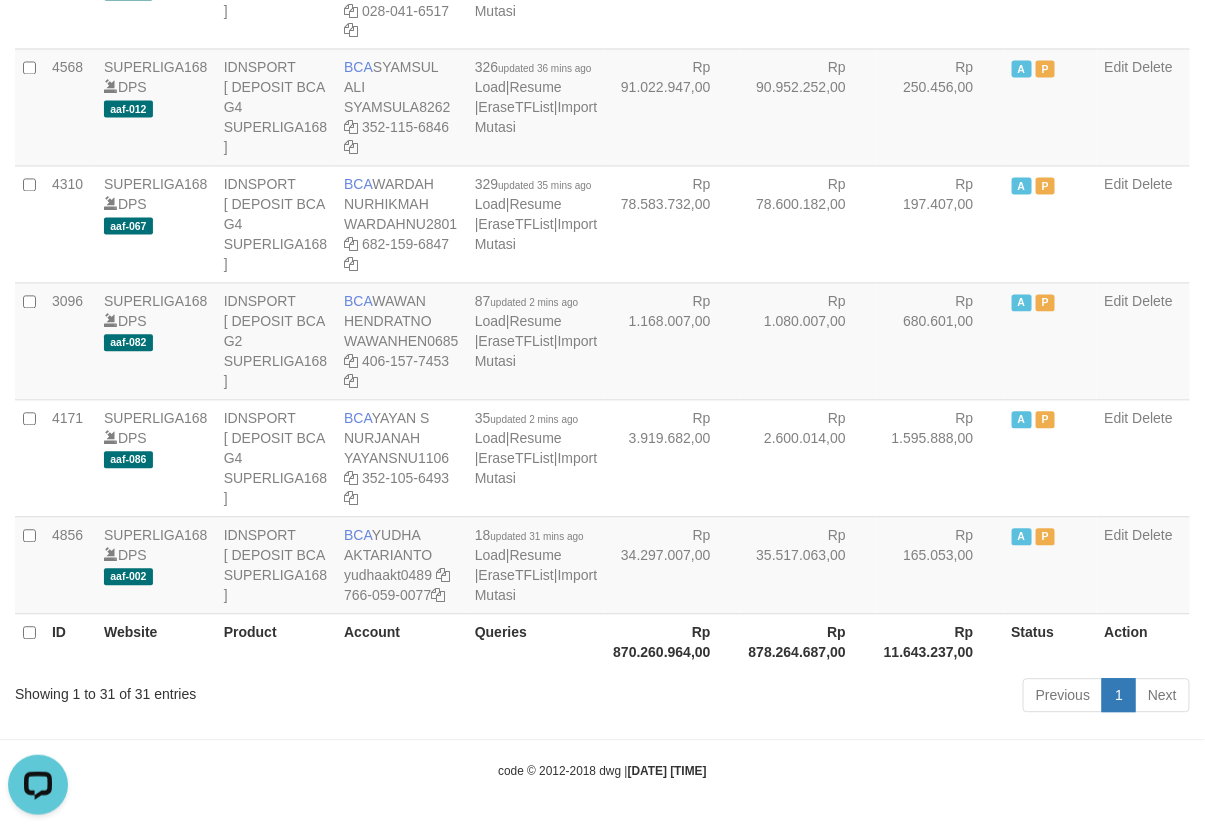 click on "Rp 6.880.919,00" at bounding box center (672, -361) 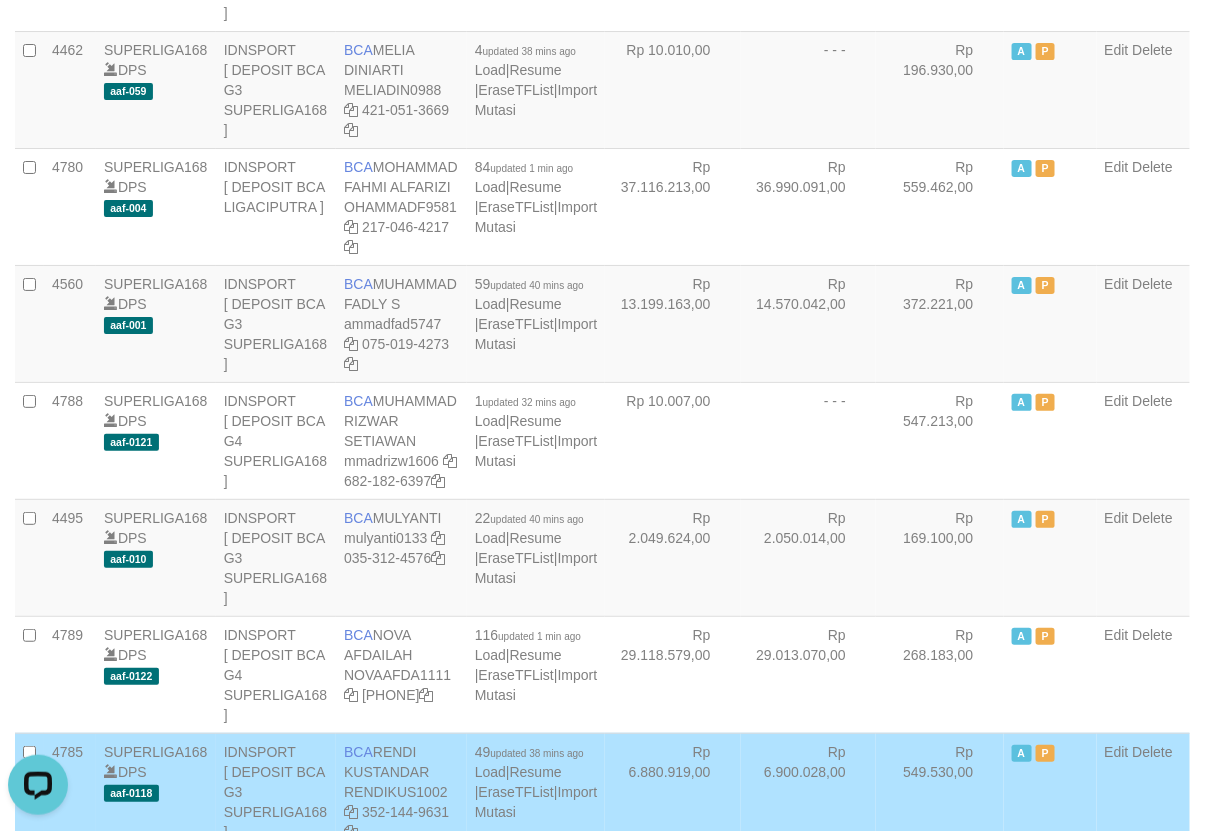 click at bounding box center [451, -164] 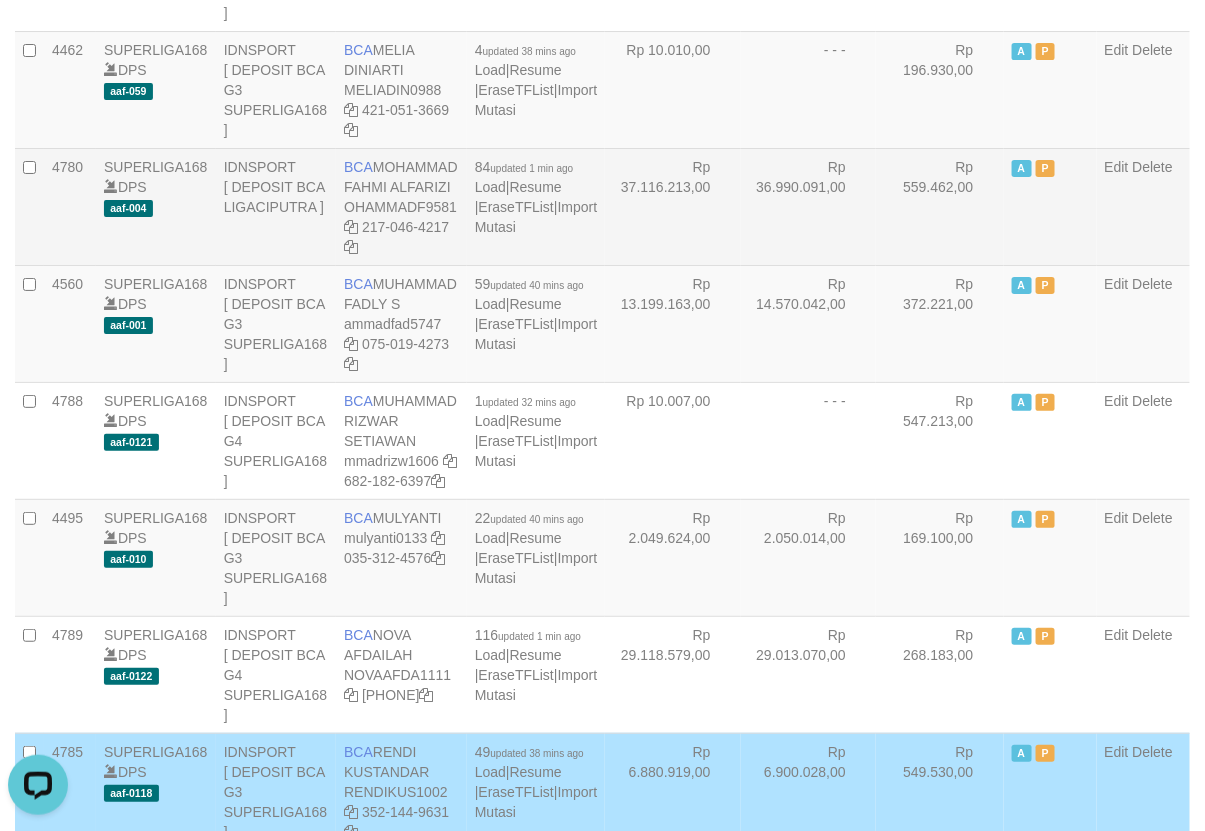 drag, startPoint x: 452, startPoint y: 390, endPoint x: 598, endPoint y: 830, distance: 463.59033 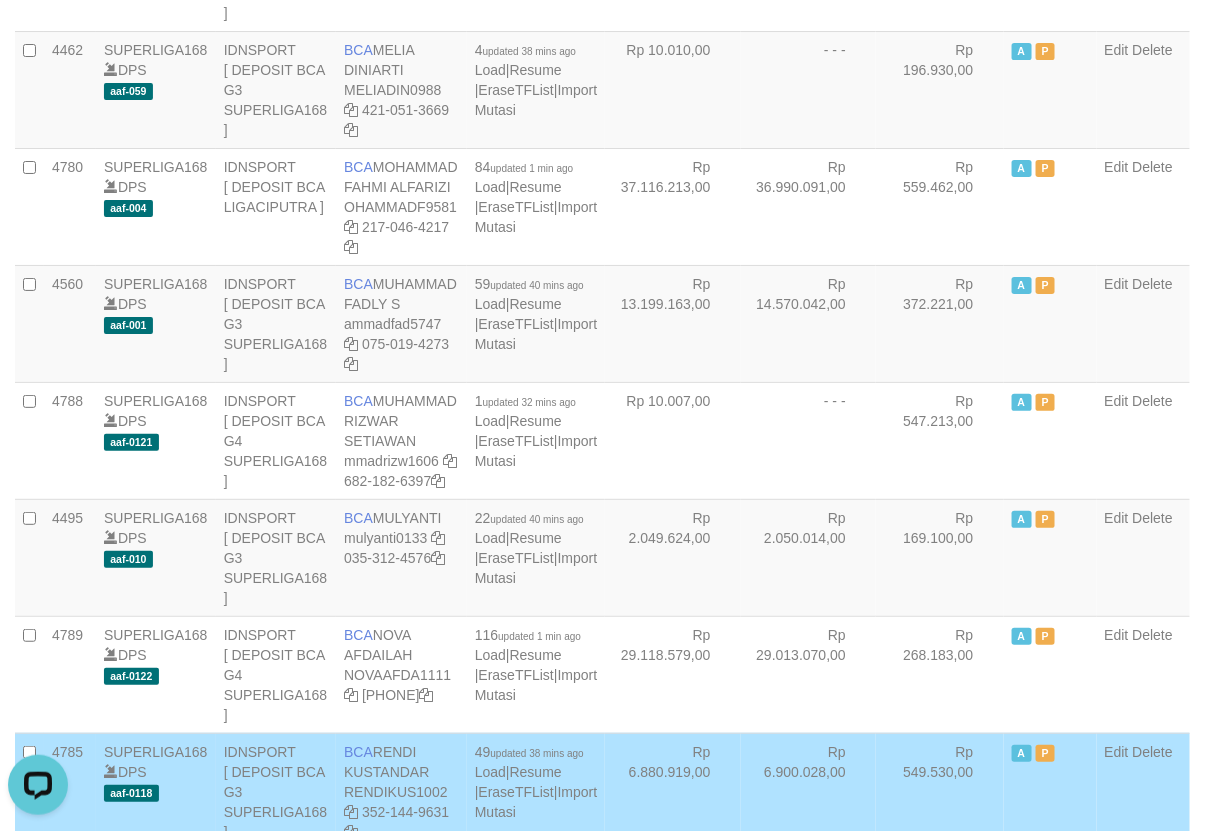 click on "Import Mutasi" at bounding box center (536, -134) 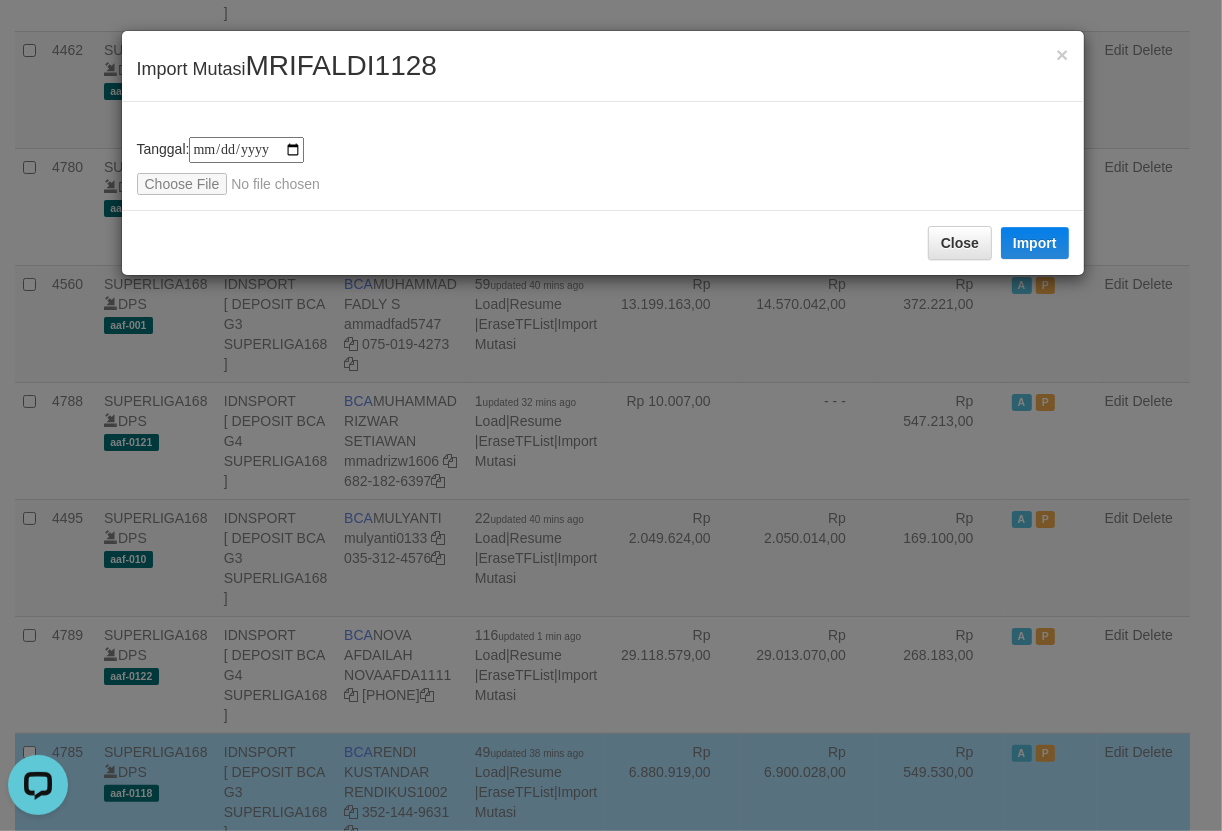 type on "**********" 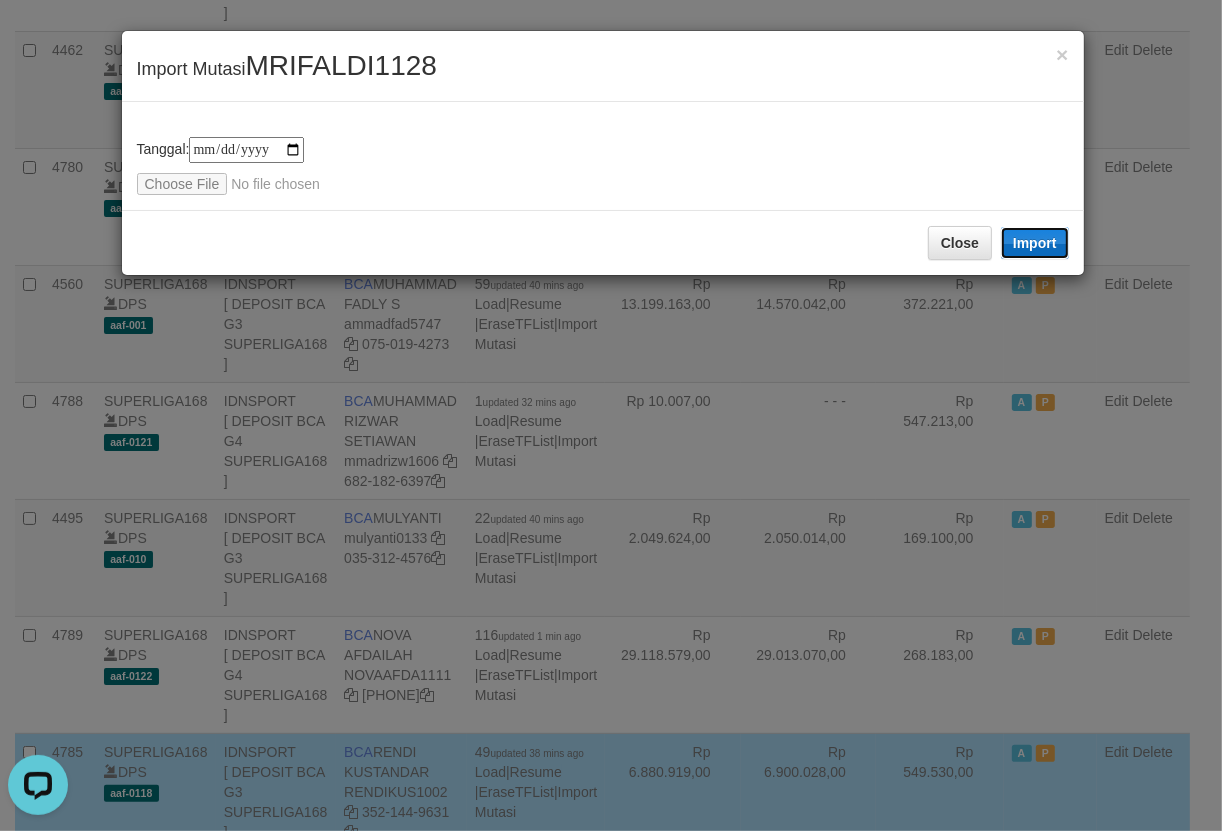 click on "Import" at bounding box center [1035, 243] 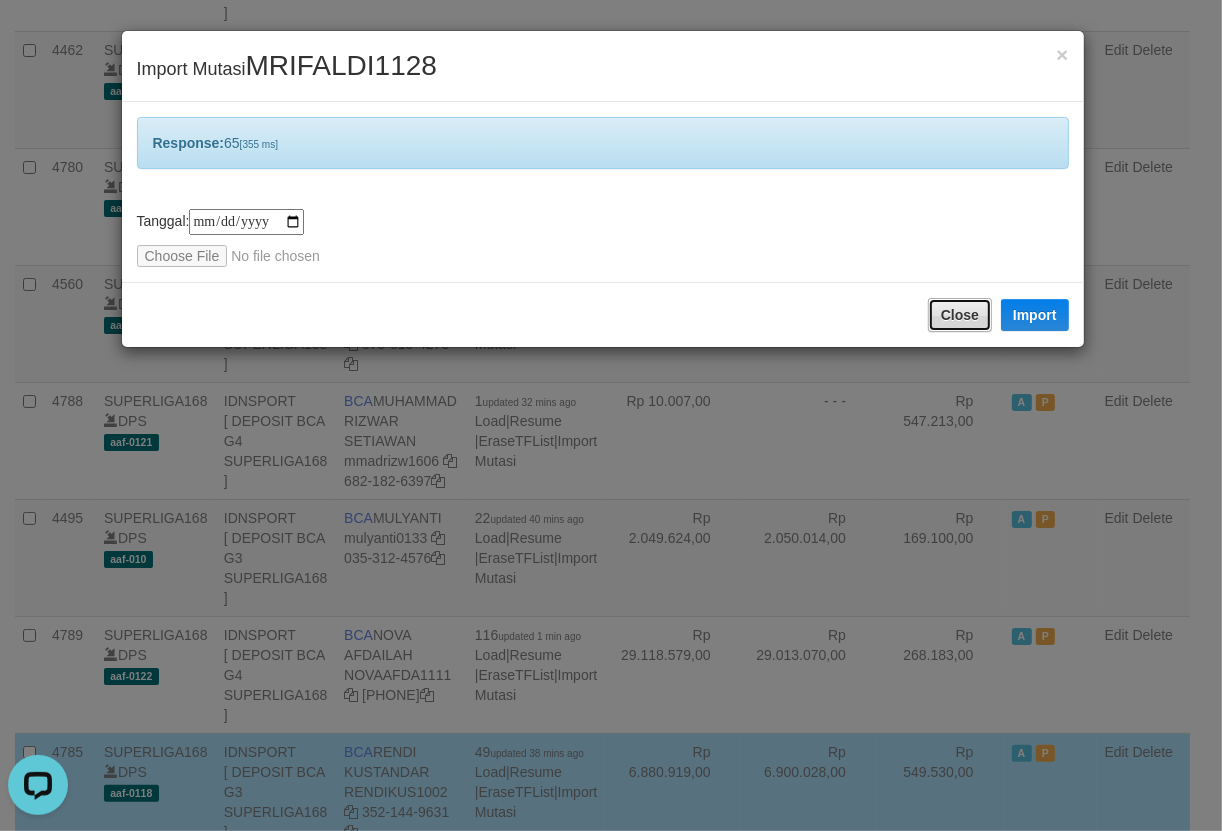 drag, startPoint x: 957, startPoint y: 304, endPoint x: 602, endPoint y: 401, distance: 368.01358 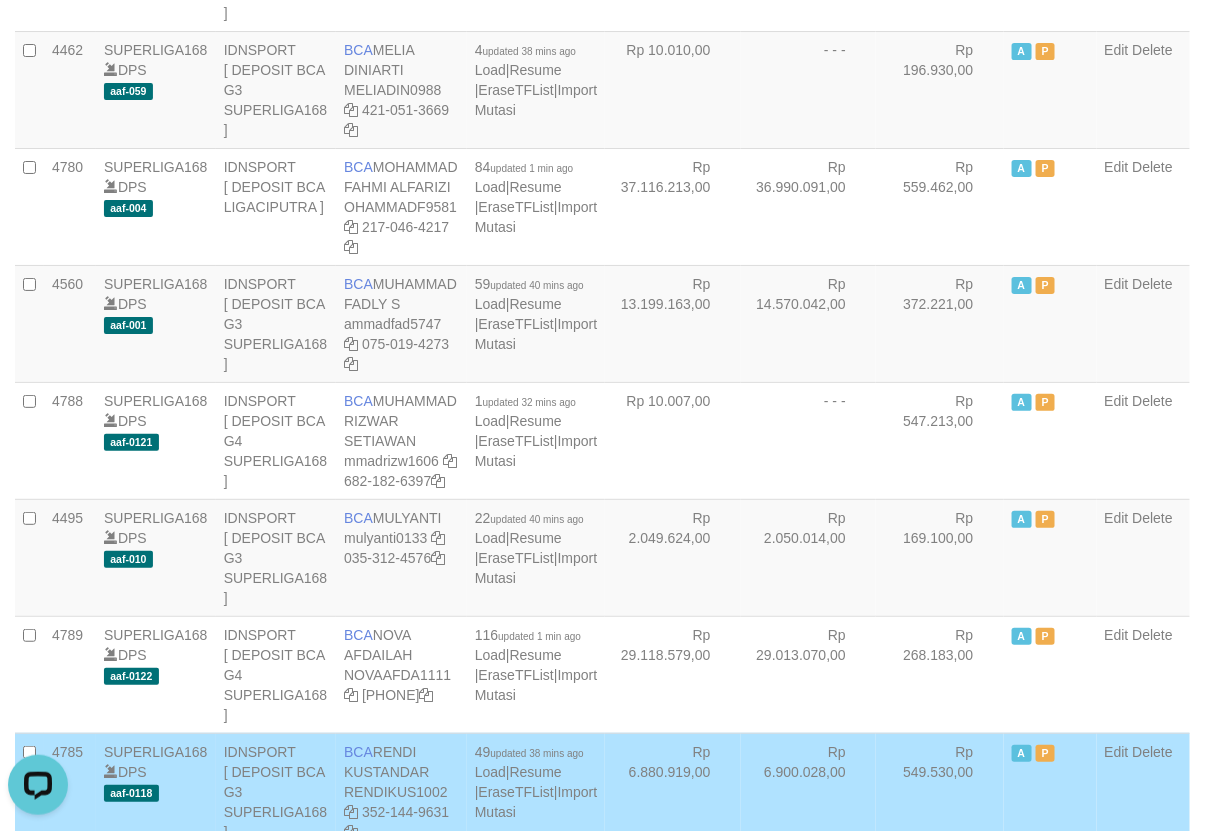 click on "Rp 6.990.028,00" at bounding box center [808, -262] 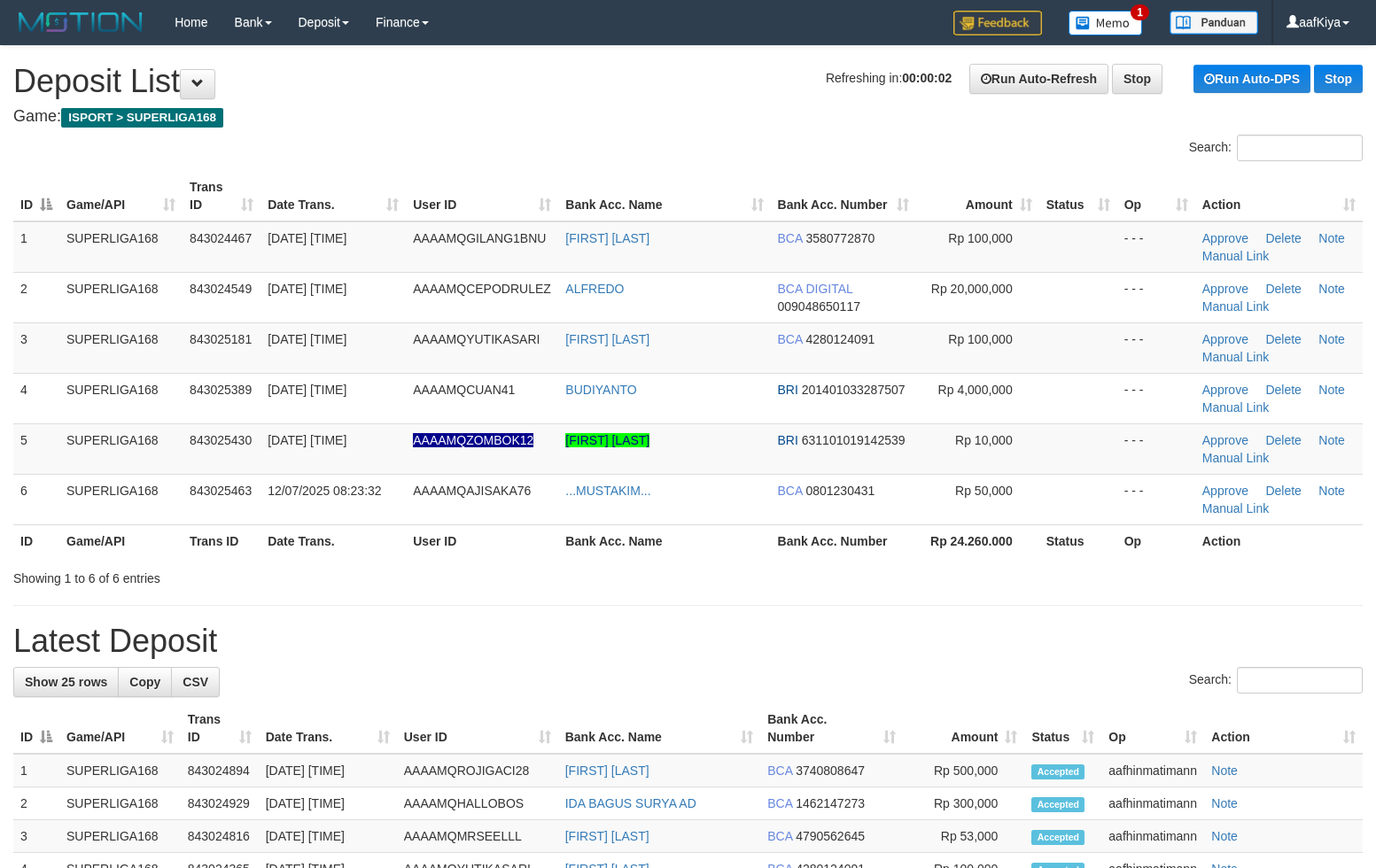 scroll, scrollTop: 0, scrollLeft: 0, axis: both 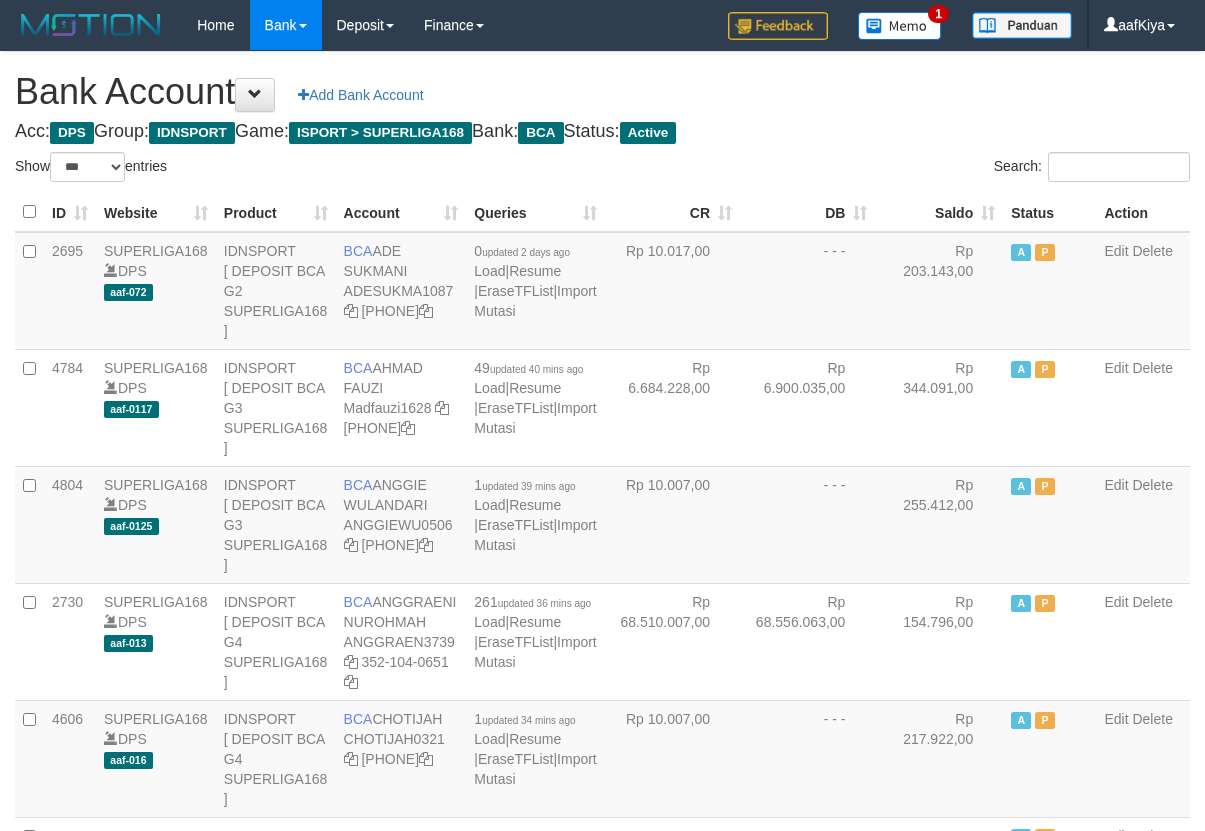 select on "***" 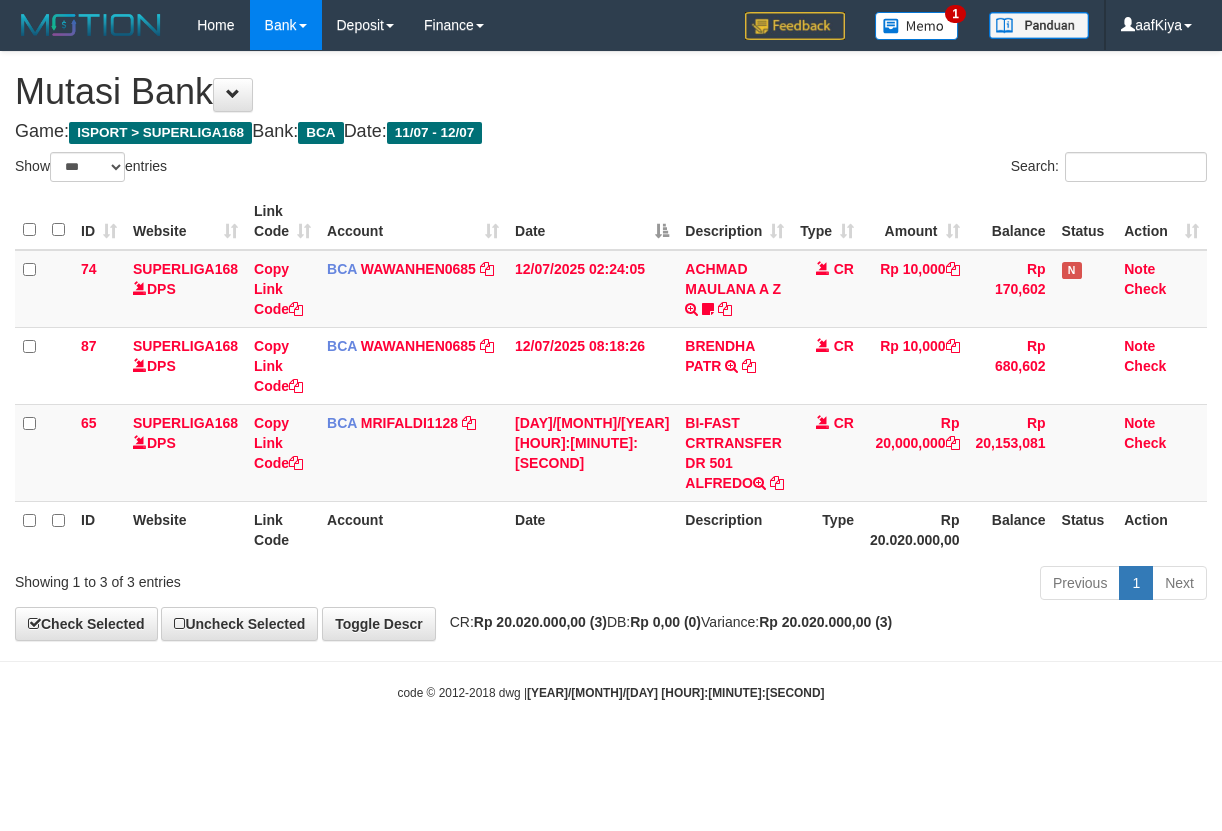 select on "***" 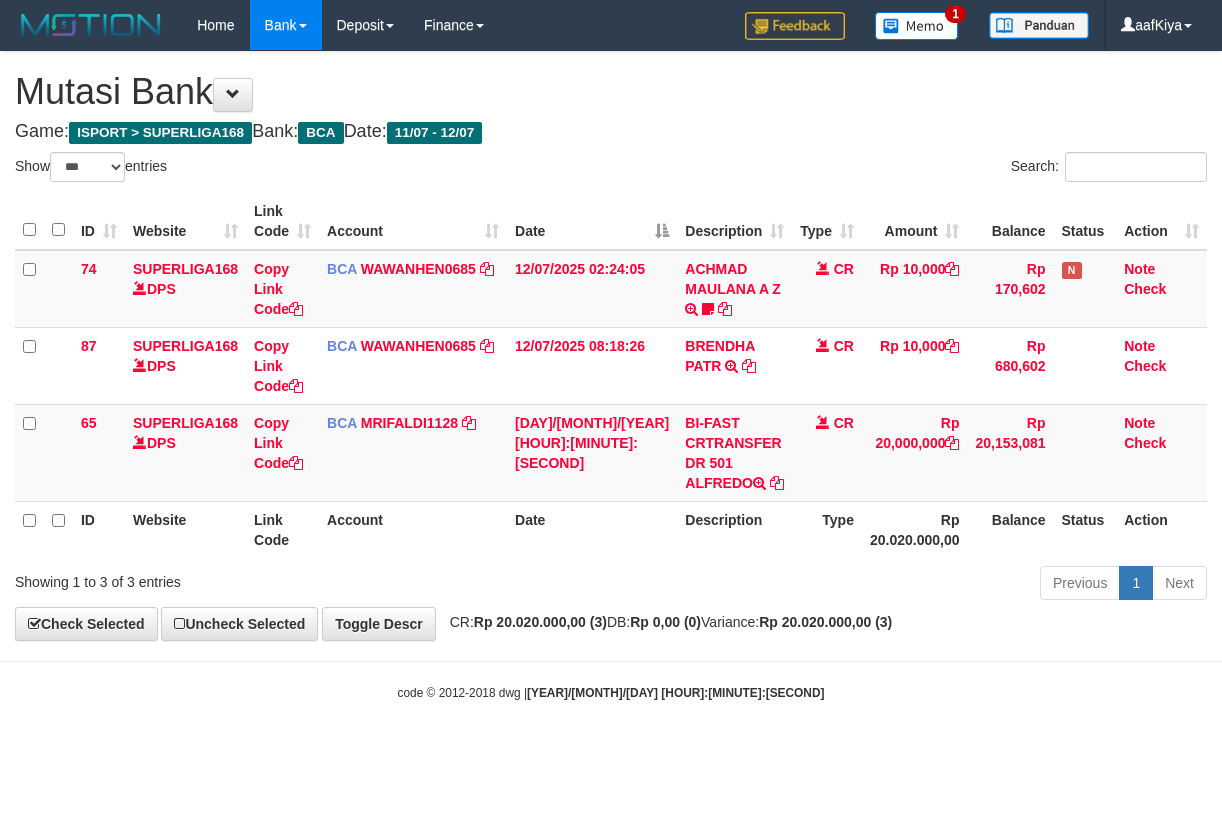scroll, scrollTop: 0, scrollLeft: 0, axis: both 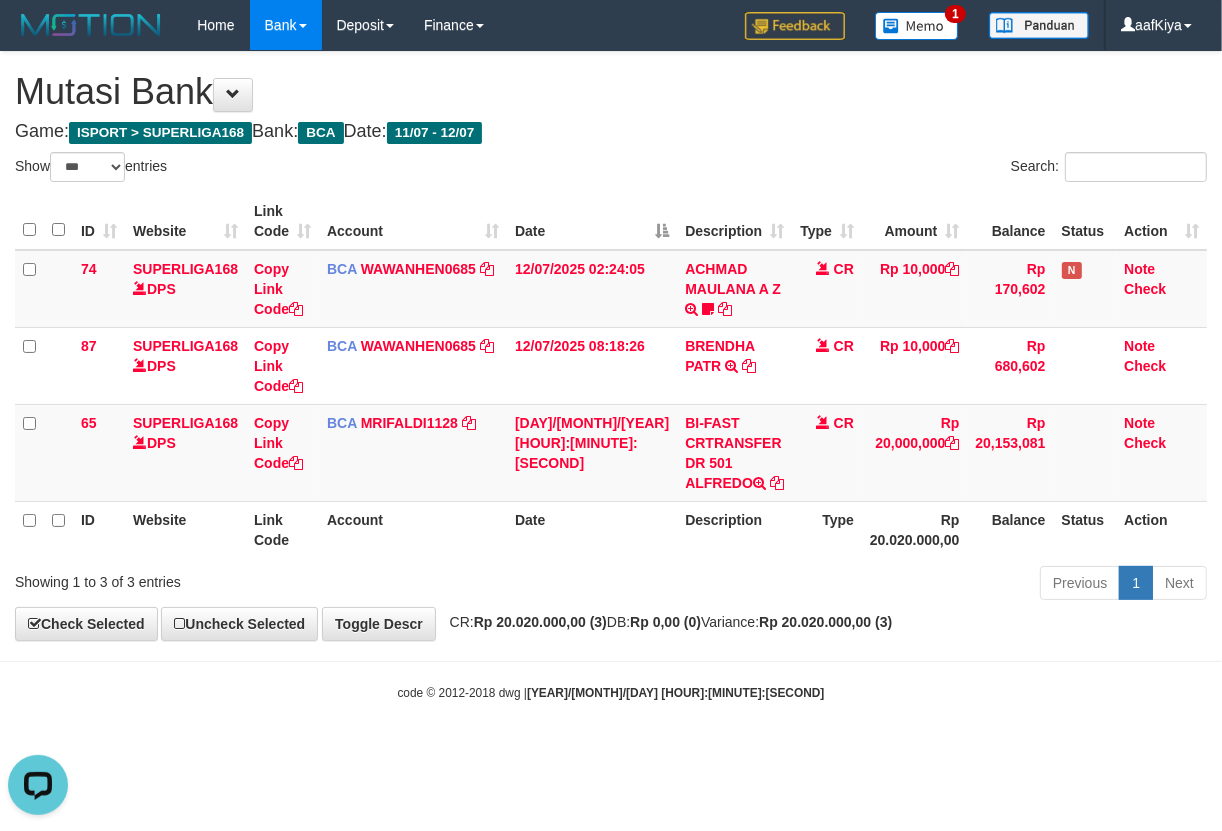 click on "Type" at bounding box center [827, 529] 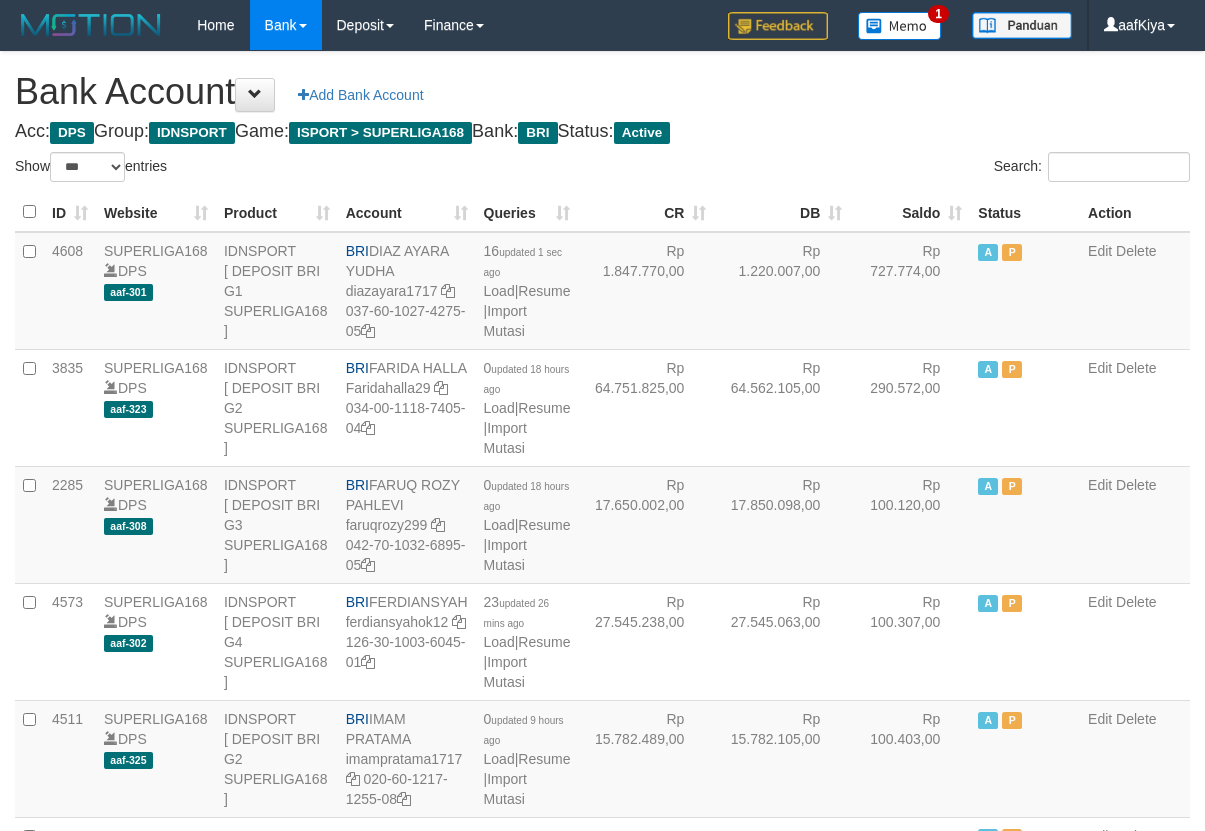 select on "***" 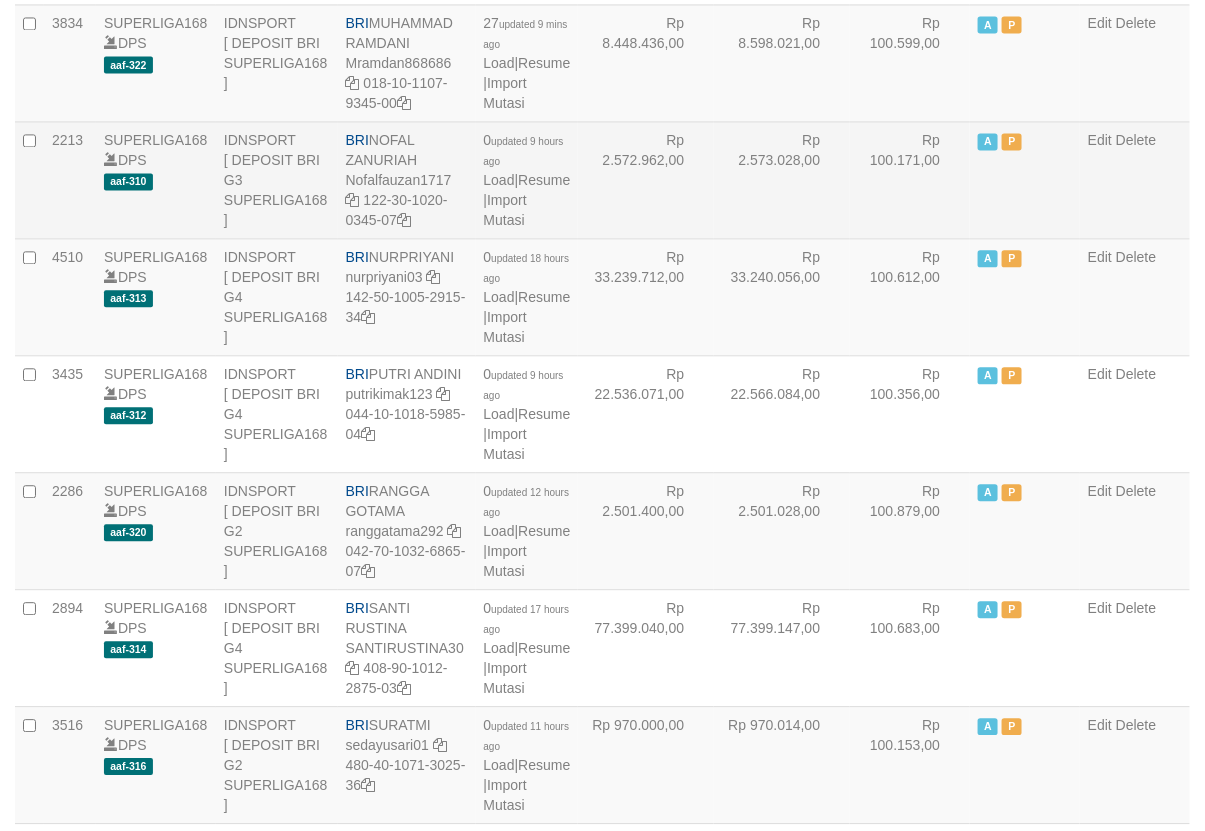 scroll, scrollTop: 1205, scrollLeft: 0, axis: vertical 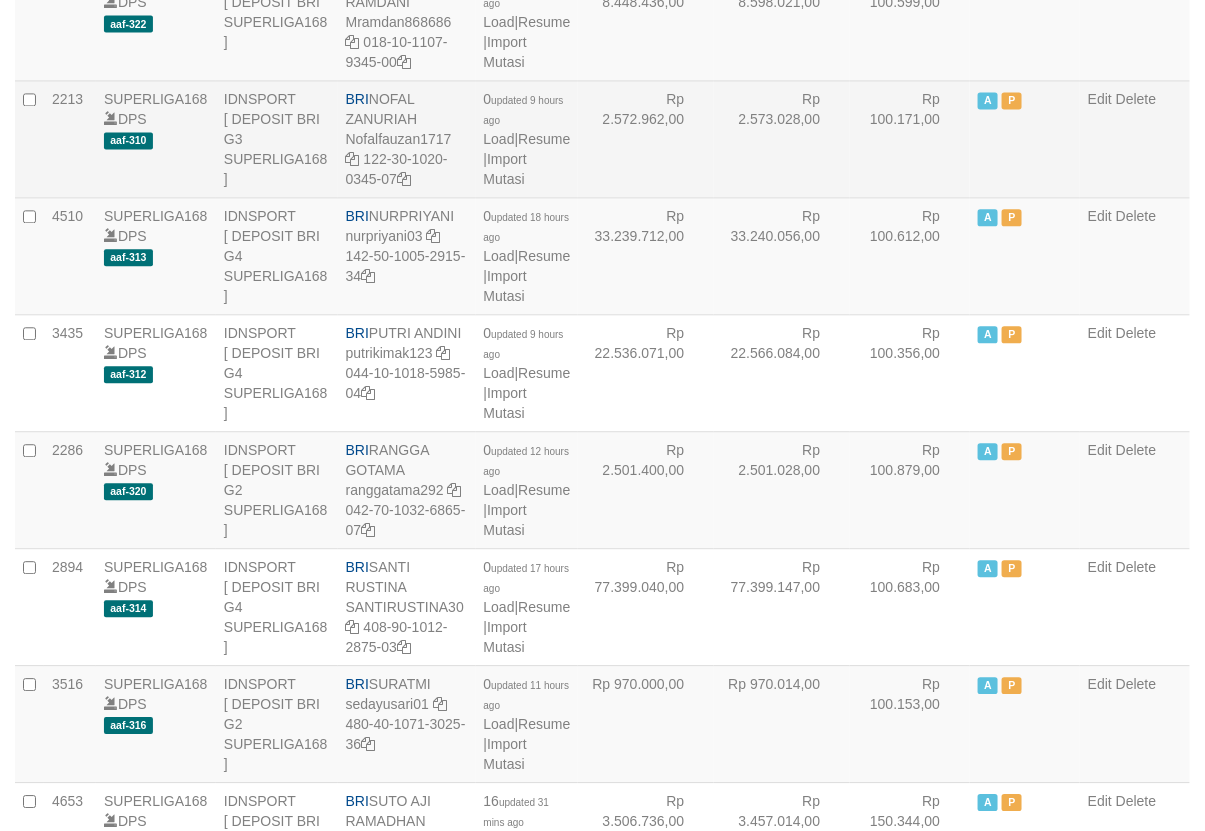 click on "Rp 100.171,00" at bounding box center (910, 138) 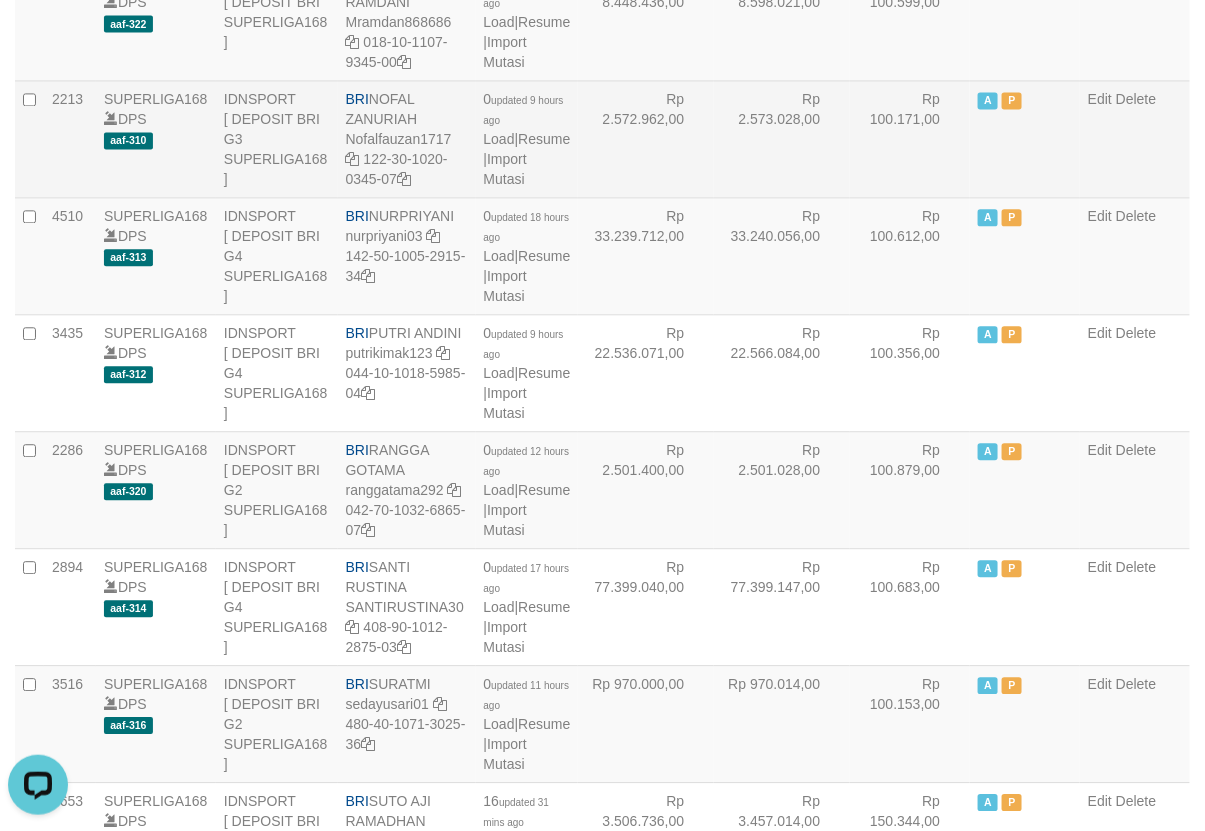scroll, scrollTop: 0, scrollLeft: 0, axis: both 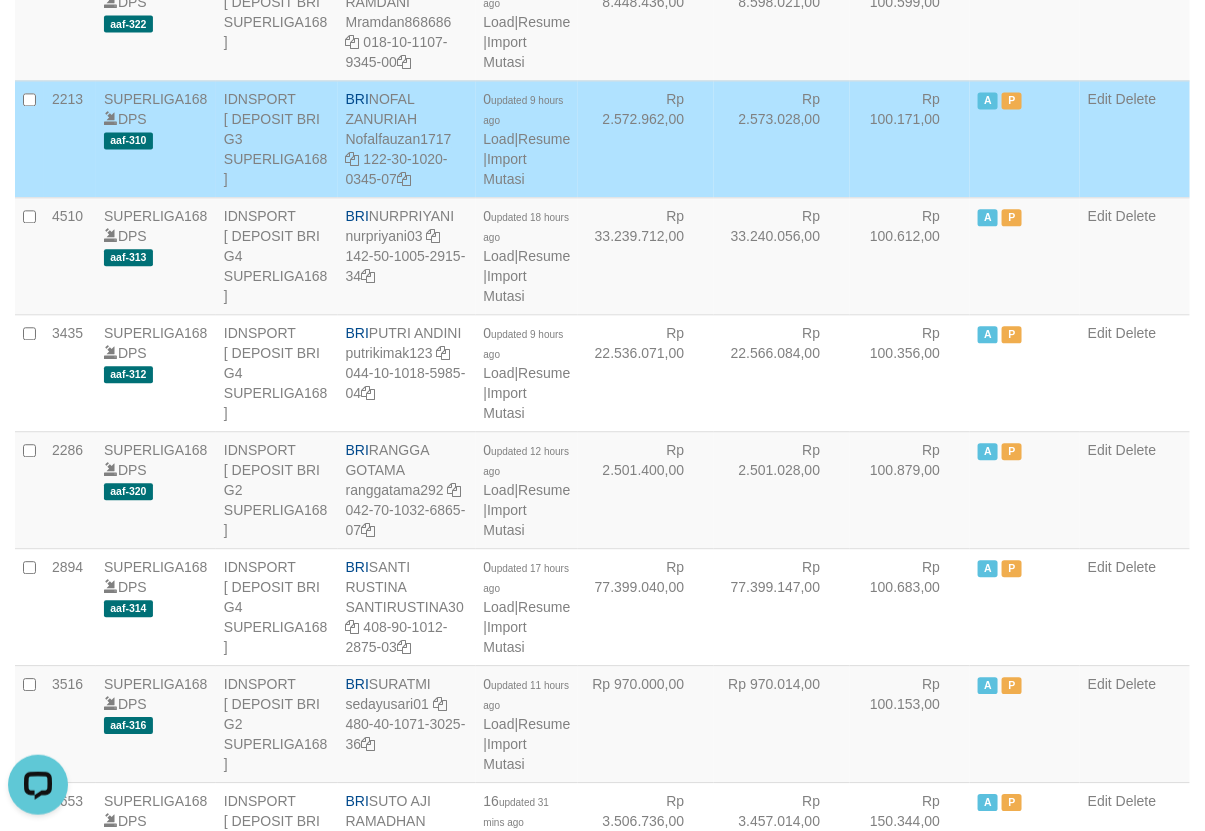 click on "Rp 100.171,00" at bounding box center (910, 138) 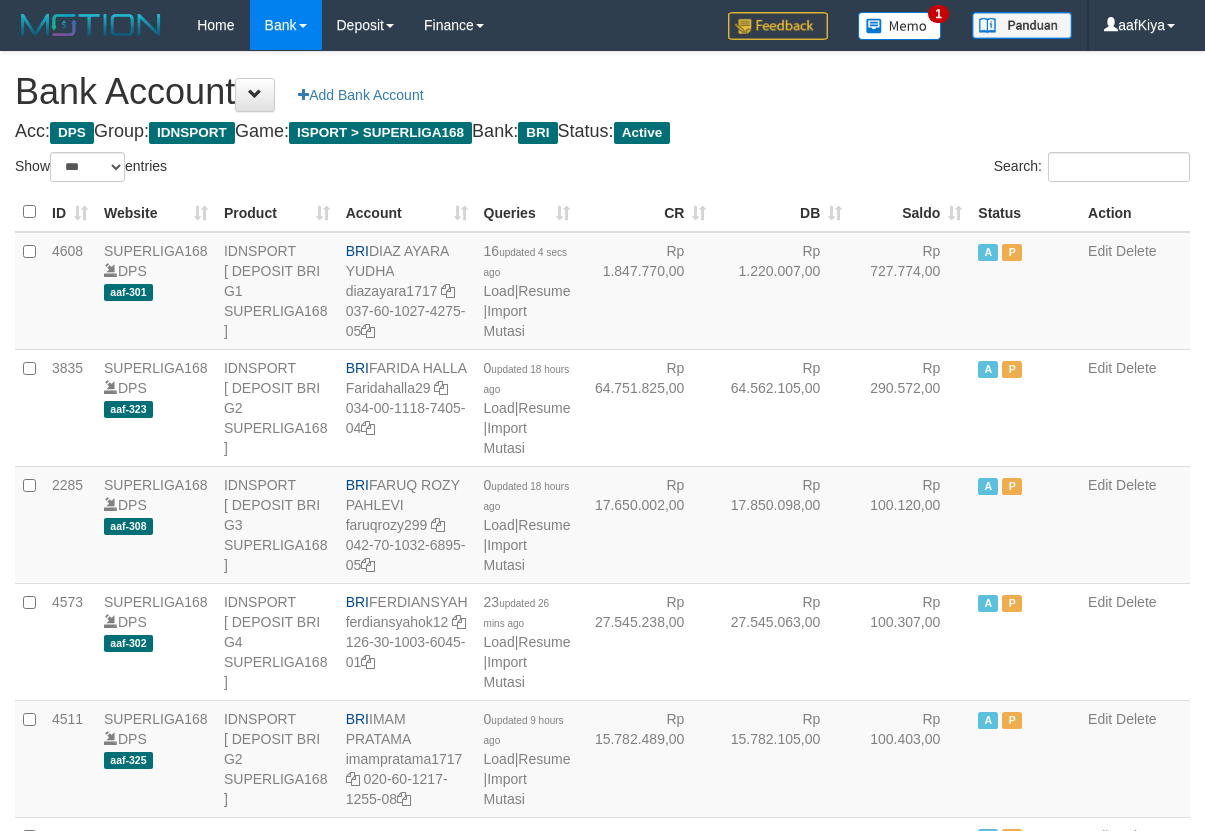 select on "***" 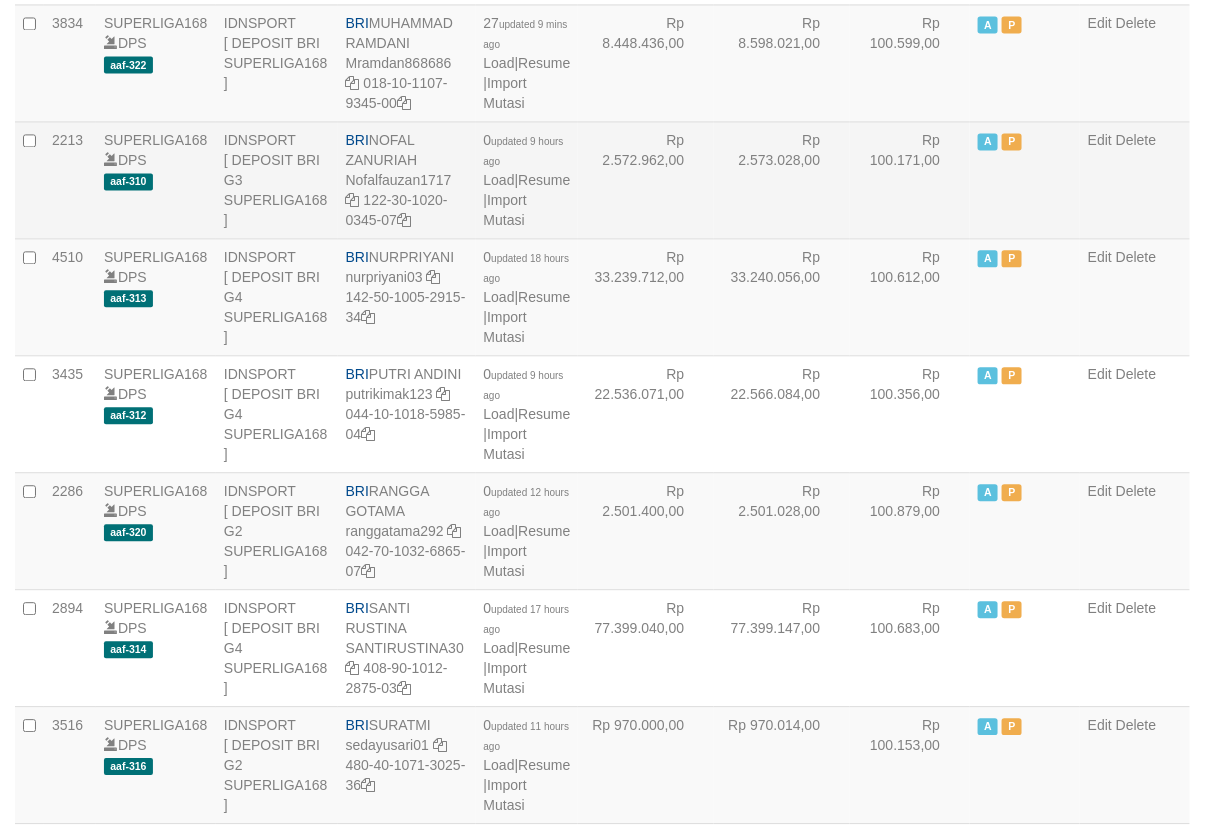scroll, scrollTop: 1205, scrollLeft: 0, axis: vertical 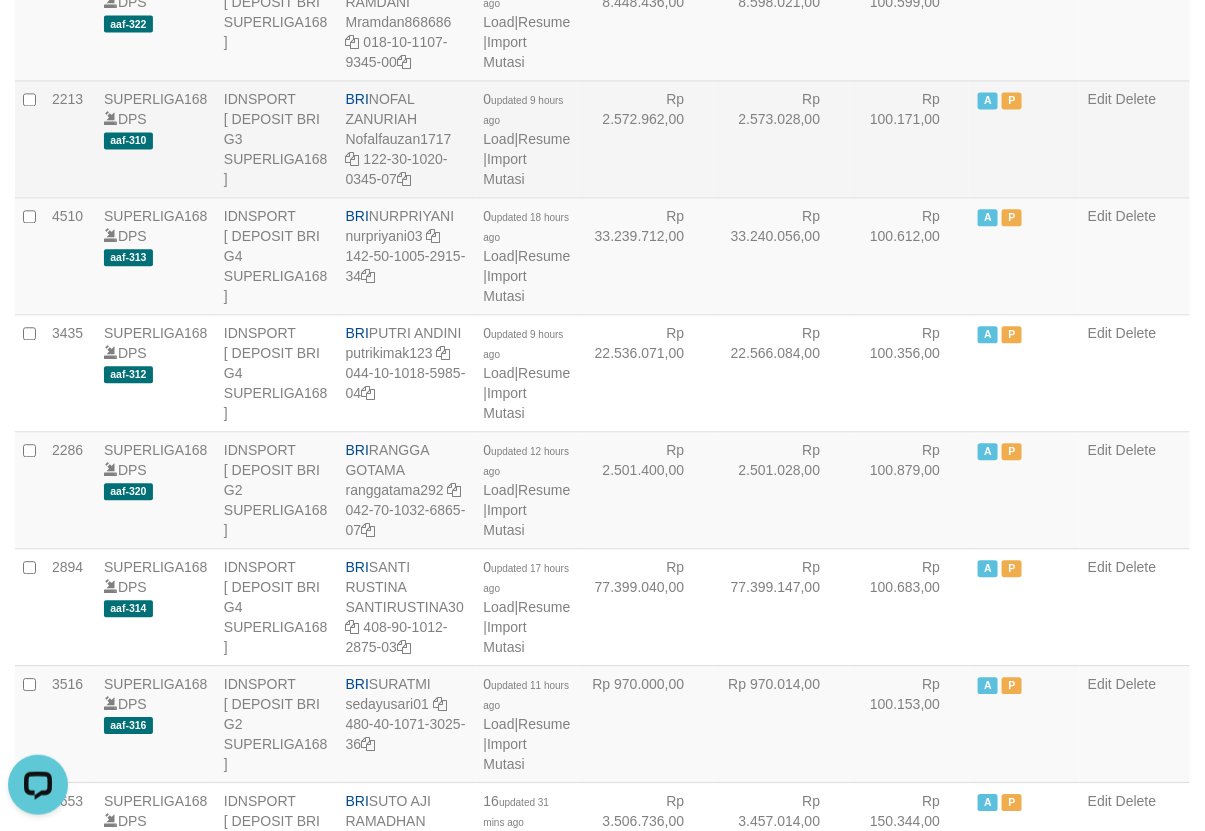 click on "Rp 2.573.028,00" at bounding box center (782, 138) 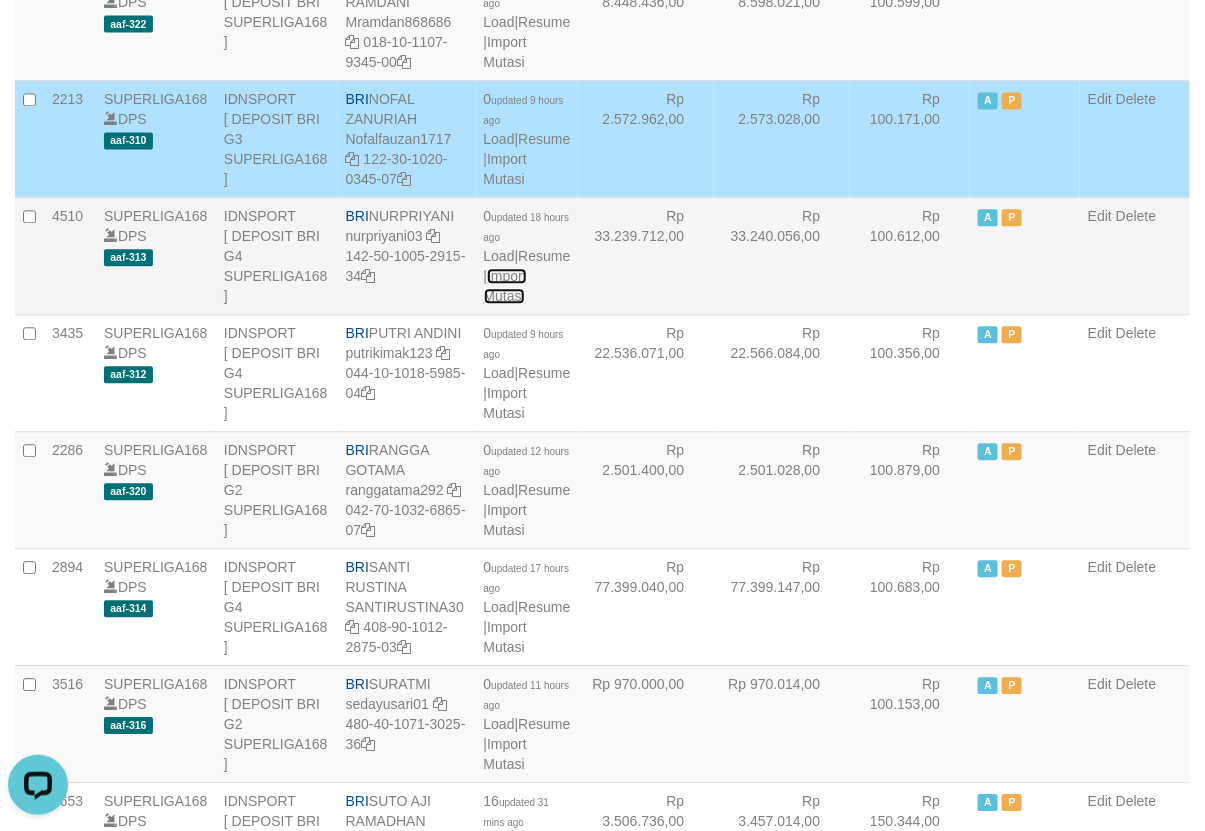 click on "Import Mutasi" at bounding box center (505, 286) 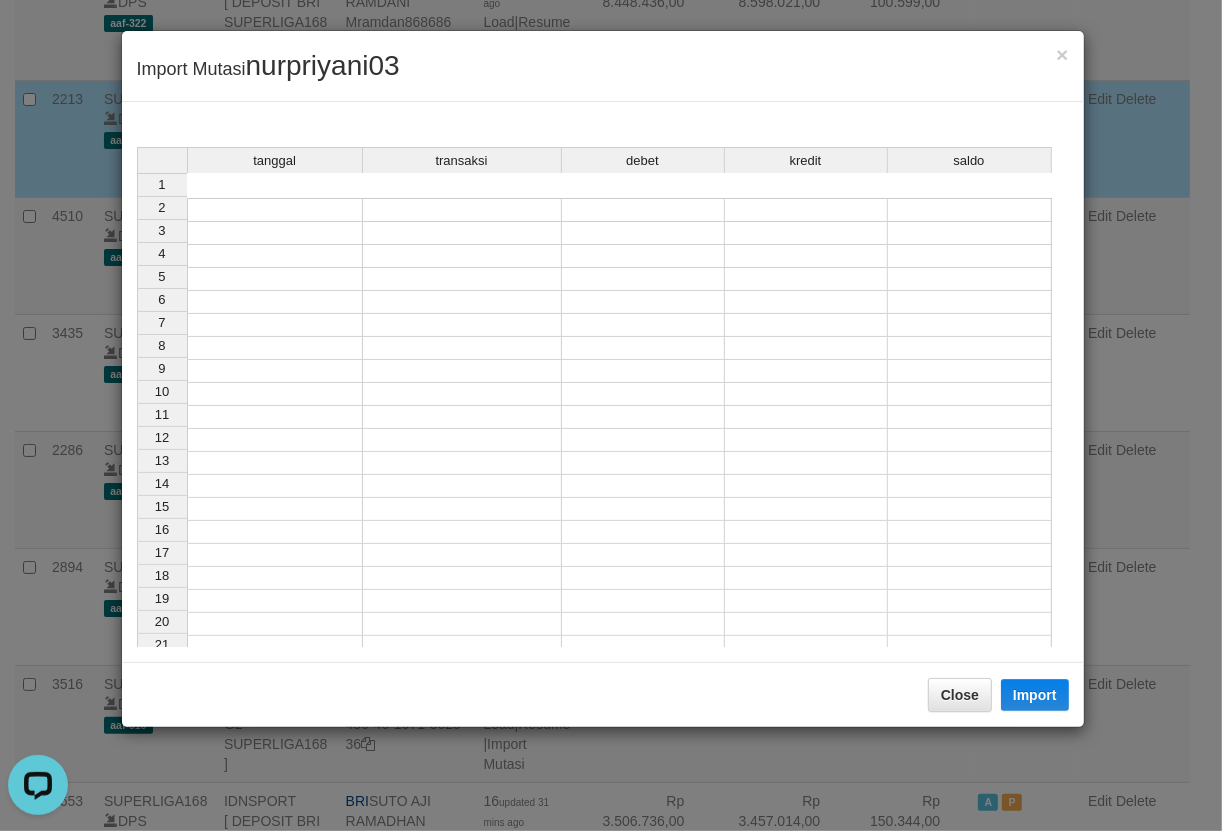 click on "tanggal transaksi debet kredit saldo 1 2 3 4 5 6 7 8 9 10 11 12 13 14 15 16 17 18 19 20 21" at bounding box center (594, 427) 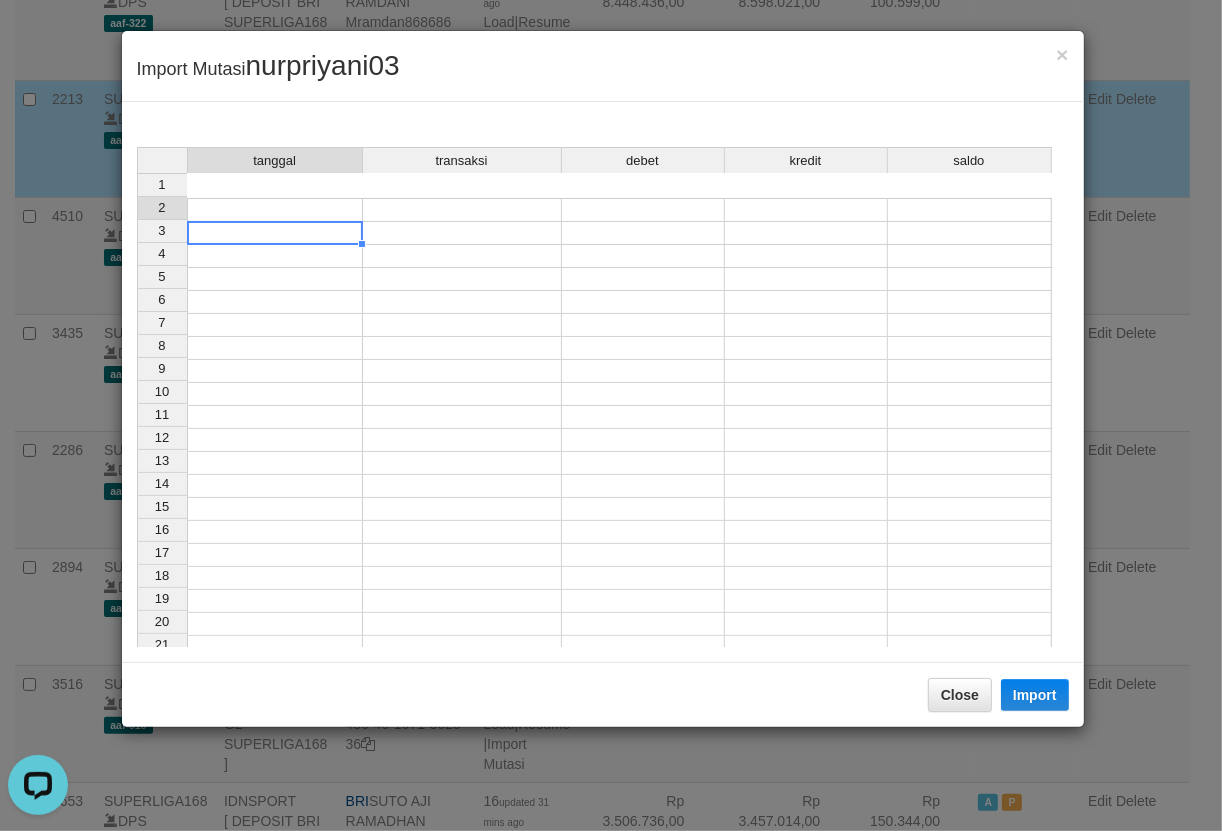drag, startPoint x: 265, startPoint y: 221, endPoint x: 281, endPoint y: 214, distance: 17.464249 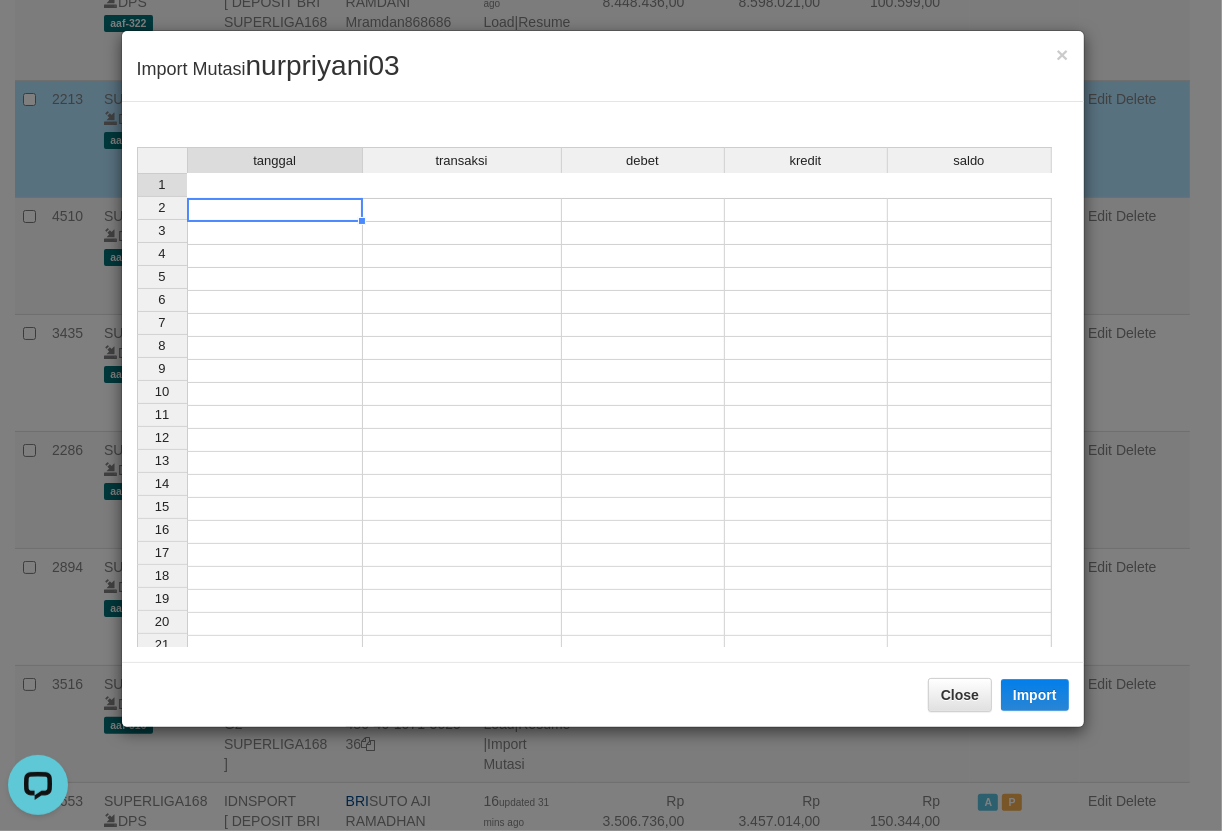click on "tanggal transaksi debet kredit saldo 1 2 3 4 5 6 7 8 9 10 11 12 13 14 15 16 17 18 19 20 21" at bounding box center [137, 427] 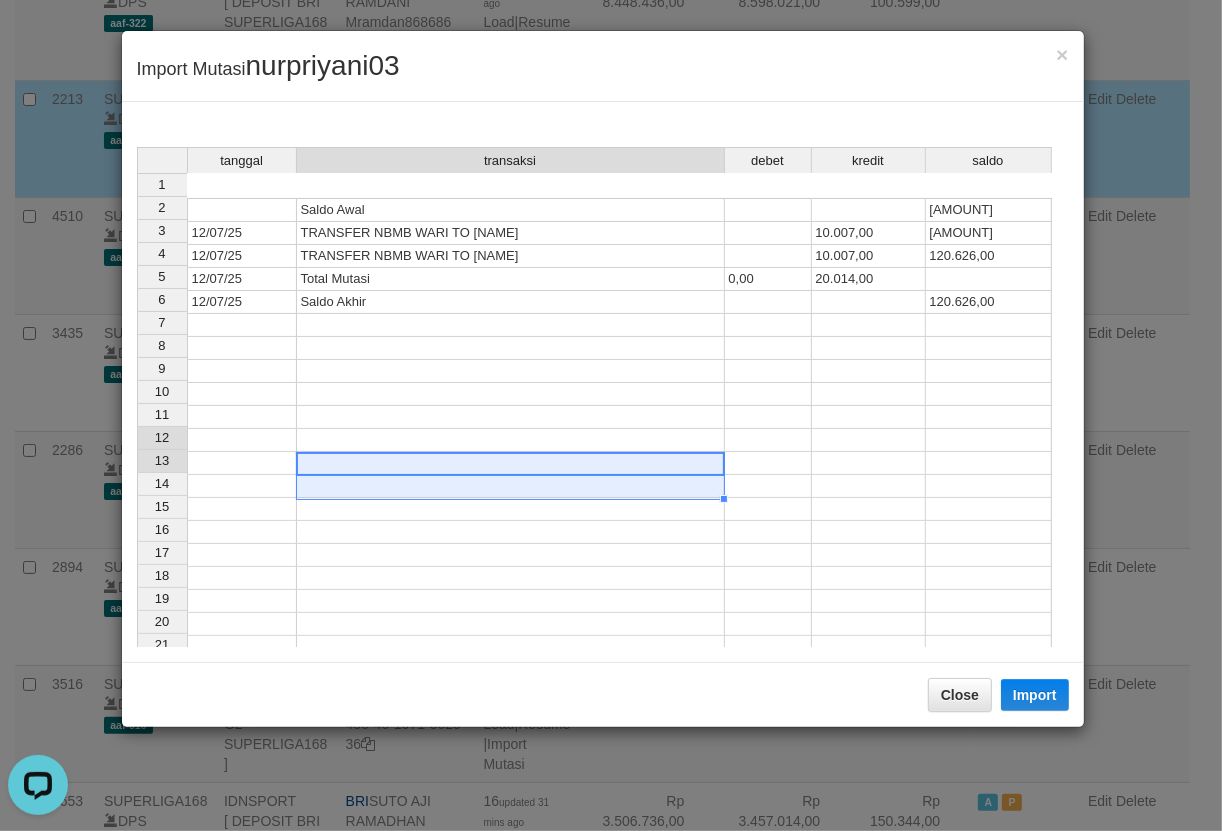 click on "1 Saldo Awal 100.612,00 2 12/07/25 TRANSFER NBMB WARI  TO NURPRIYANI 10.007,00 110.619,00 3 12/07/25 TRANSFER NBMB WARI  TO NURPRIYANI 10.007,00 120.626,00 4 12/07/25 Total Mutasi 0,00 20.014,00 5 12/07/25 Saldo Akhir 120.626,00 6 7 8 9 10 11 12 13 14 15 16 17 18 19 20 21 22 23 24 25" at bounding box center [594, 486] 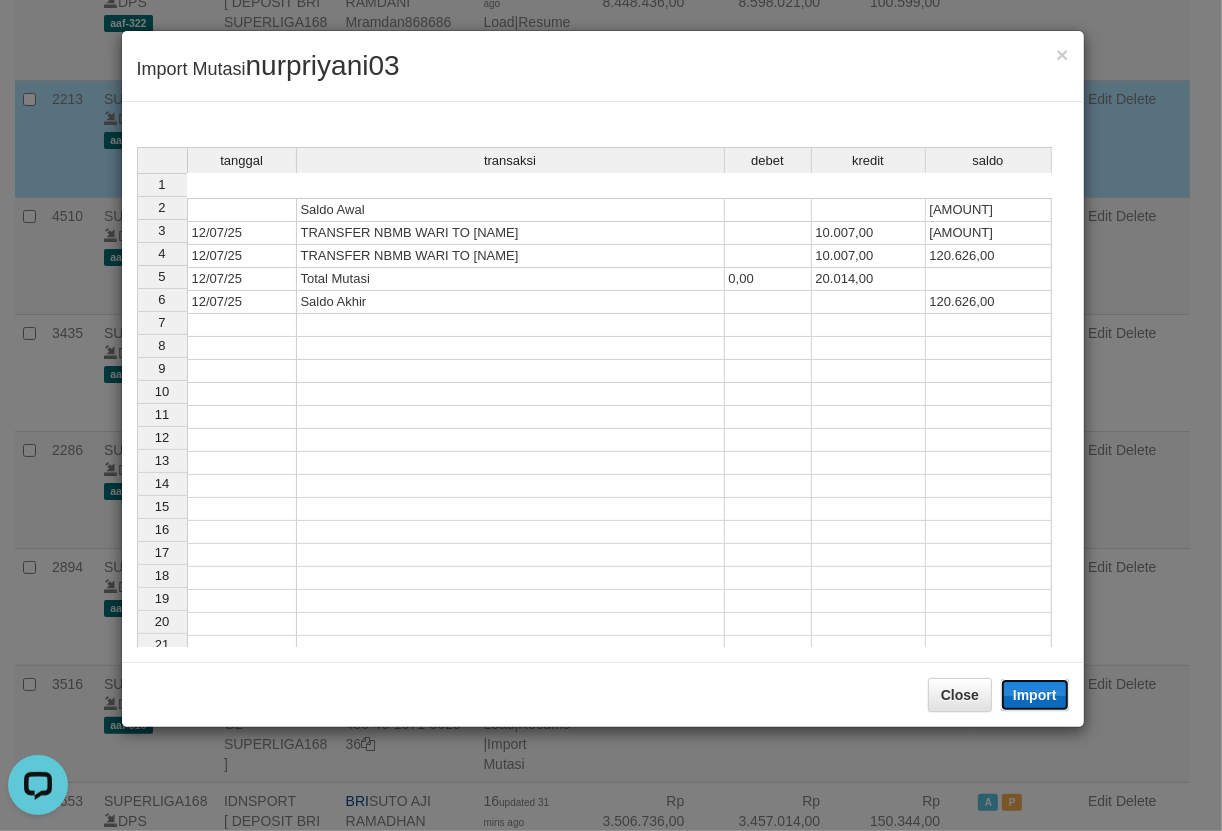 click on "Import" at bounding box center (1035, 695) 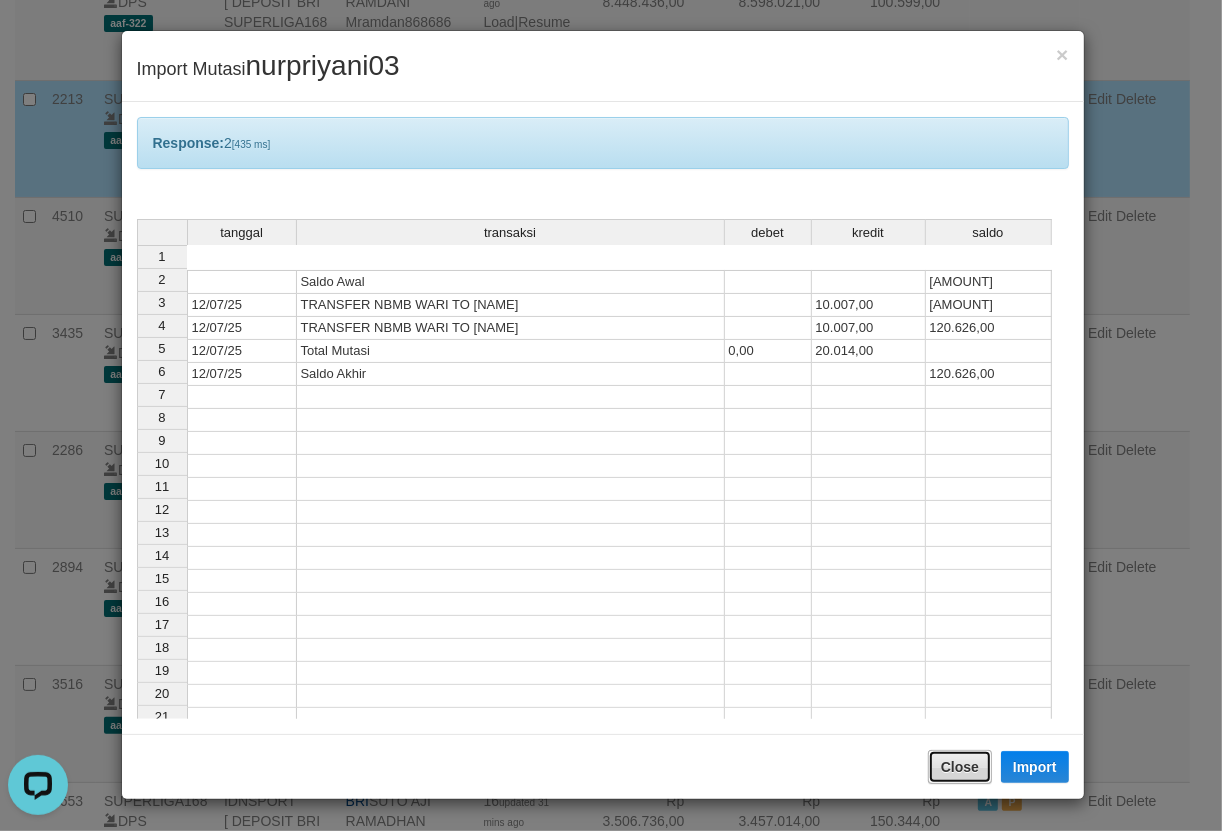 click on "Close" at bounding box center [960, 767] 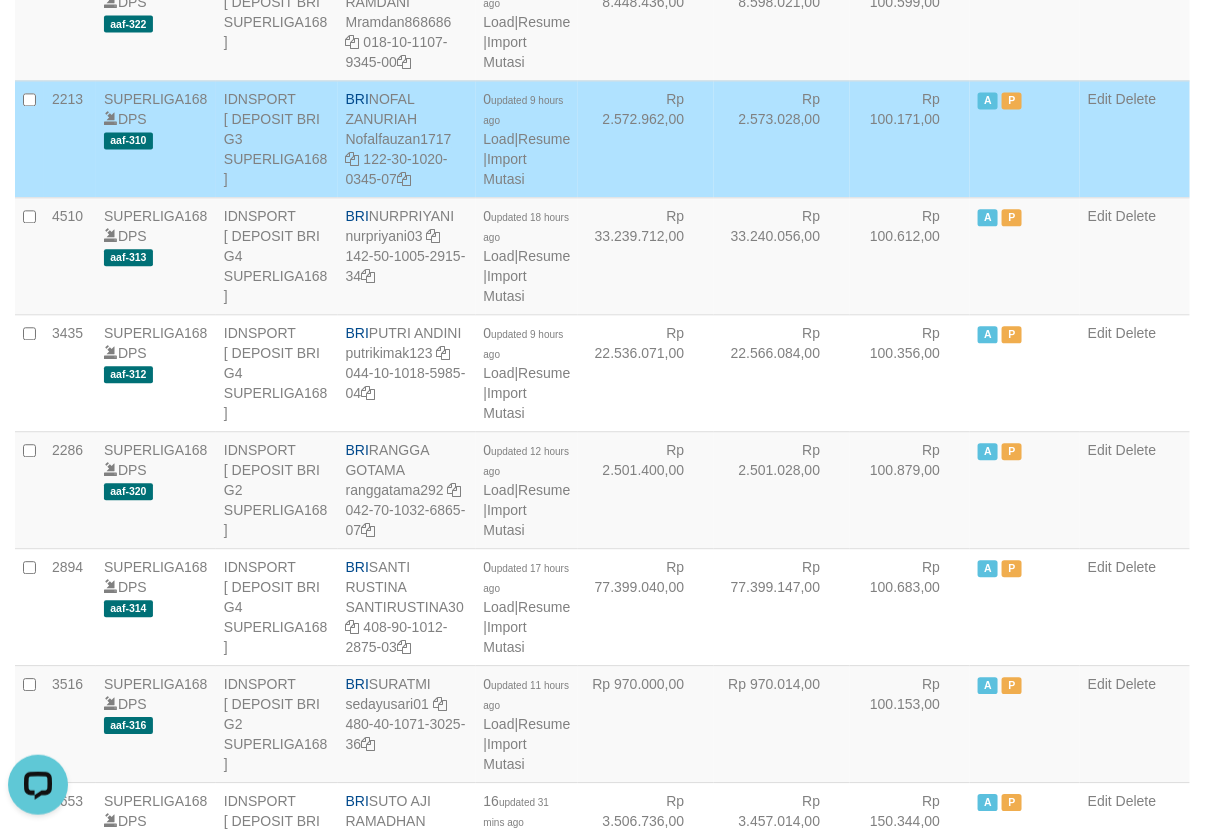 click on "Rp 2.572.962,00" at bounding box center [646, 138] 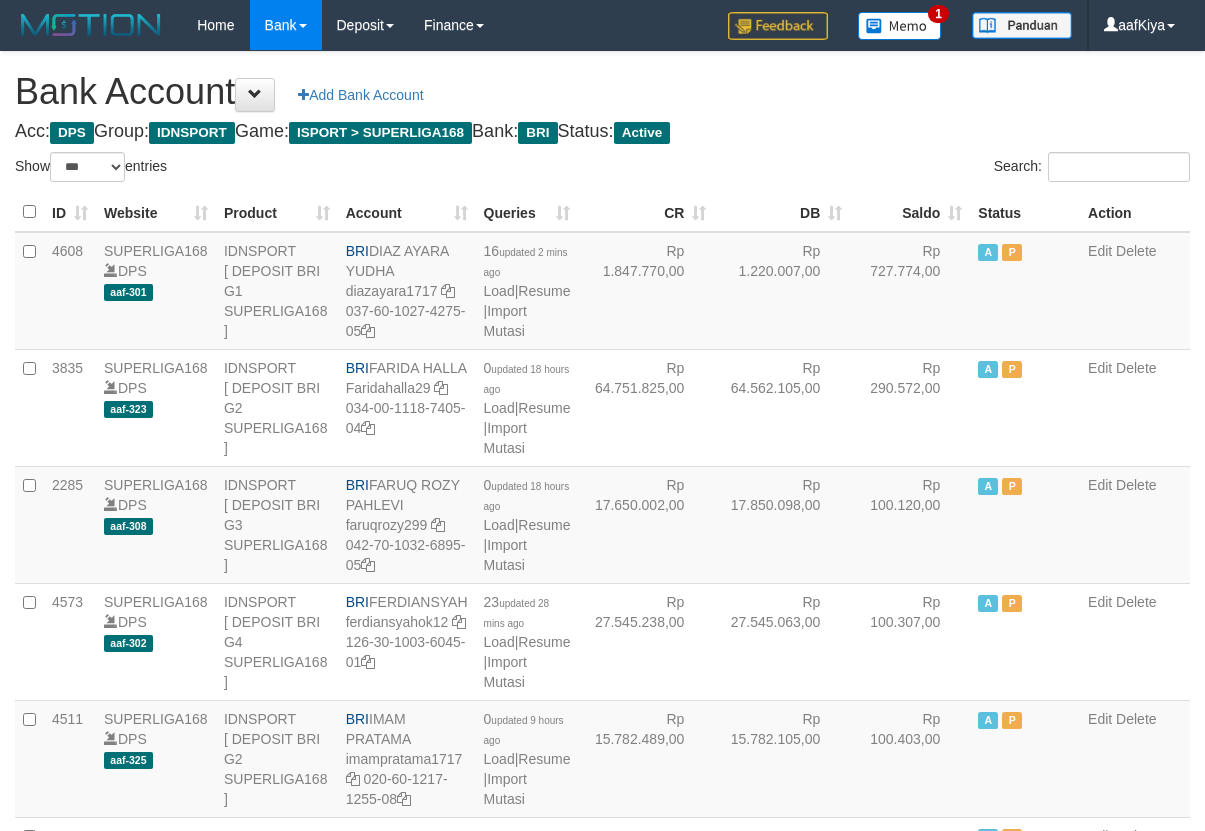 select on "***" 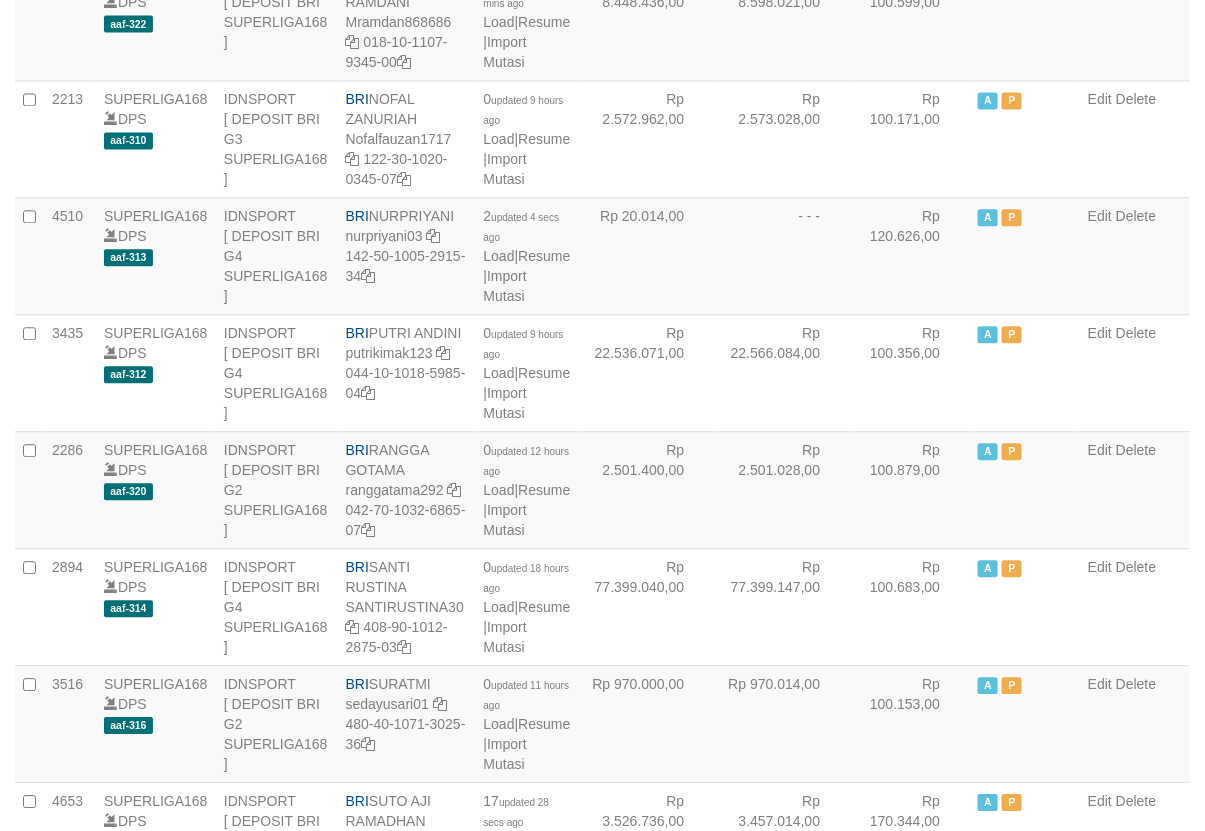 scroll, scrollTop: 1205, scrollLeft: 0, axis: vertical 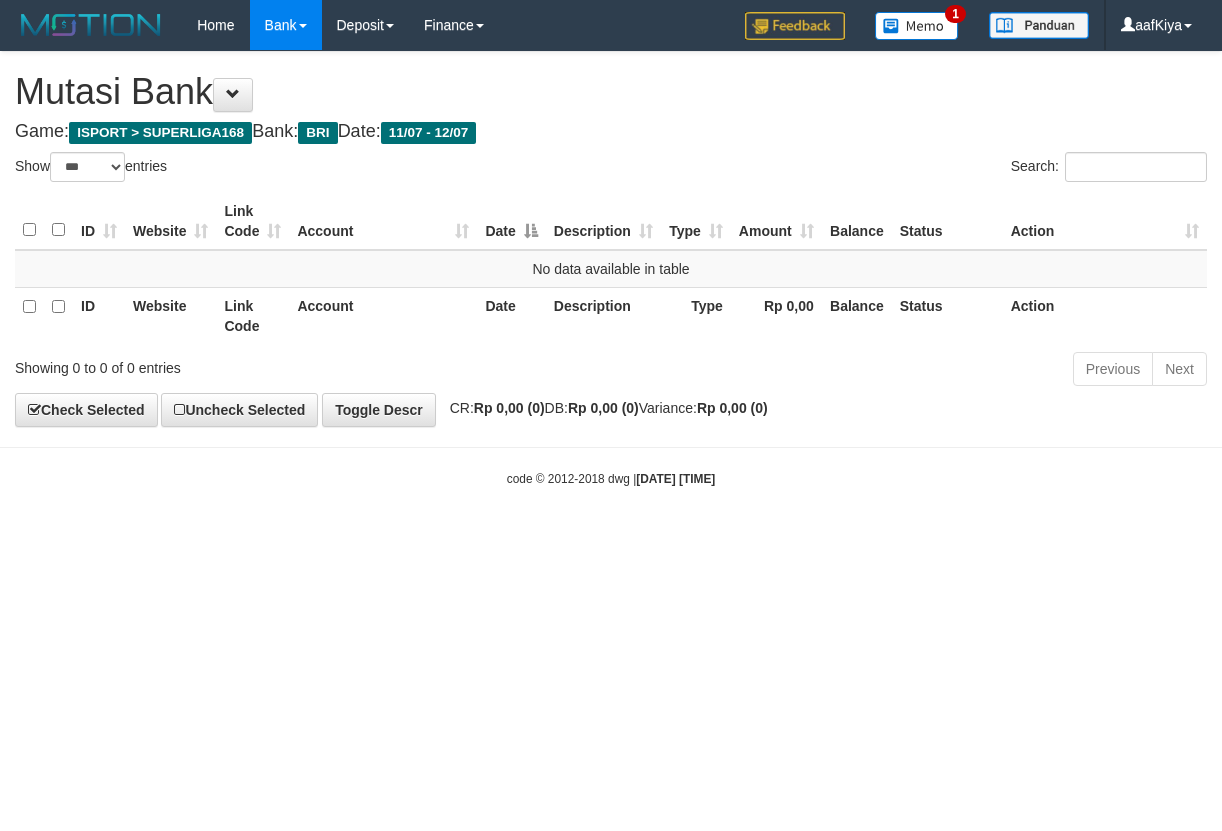 select on "***" 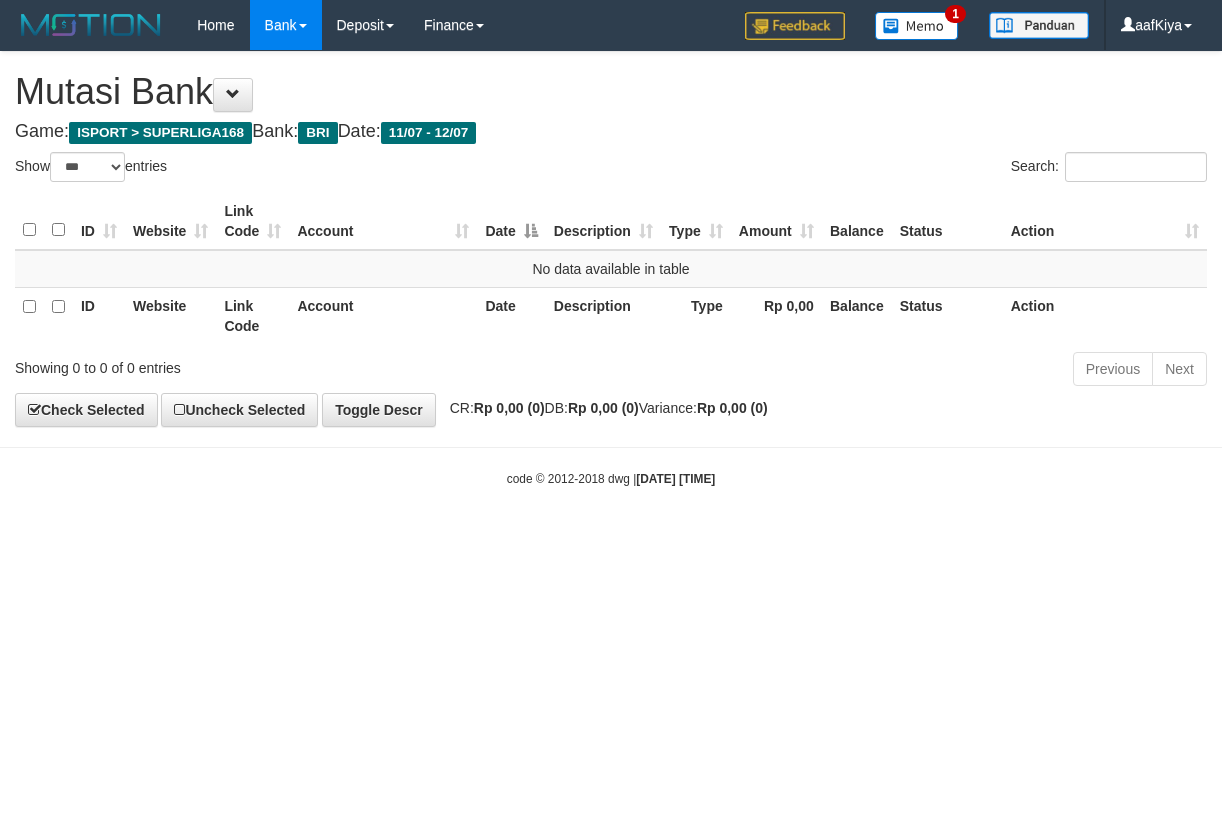 scroll, scrollTop: 0, scrollLeft: 0, axis: both 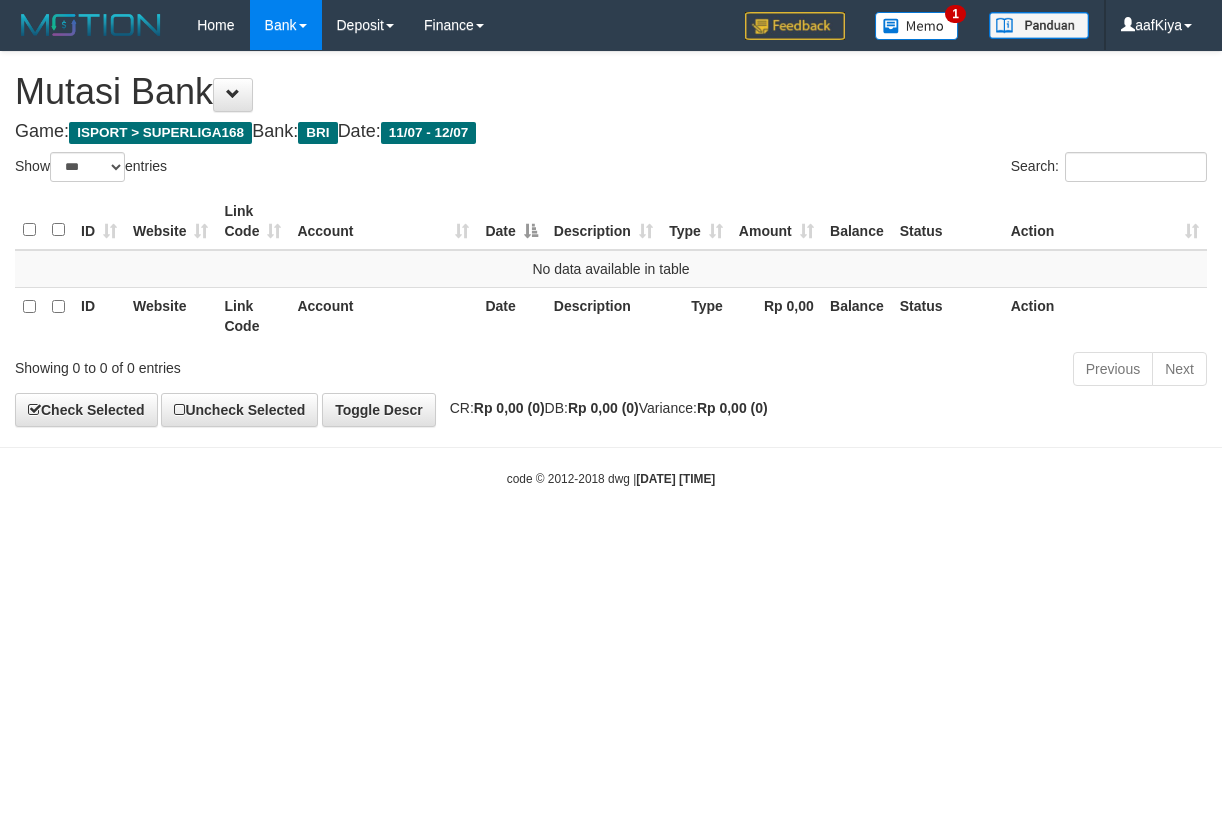 select on "***" 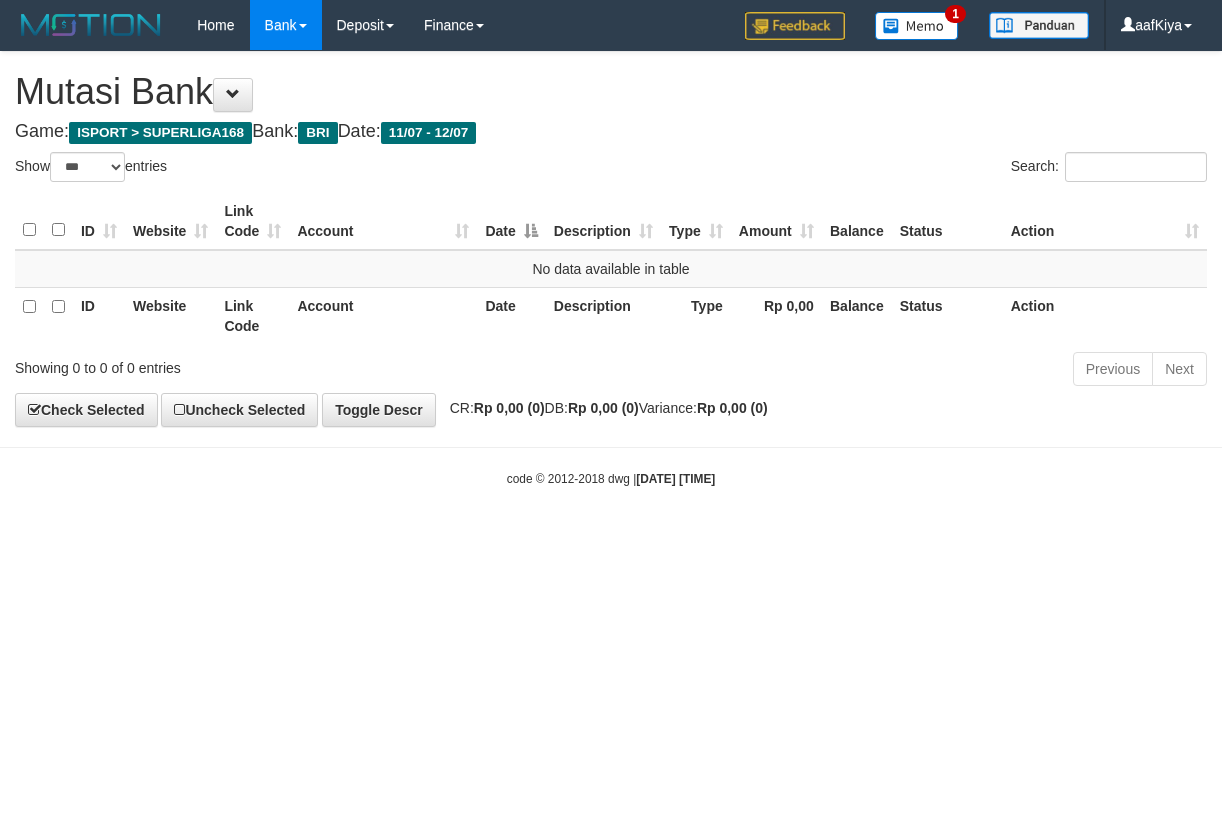scroll, scrollTop: 0, scrollLeft: 0, axis: both 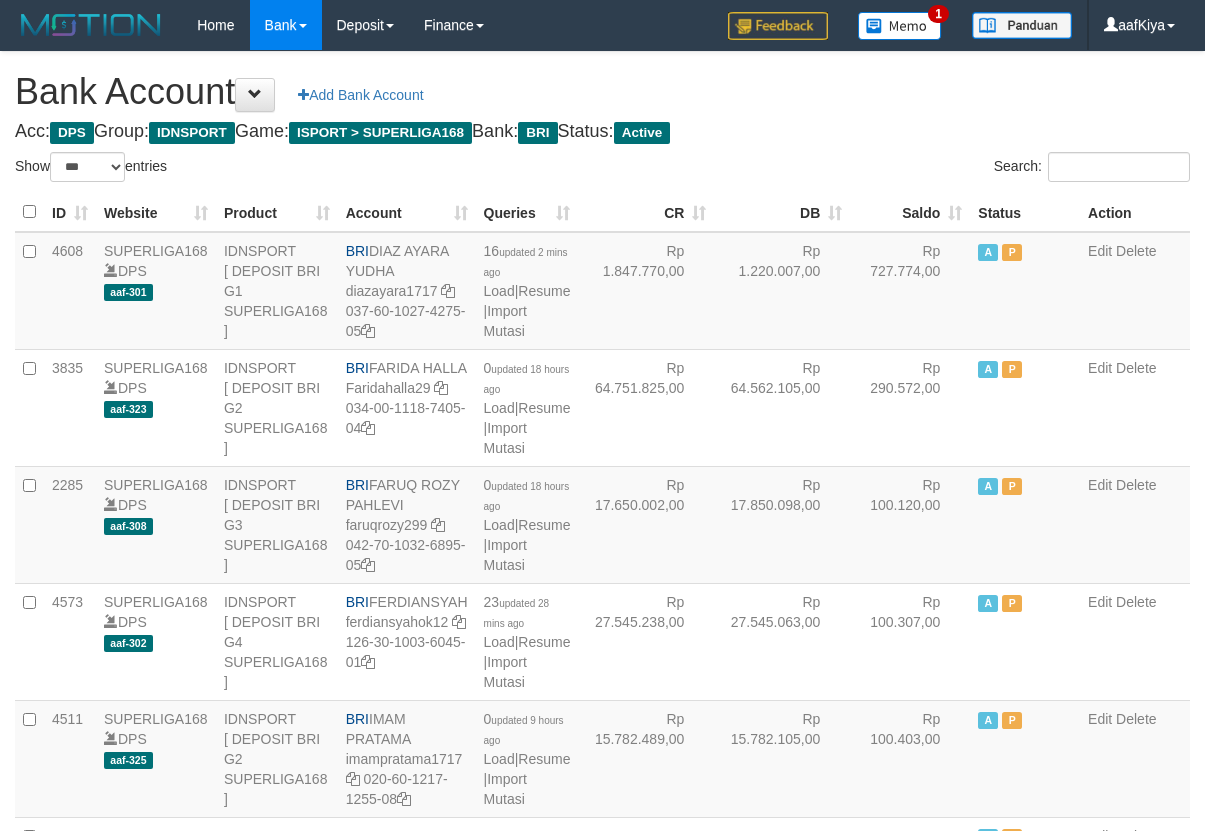 select on "***" 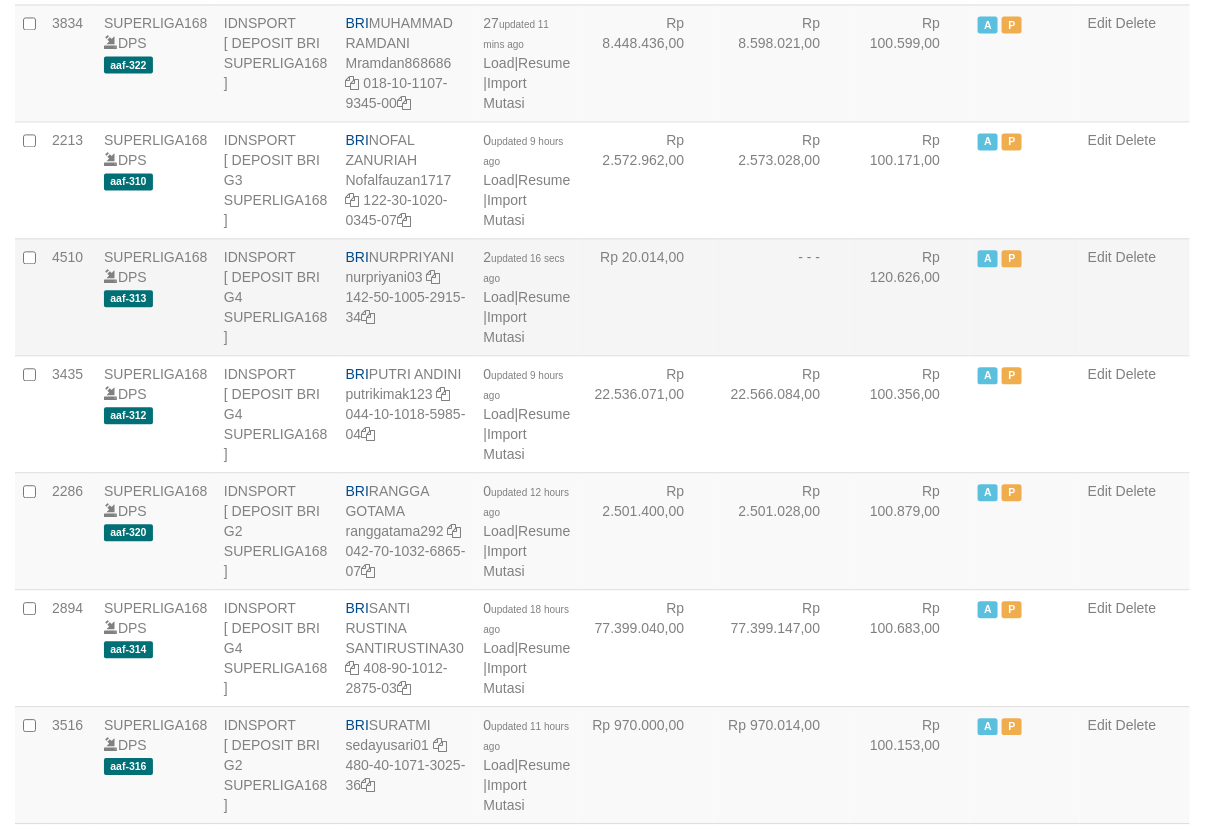 scroll, scrollTop: 1205, scrollLeft: 0, axis: vertical 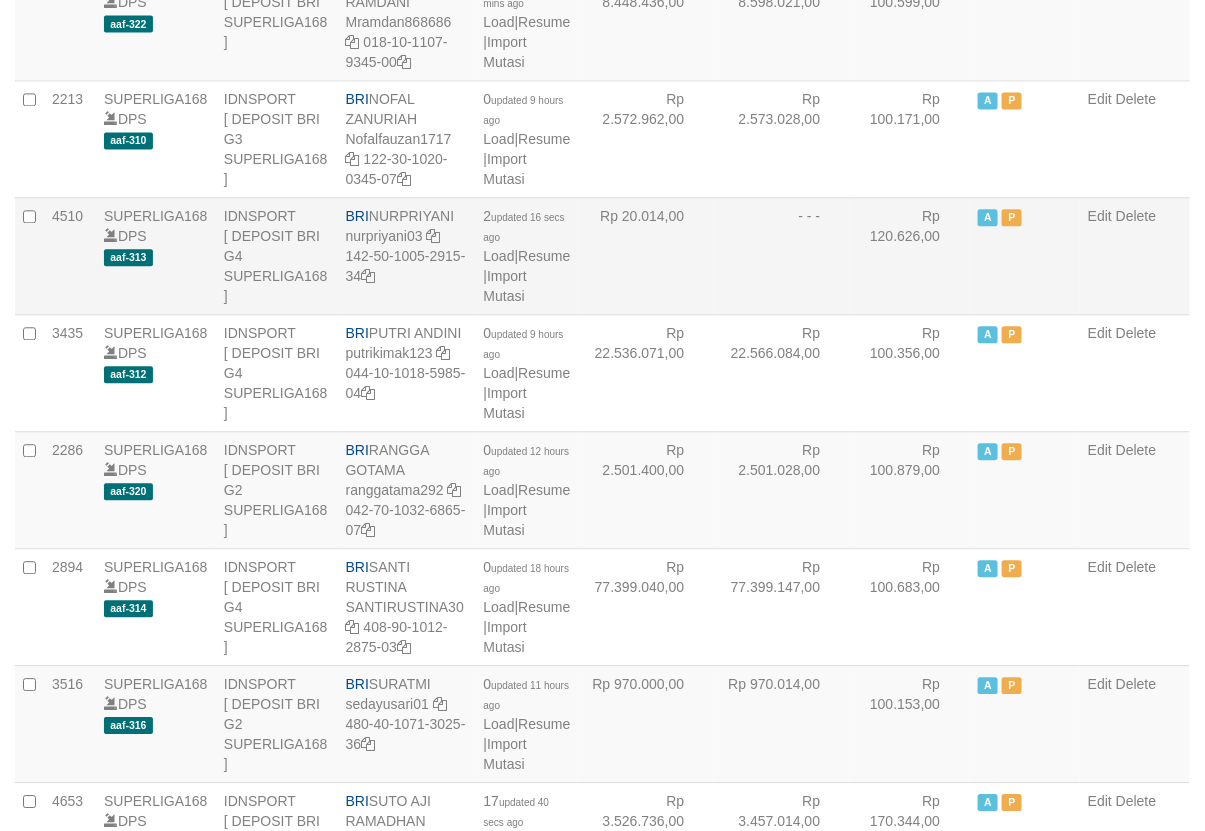 click on "Rp 20.014,00" at bounding box center [646, 255] 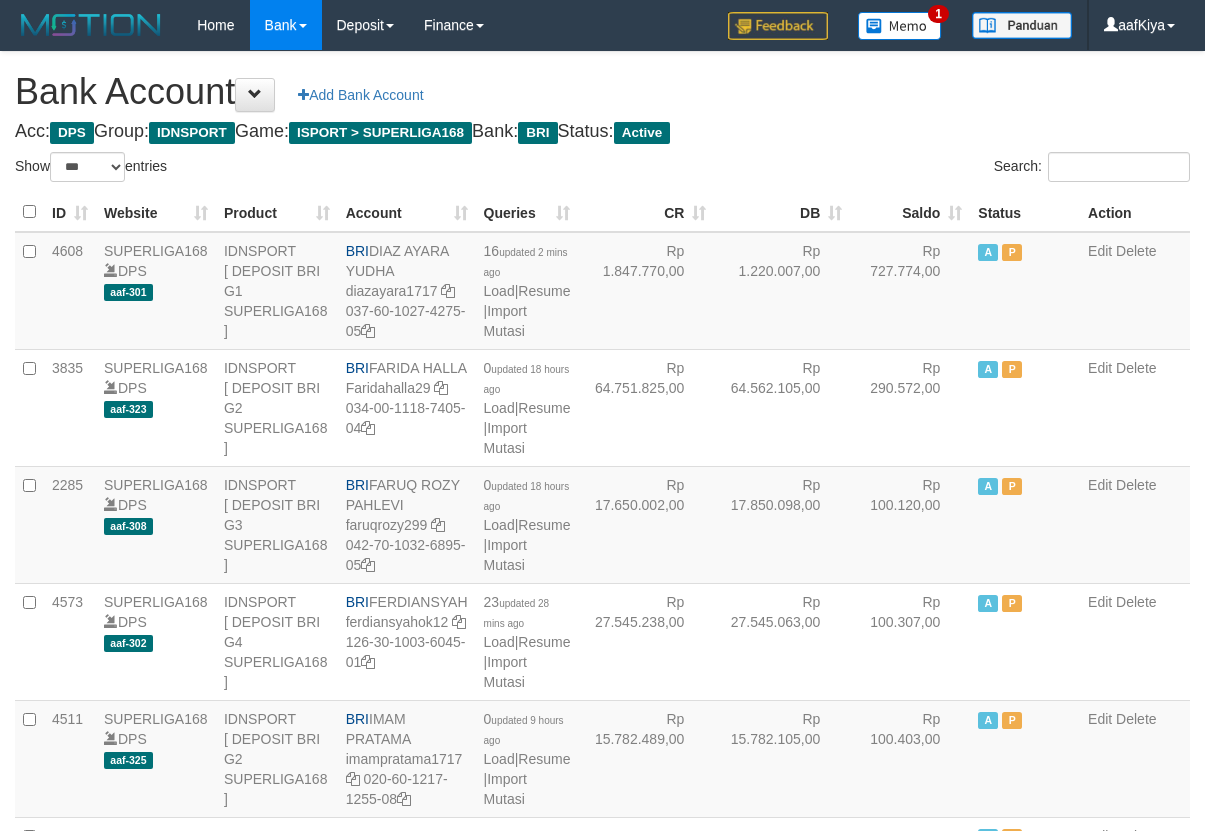 select on "***" 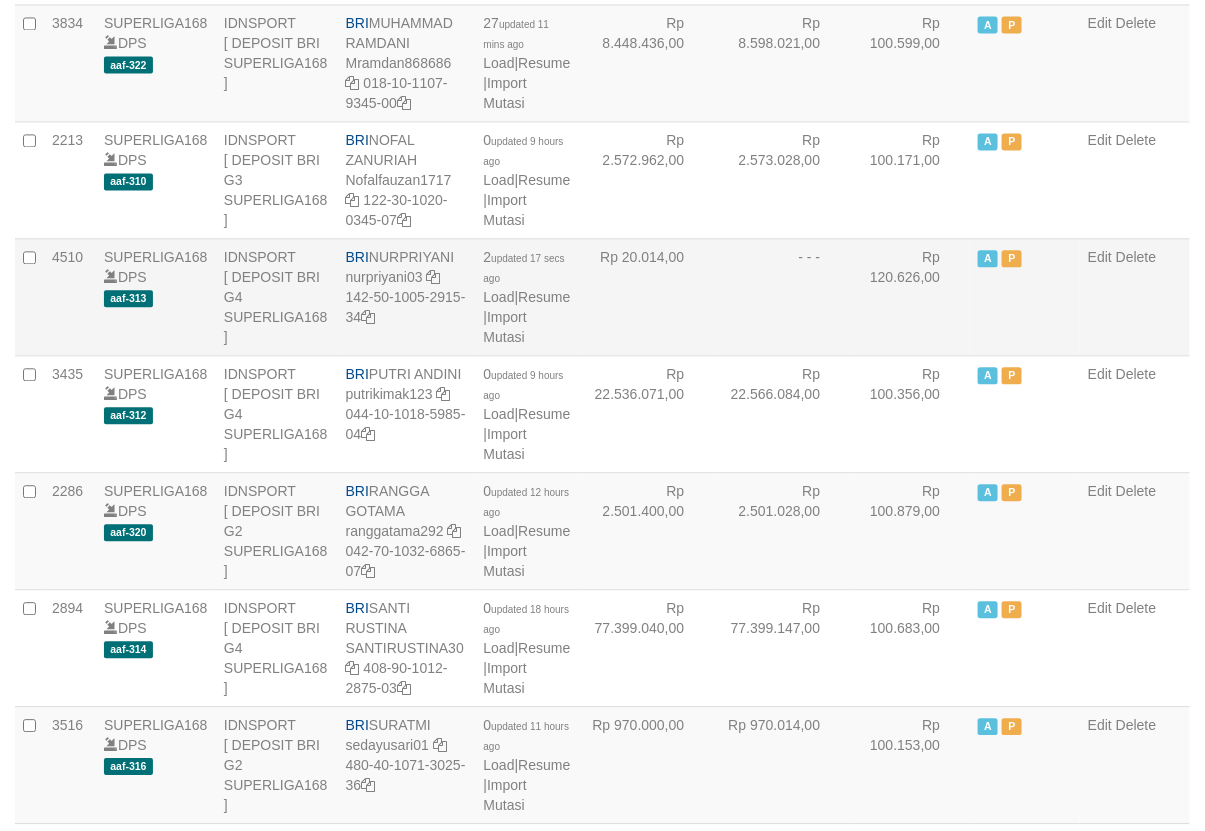 scroll, scrollTop: 1205, scrollLeft: 0, axis: vertical 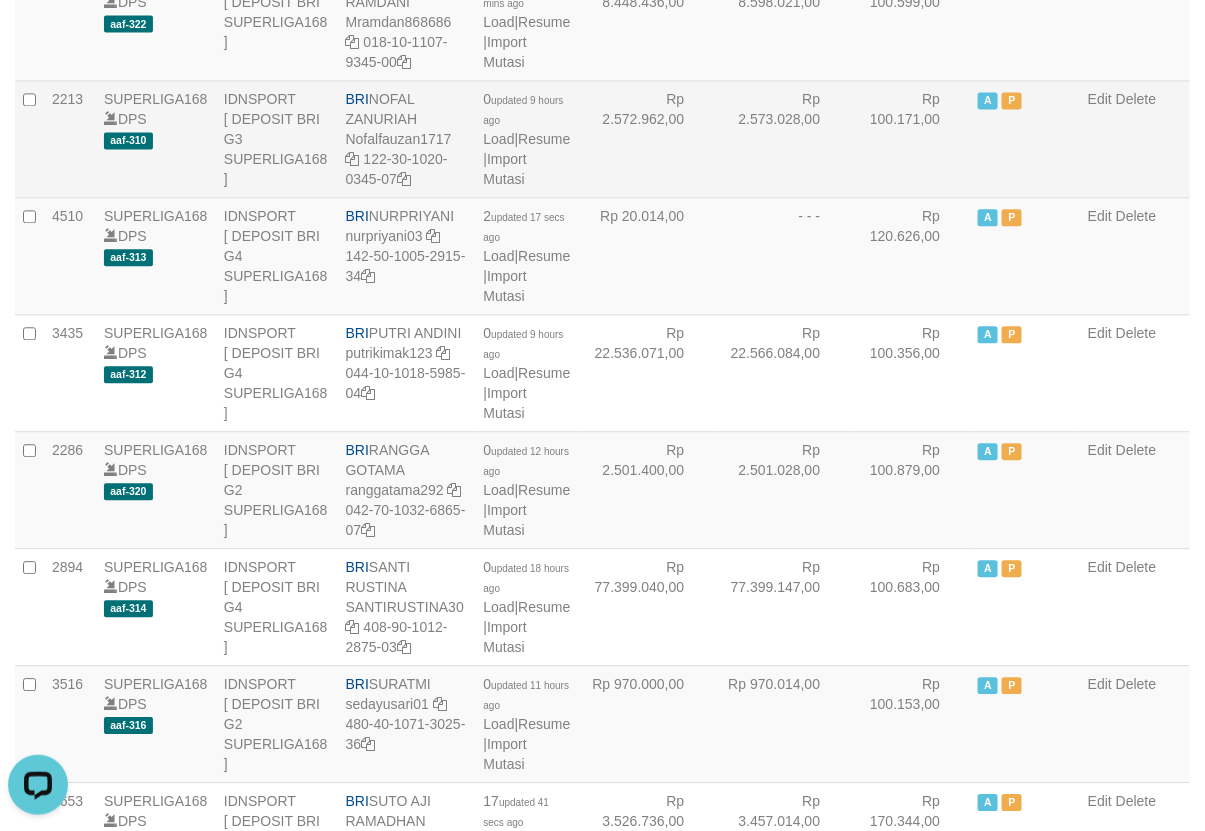 click on "Rp 2.573.028,00" at bounding box center (782, 138) 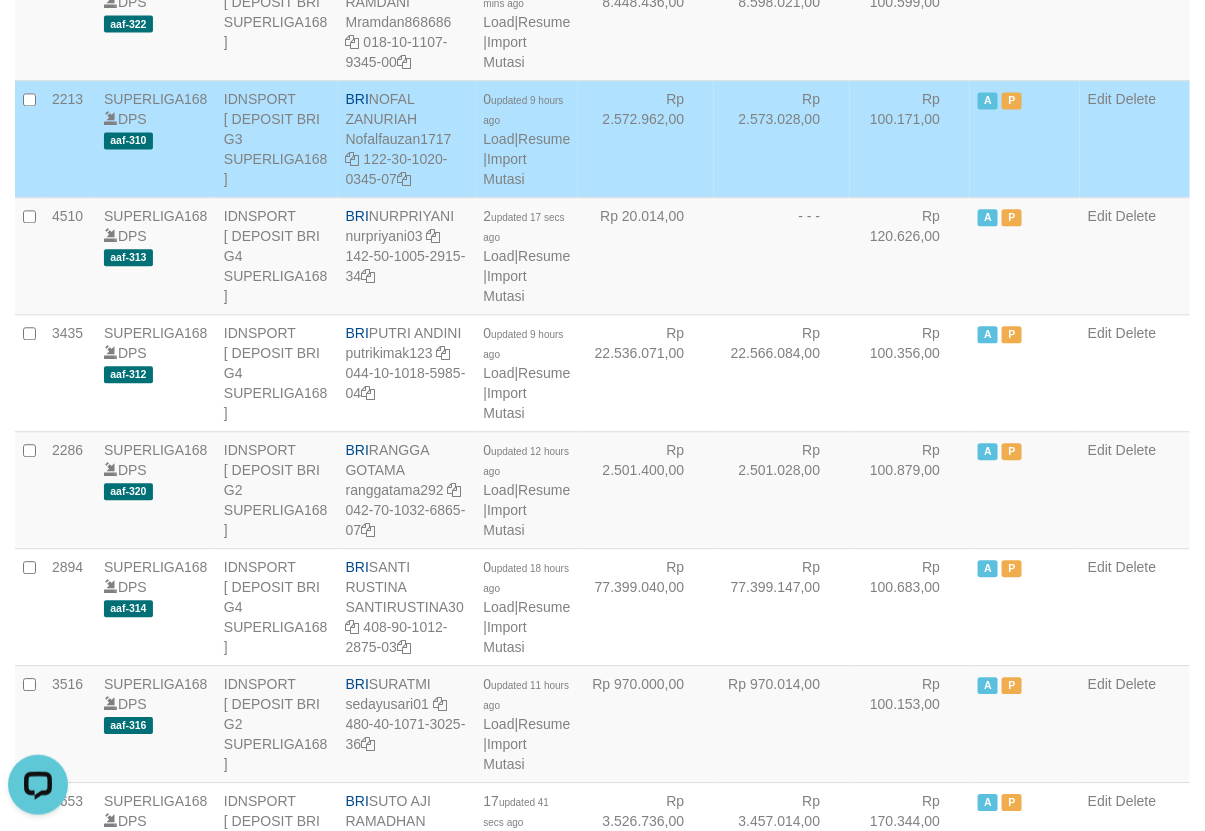click on "Rp 2.573.028,00" at bounding box center [782, 138] 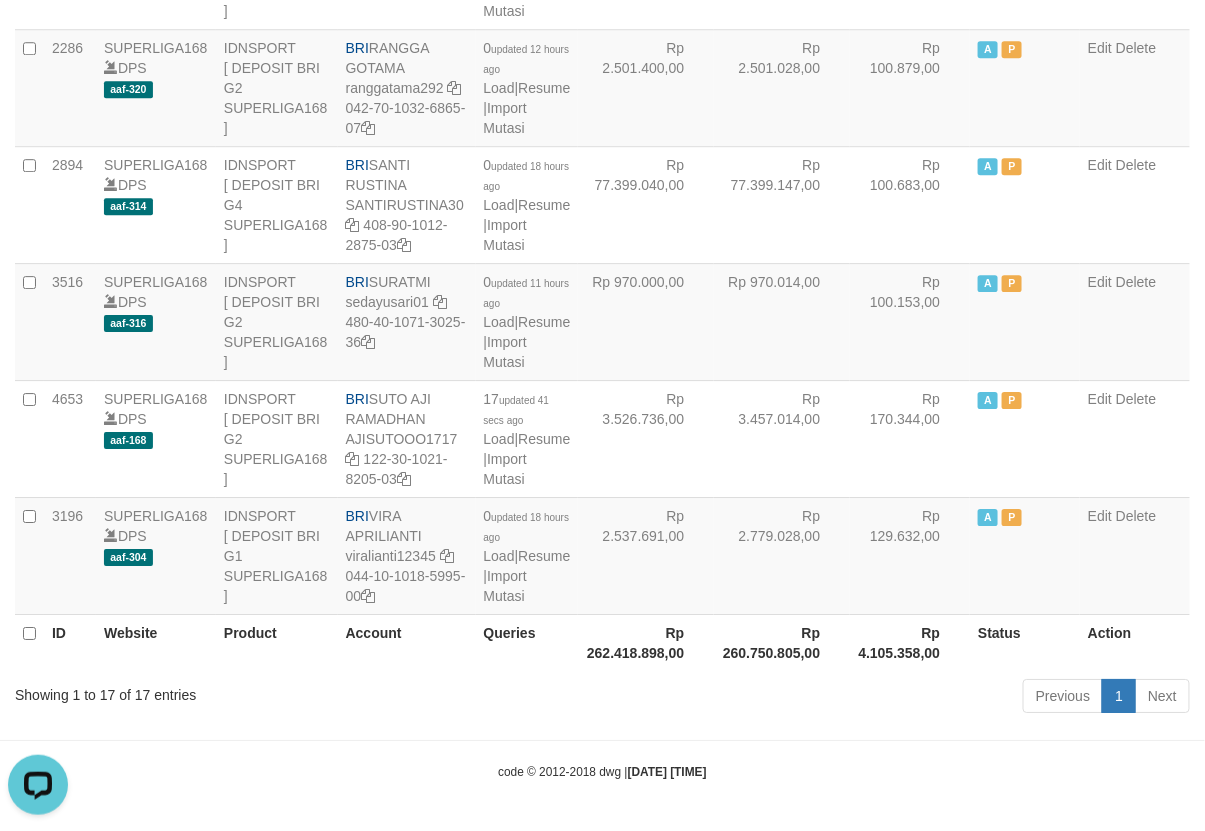 scroll, scrollTop: 0, scrollLeft: 0, axis: both 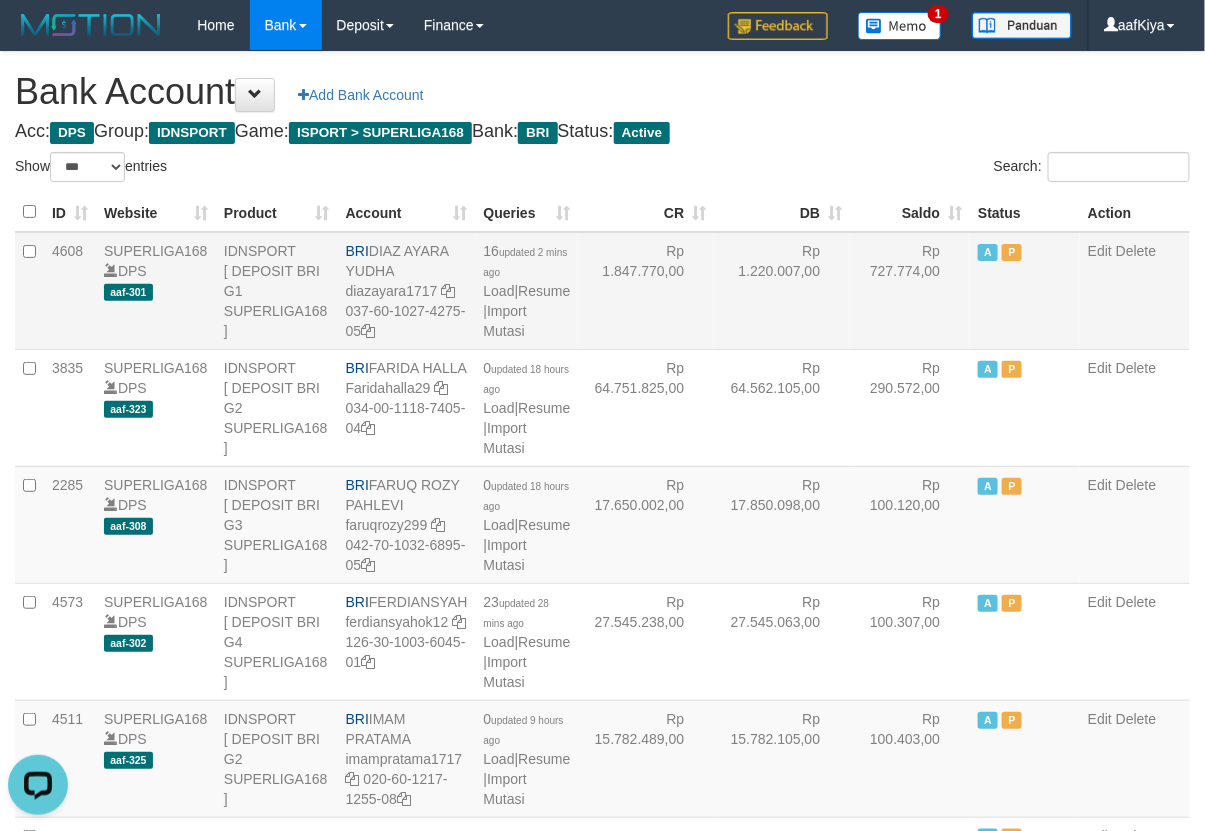 click on "Rp 1.847.770,00" at bounding box center (646, 291) 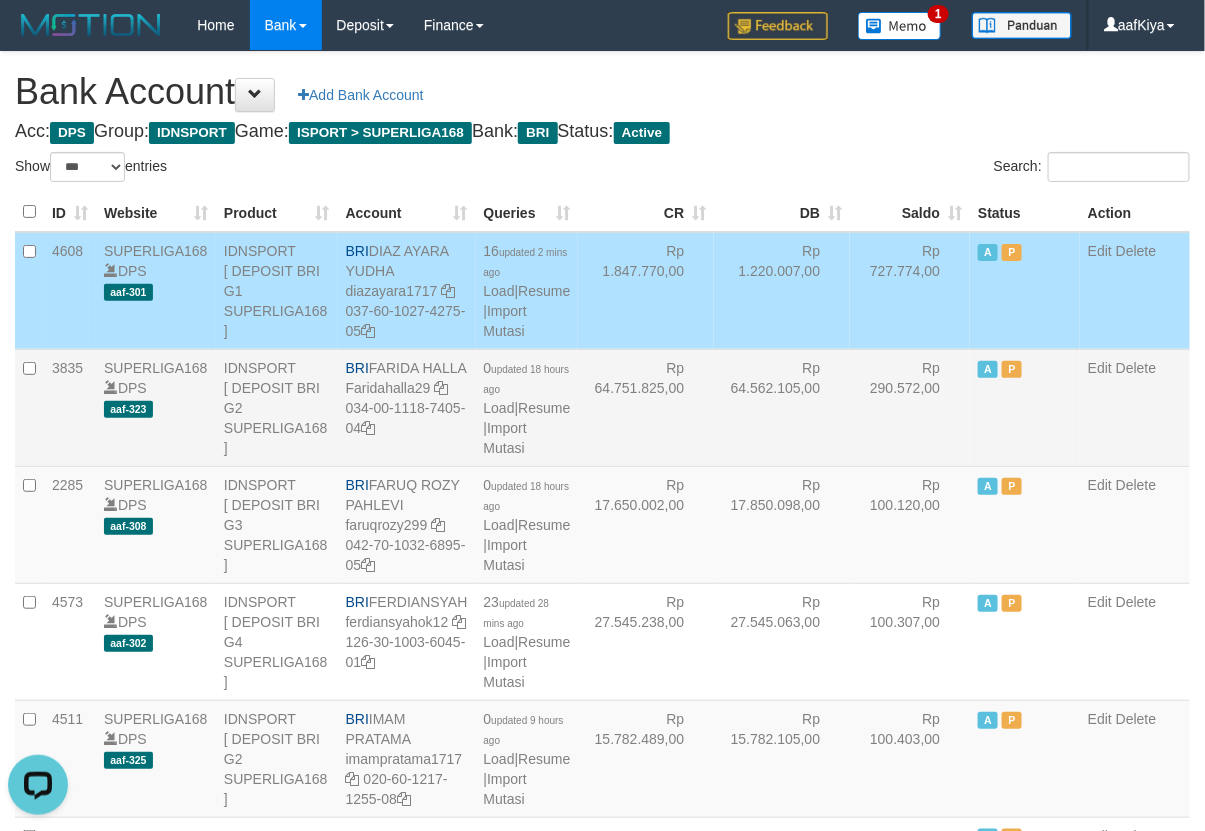 click on "Rp 64.751.825,00" at bounding box center [646, 407] 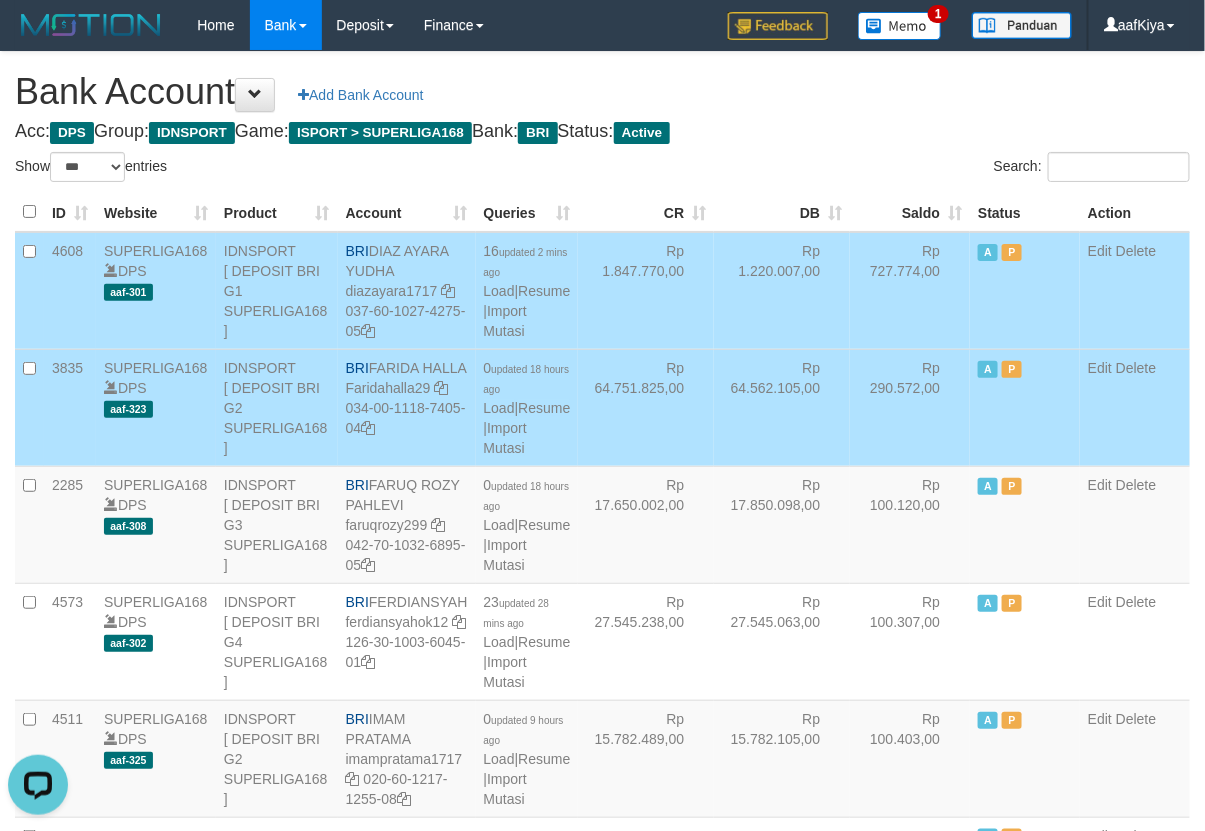 scroll, scrollTop: 1948, scrollLeft: 0, axis: vertical 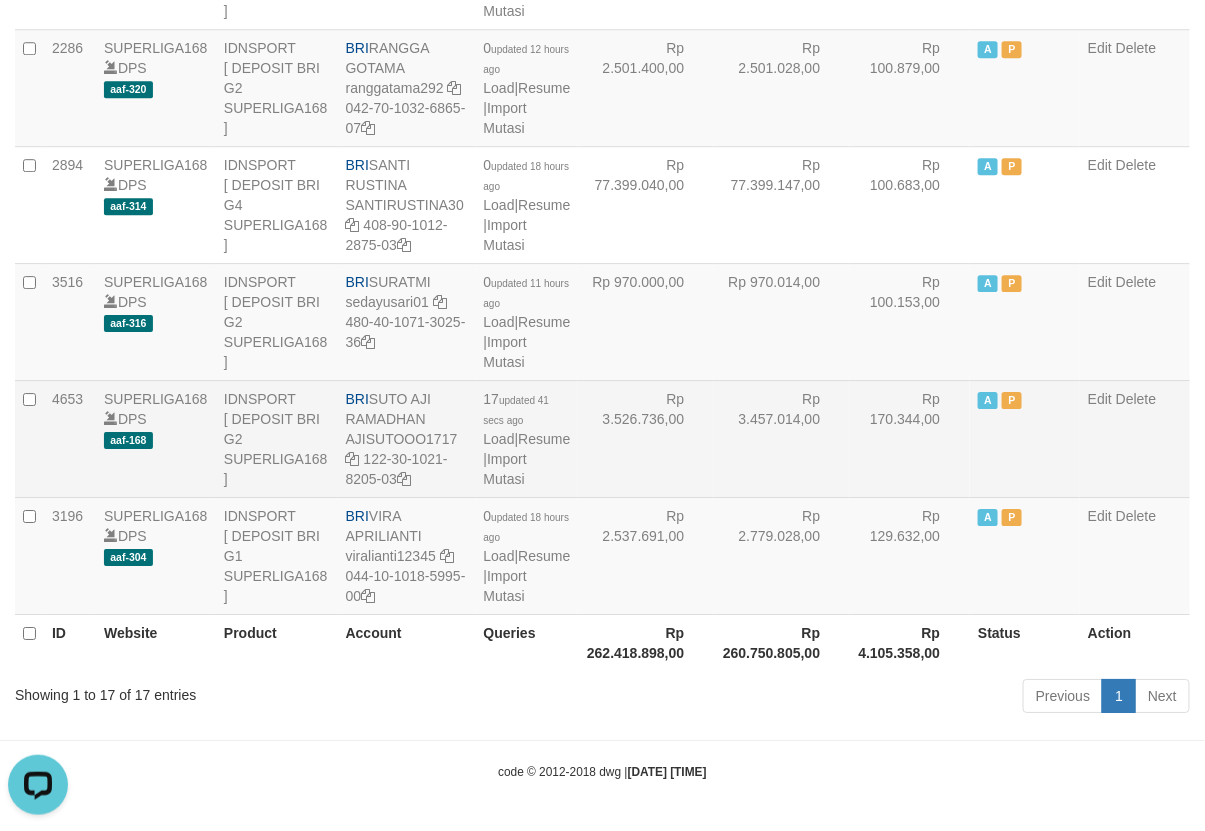 click on "Rp 3.526.736,00" at bounding box center (646, 438) 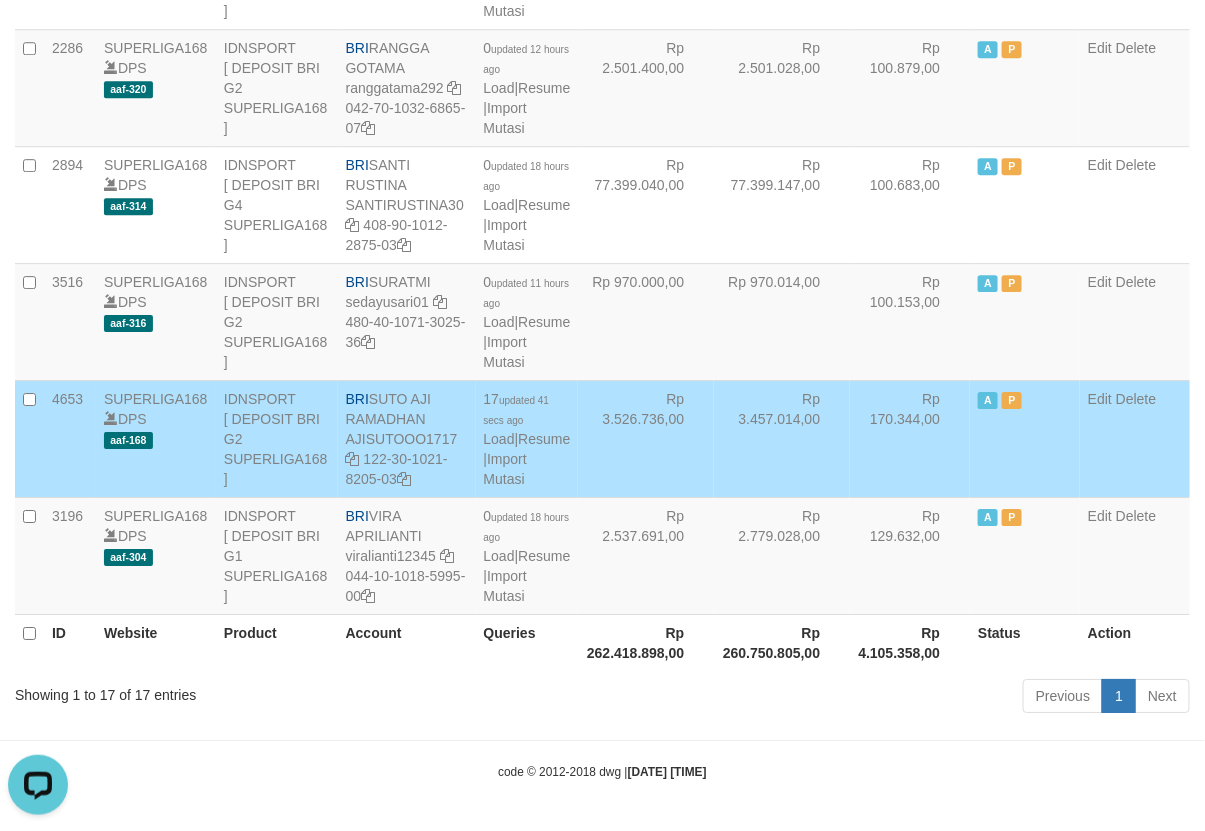 click on "Rp 3.526.736,00" at bounding box center [646, 438] 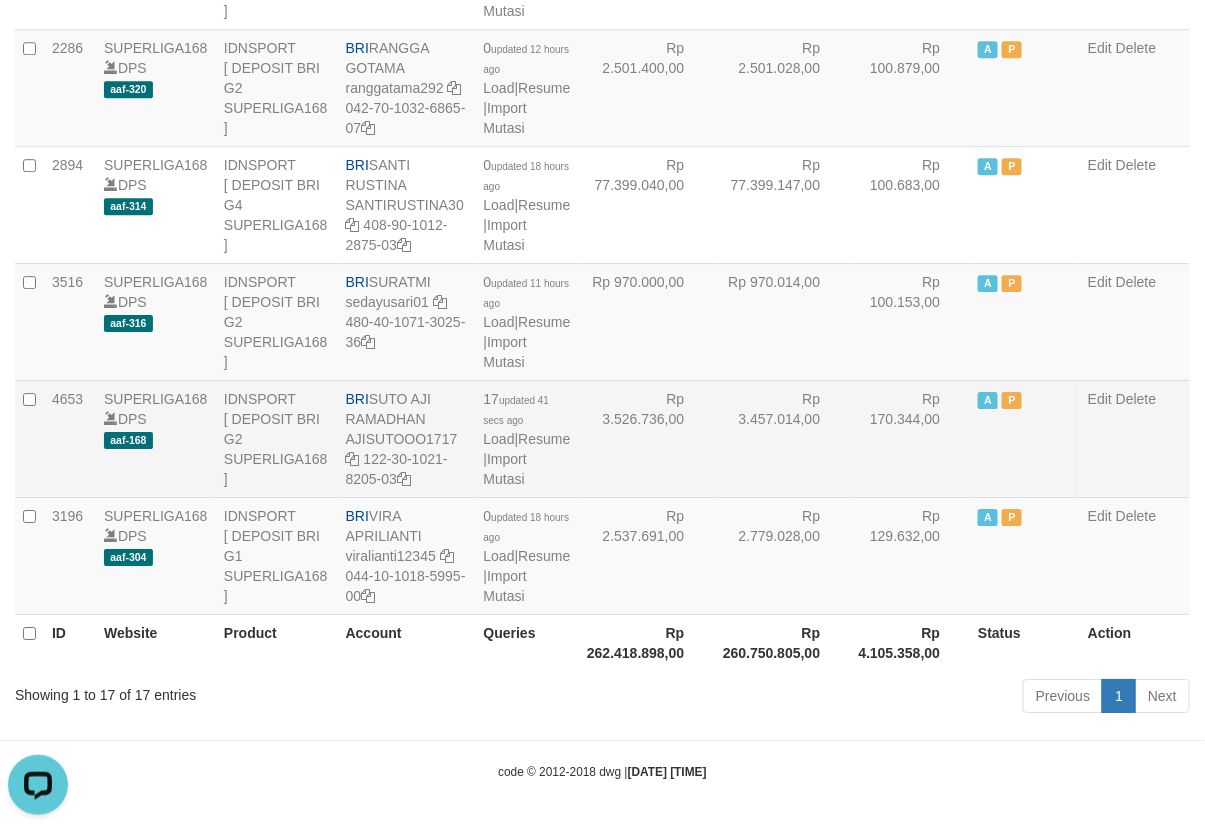 scroll, scrollTop: 1001, scrollLeft: 0, axis: vertical 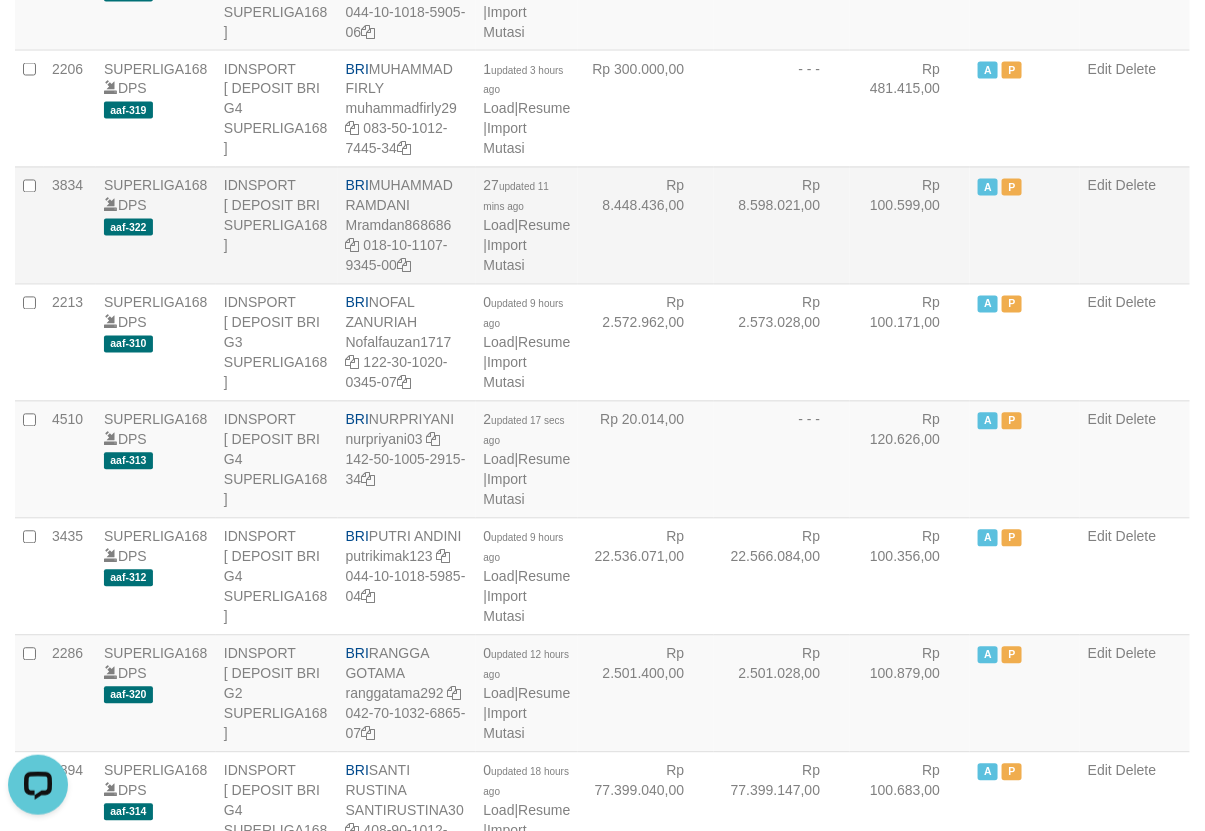 click on "Rp 8.448.436,00" at bounding box center (646, 225) 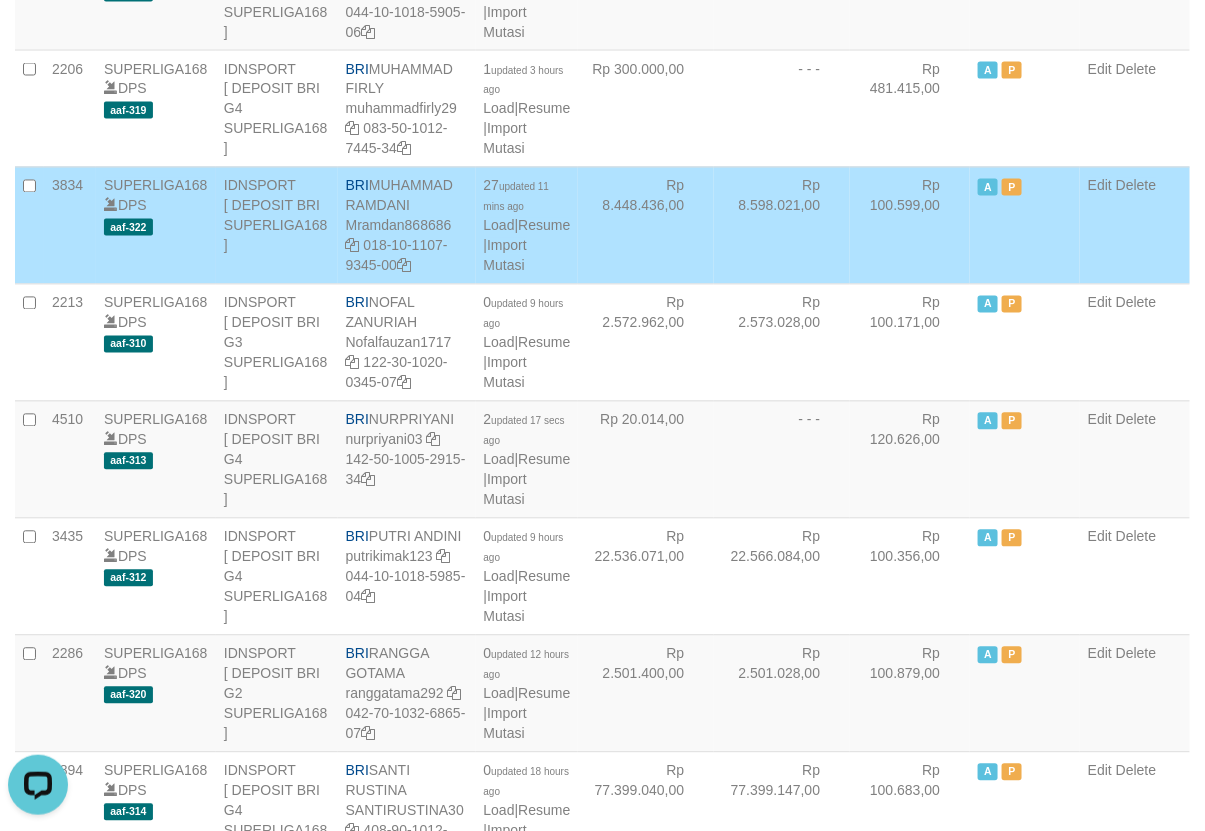 click on "Rp 8.448.436,00" at bounding box center (646, 225) 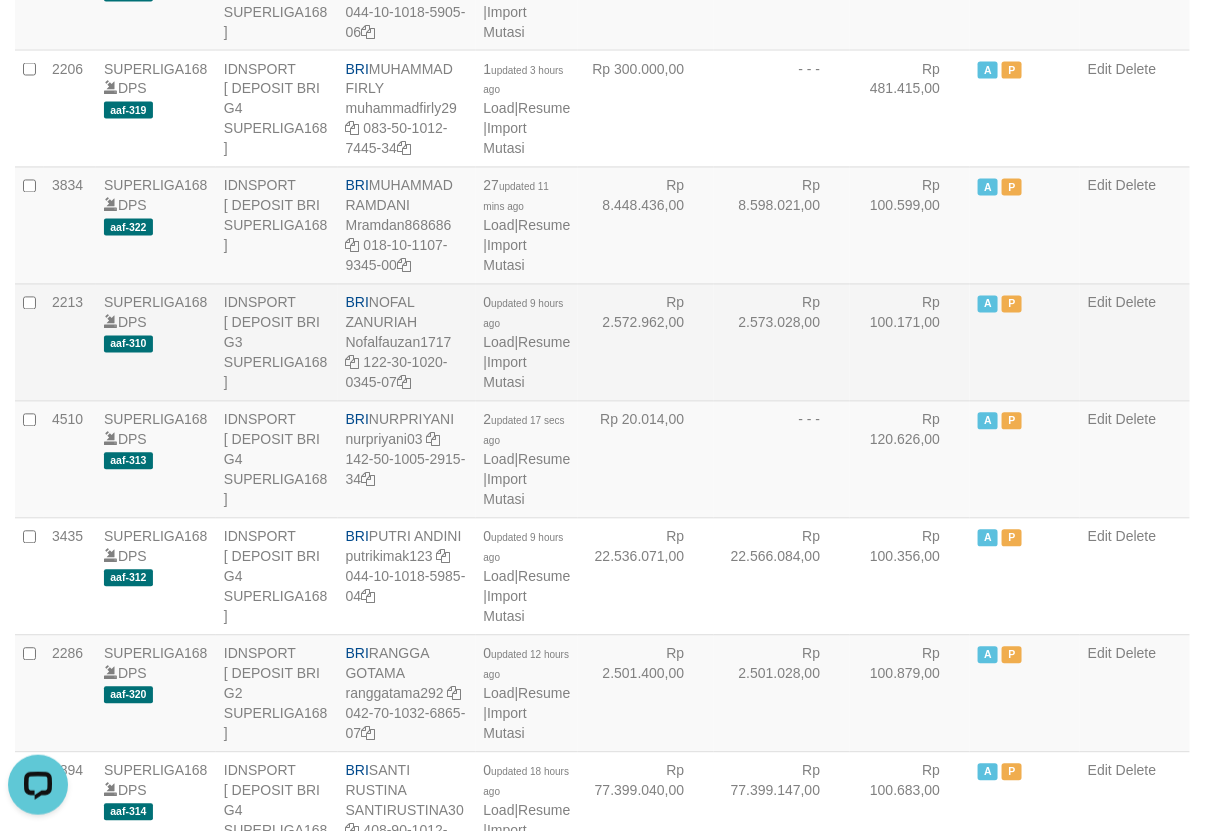 click on "Rp 2.572.962,00" at bounding box center [646, 342] 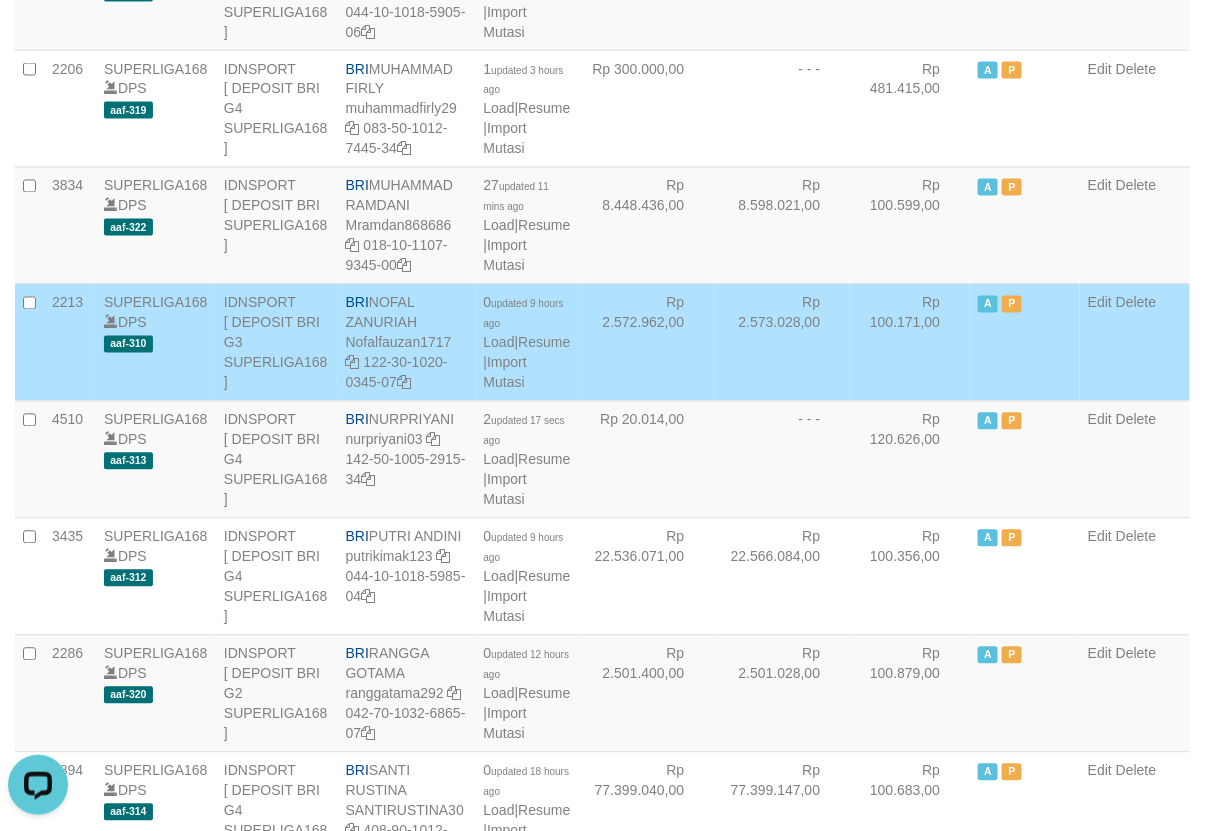 scroll, scrollTop: 316, scrollLeft: 0, axis: vertical 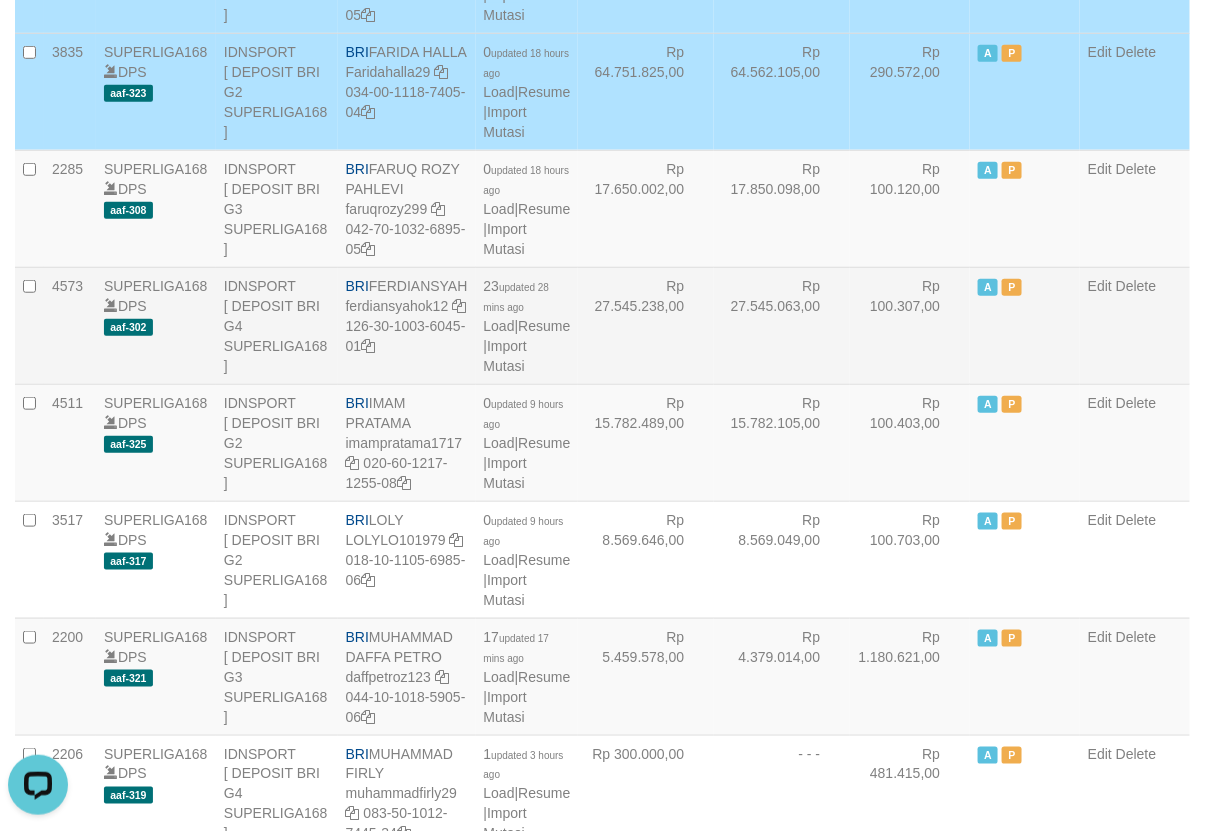 click on "Rp 27.545.238,00" at bounding box center [646, 325] 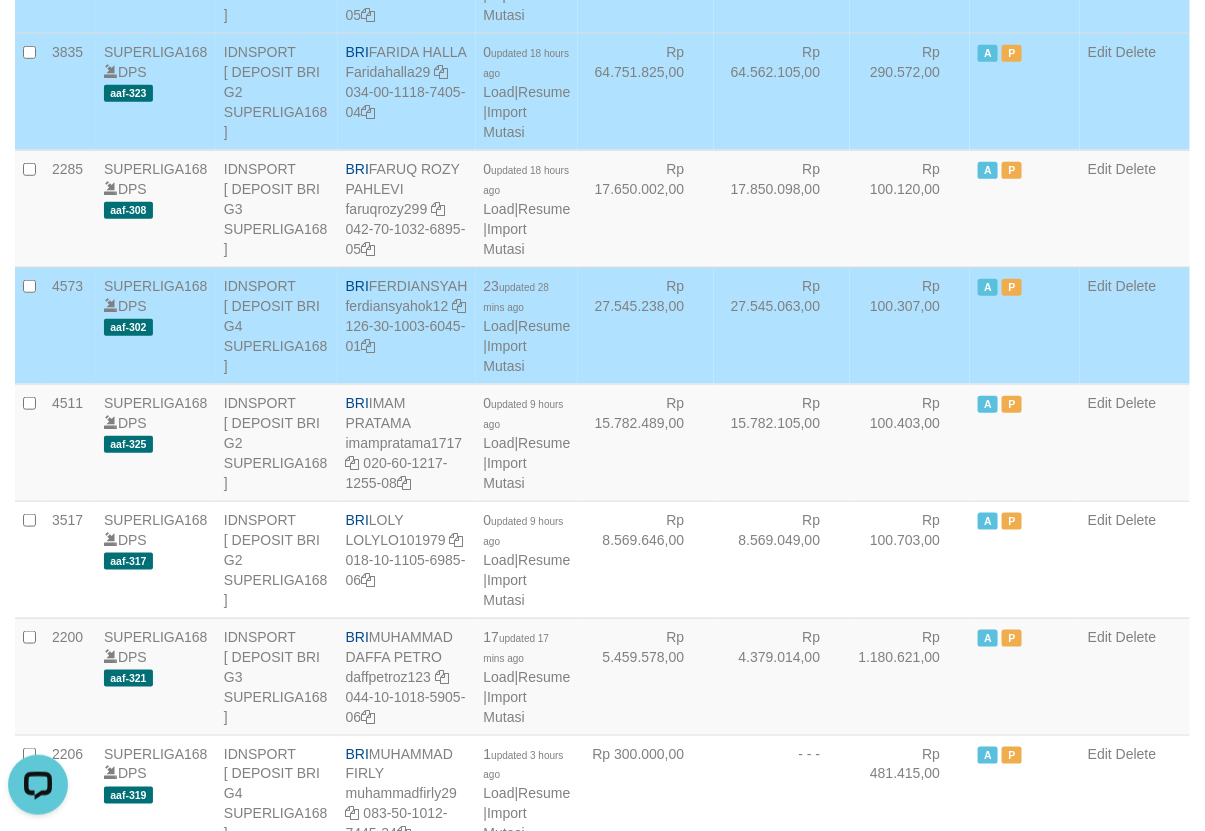 click on "Rp 27.545.238,00" at bounding box center [646, 325] 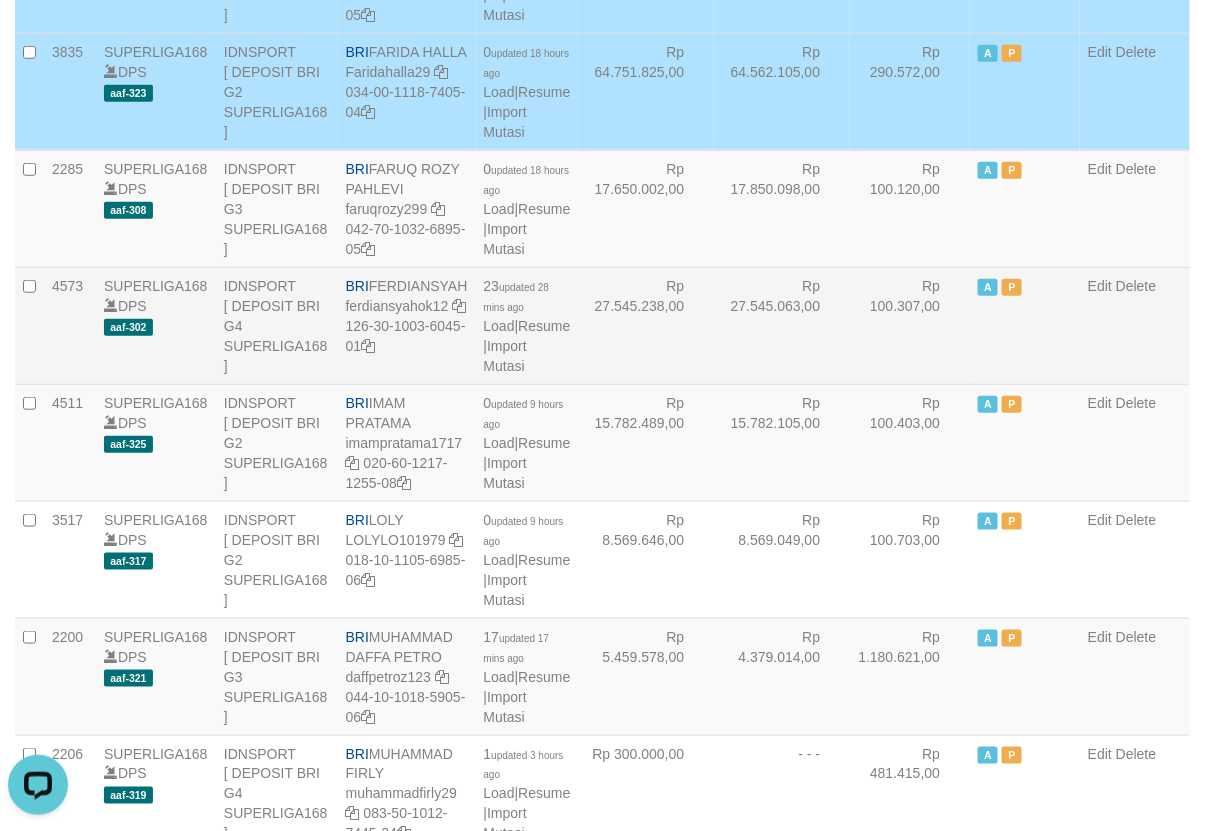 scroll, scrollTop: 328, scrollLeft: 0, axis: vertical 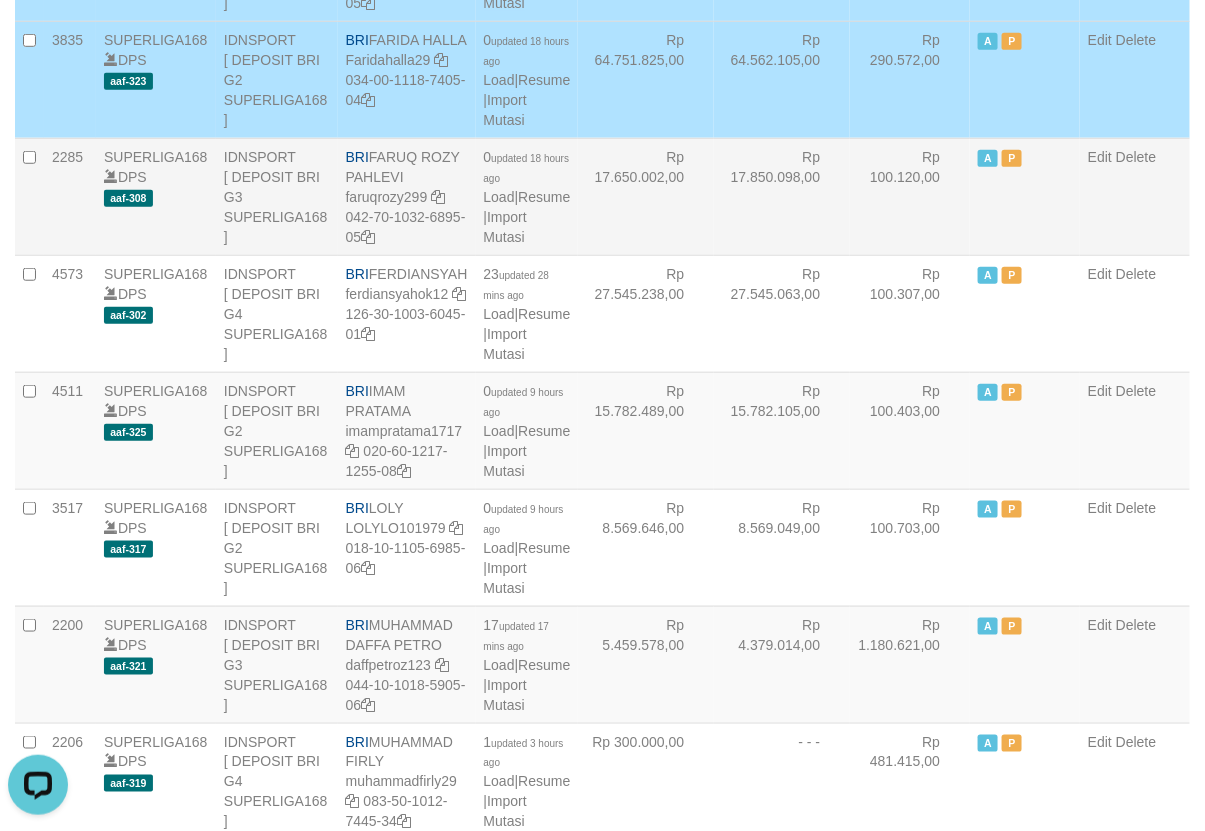 click on "Rp 17.650.002,00" at bounding box center [646, 196] 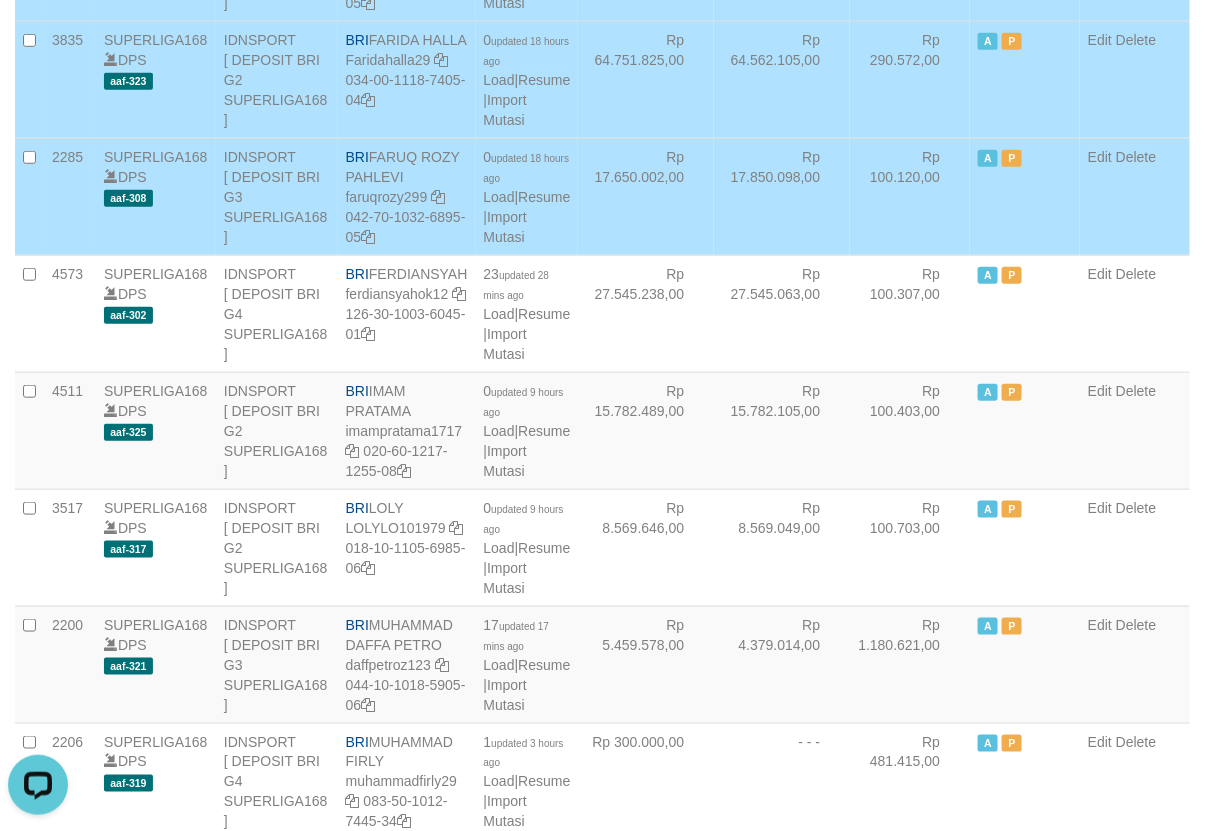 scroll, scrollTop: 1753, scrollLeft: 0, axis: vertical 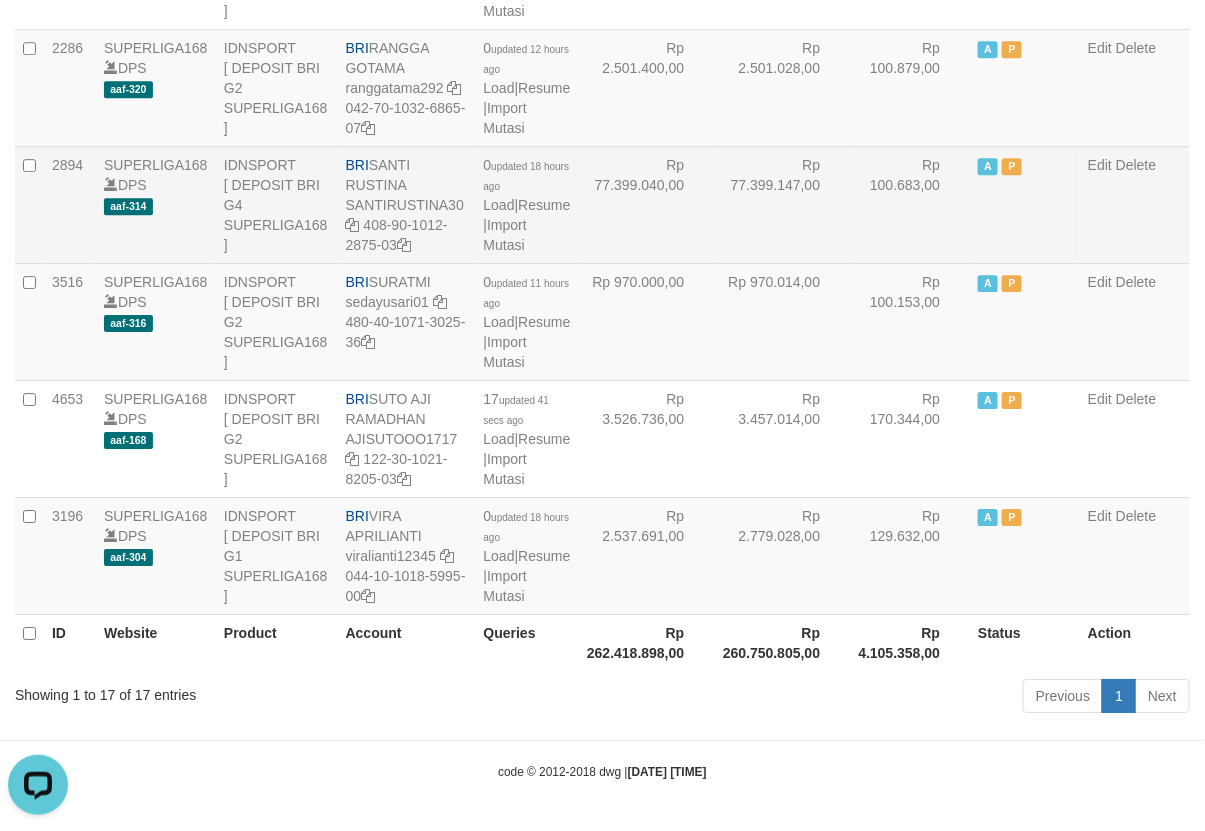 click on "Rp 77.399.040,00" at bounding box center [646, 204] 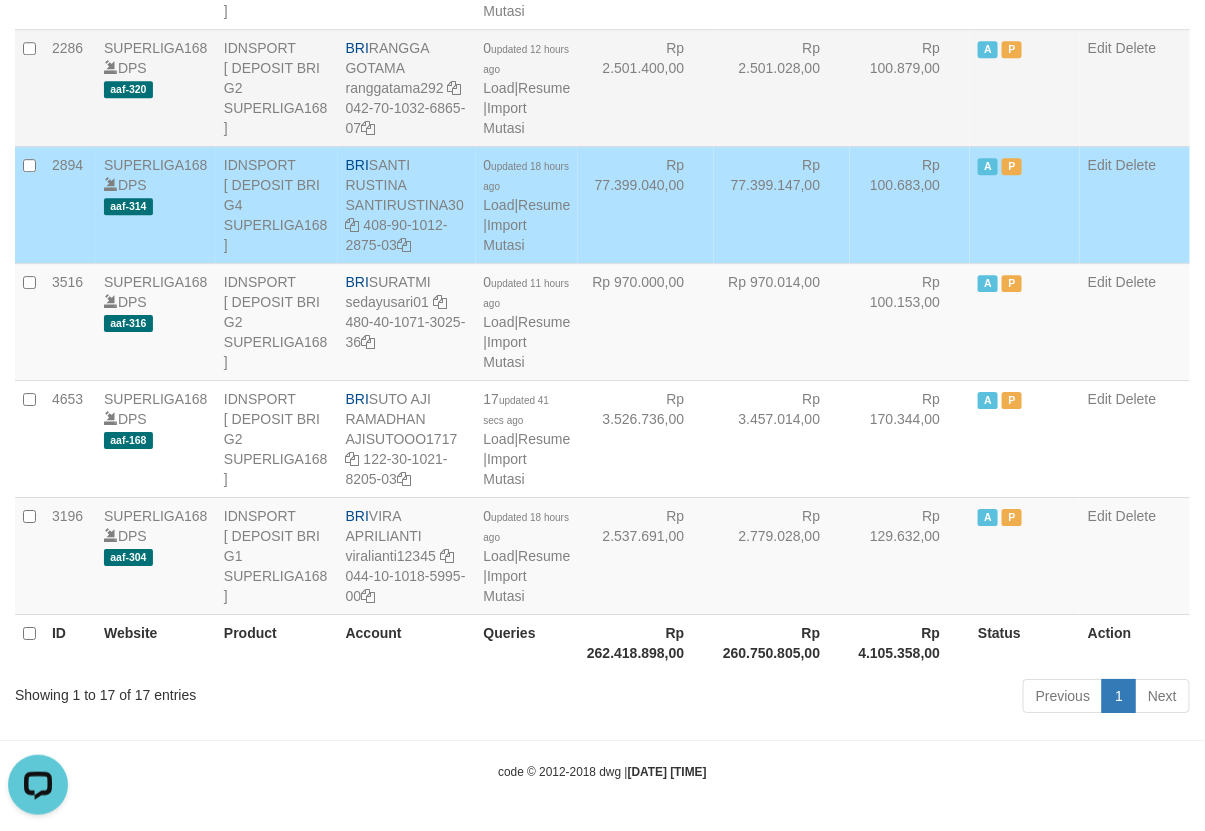 click on "Rp 2.501.400,00" at bounding box center [646, 87] 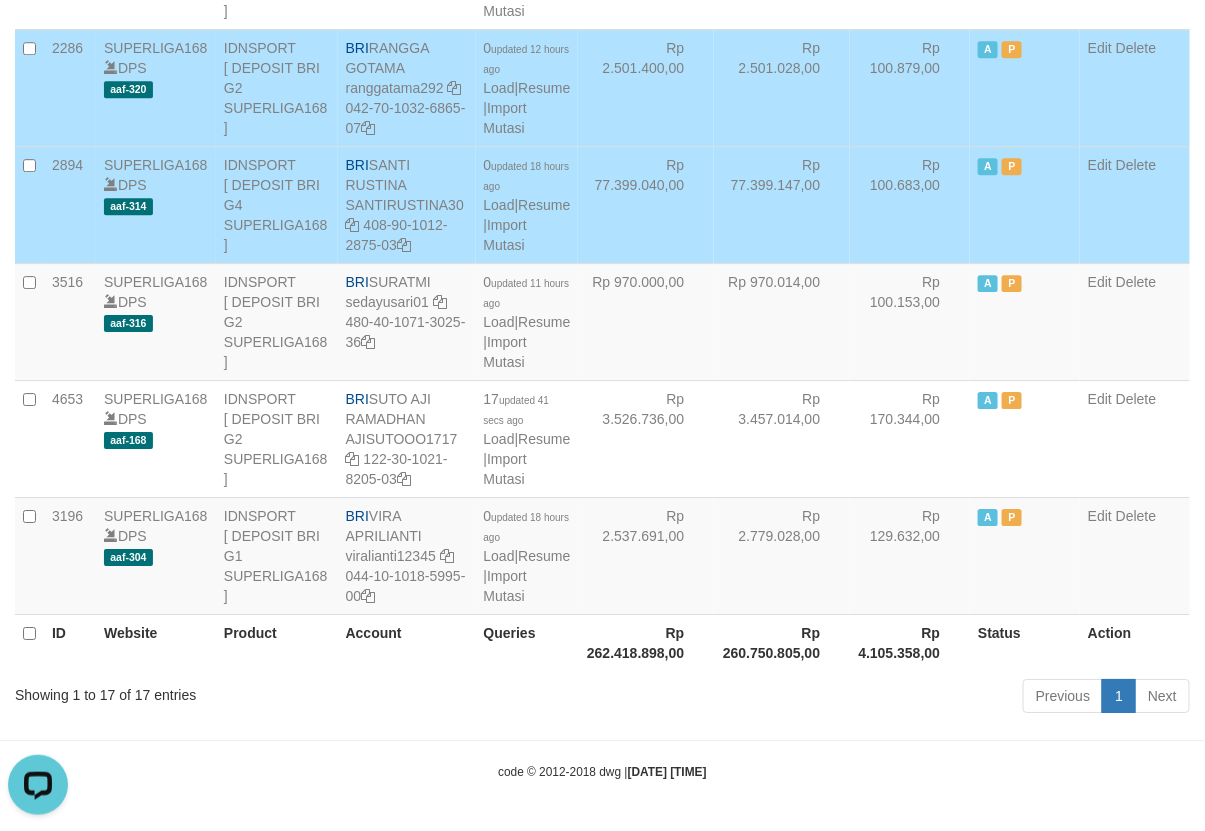 click on "Rp 2.501.400,00" at bounding box center (646, 87) 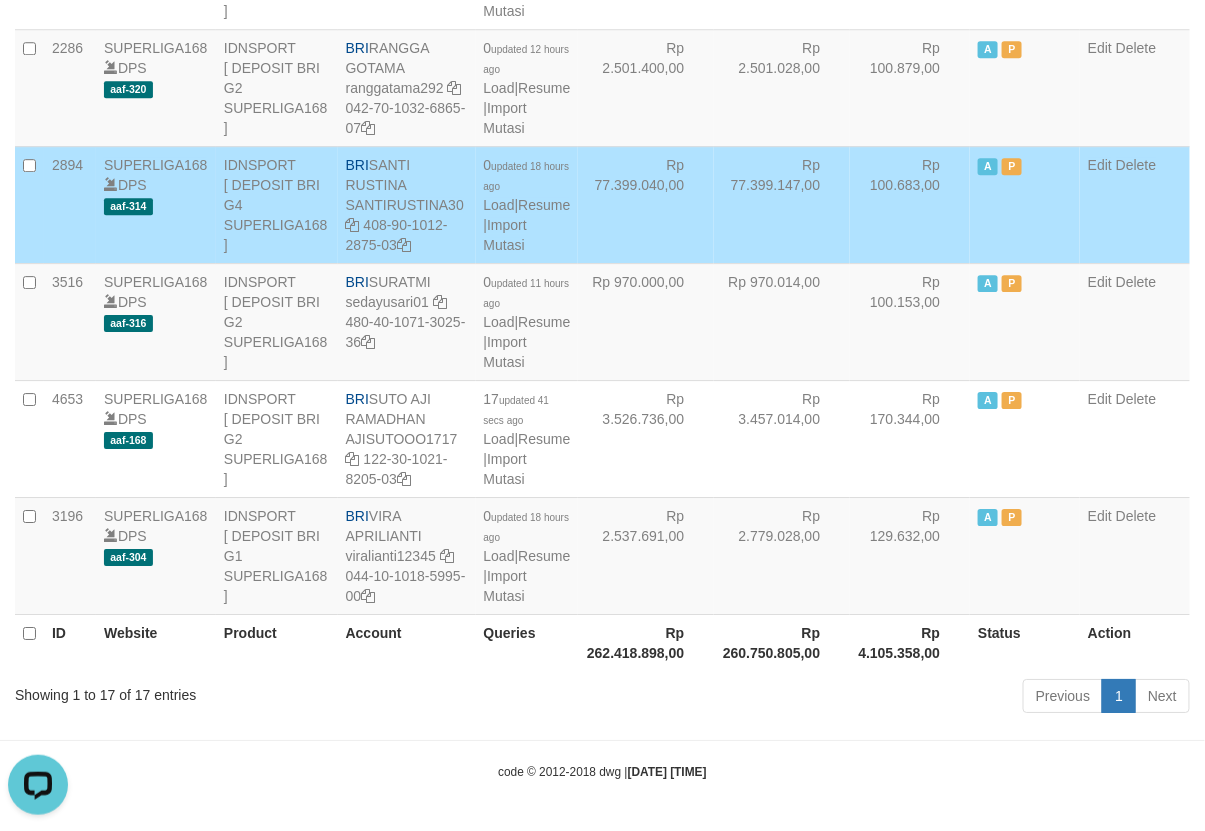 scroll, scrollTop: 0, scrollLeft: 0, axis: both 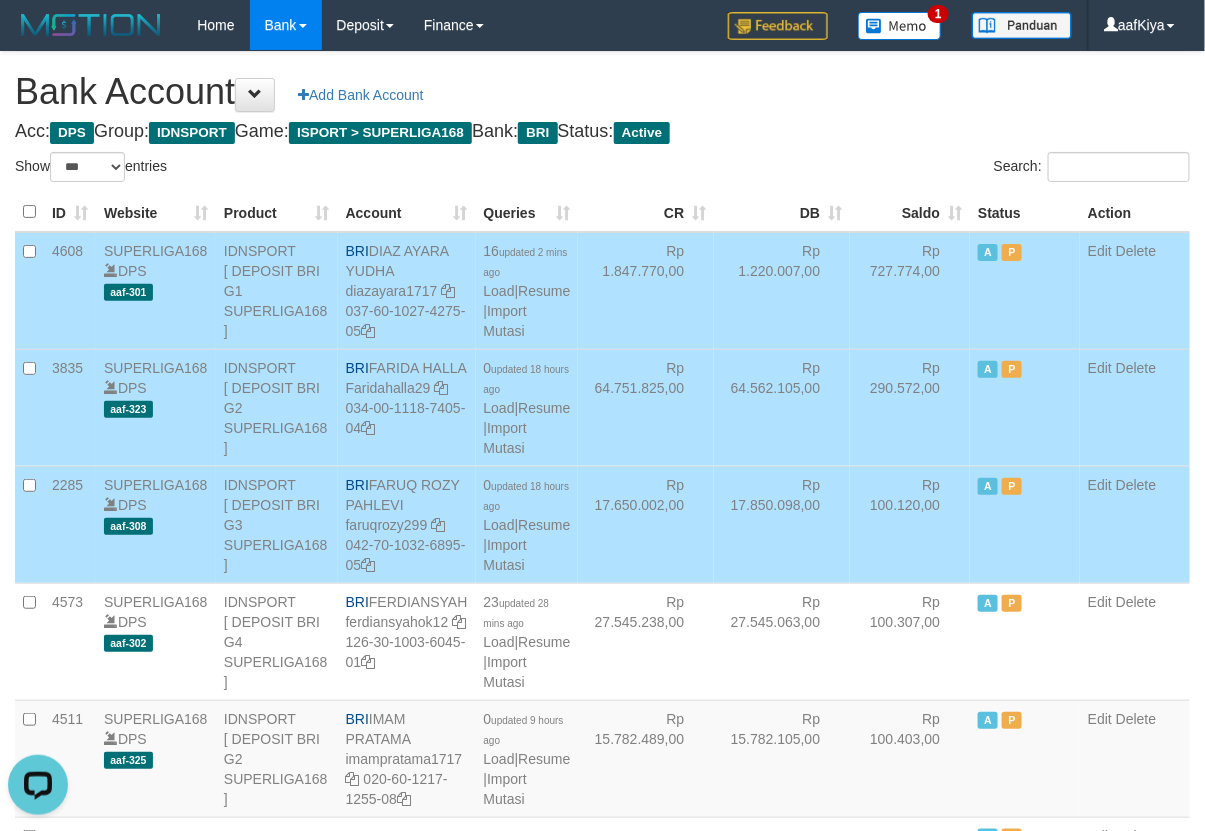 click on "Rp 1.847.770,00" at bounding box center [646, 291] 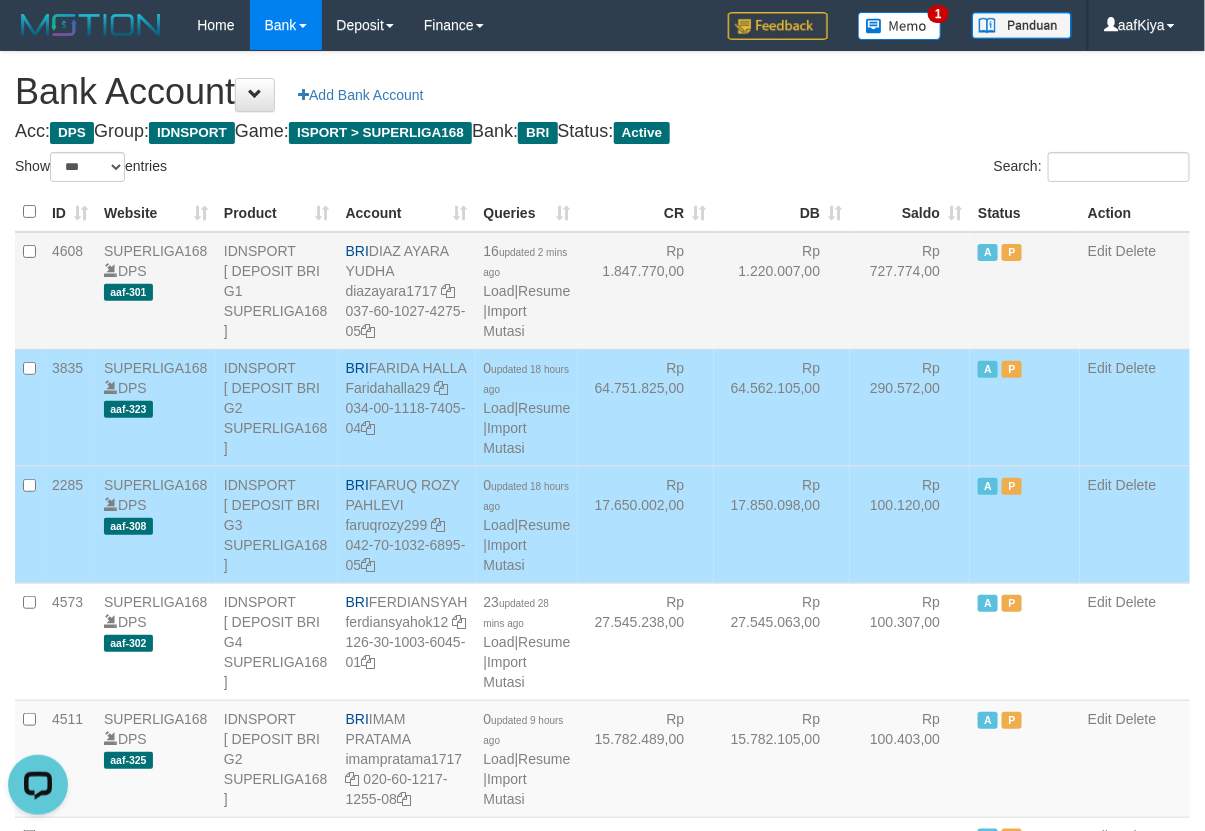 click on "Rp 1.847.770,00" at bounding box center [646, 291] 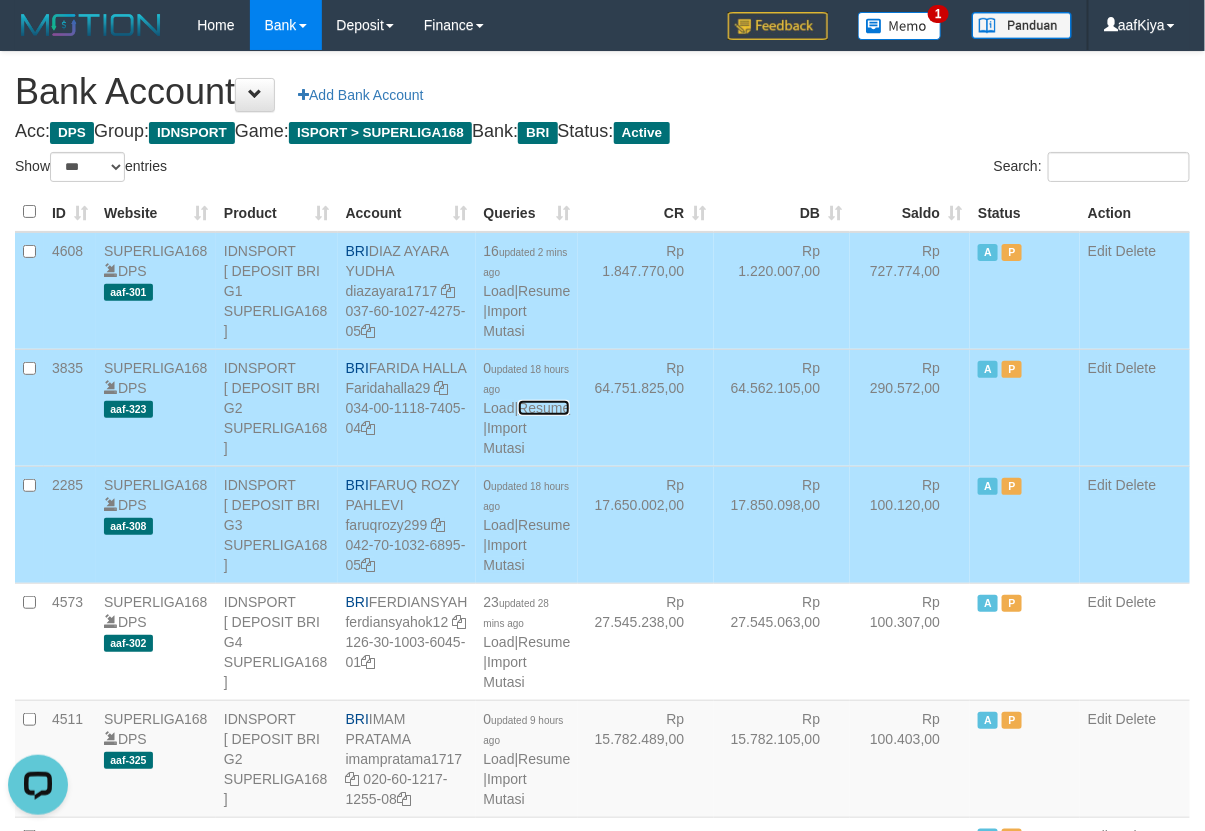 click on "Resume" at bounding box center (544, 408) 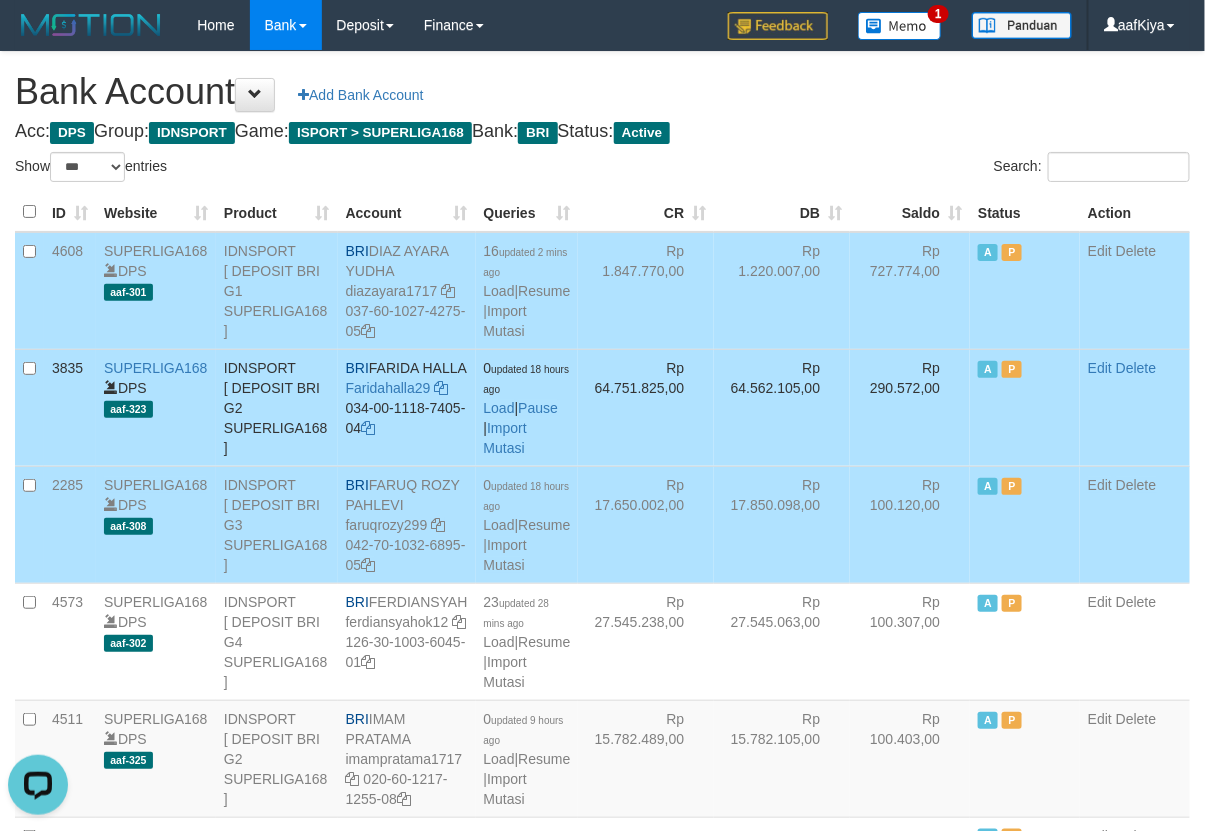scroll, scrollTop: 1948, scrollLeft: 0, axis: vertical 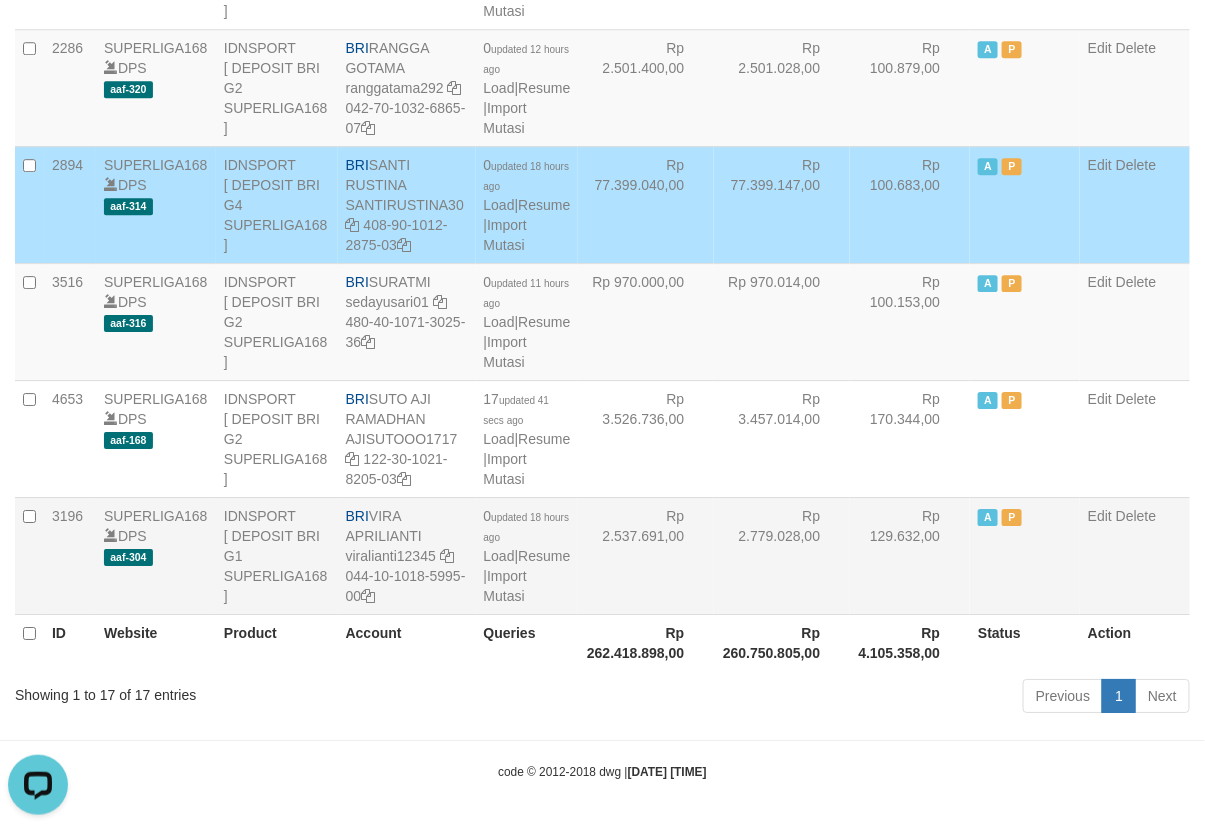 click on "Rp 2.537.691,00" at bounding box center (646, 555) 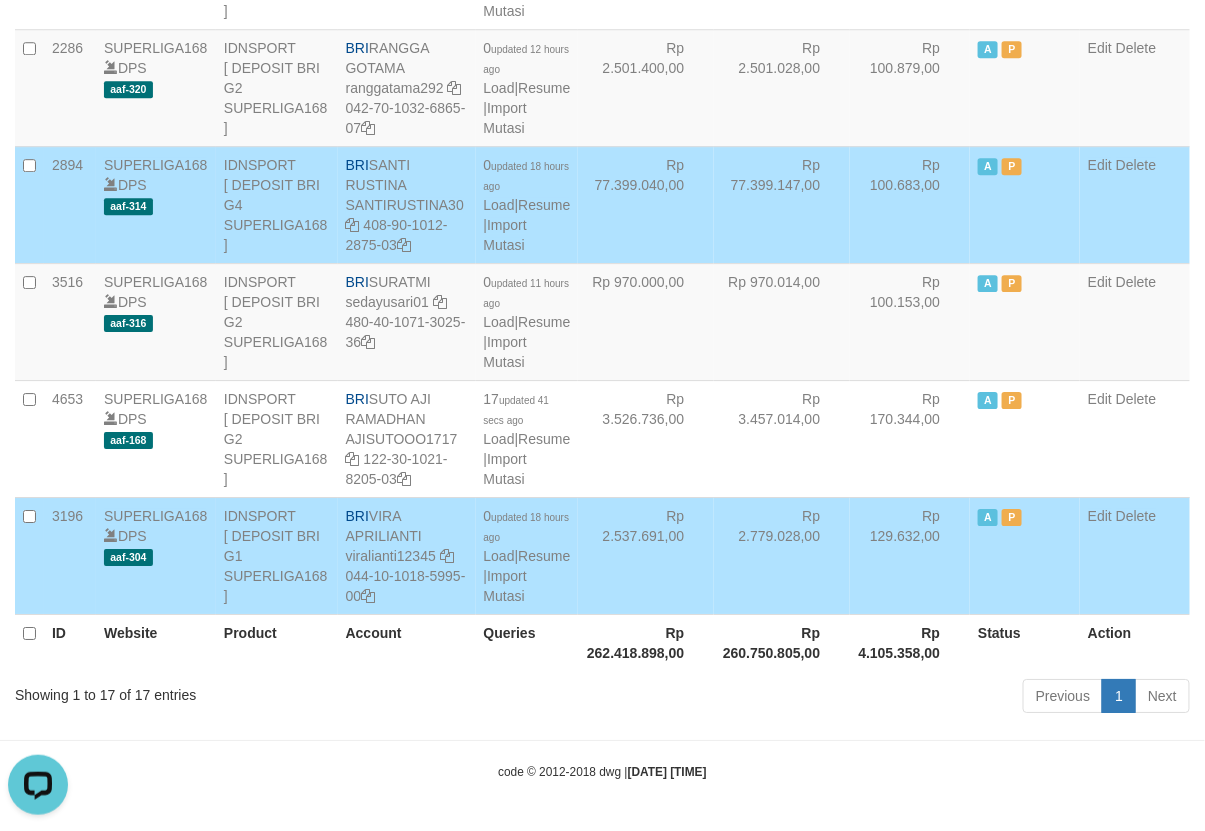 drag, startPoint x: 420, startPoint y: 695, endPoint x: 501, endPoint y: 676, distance: 83.198555 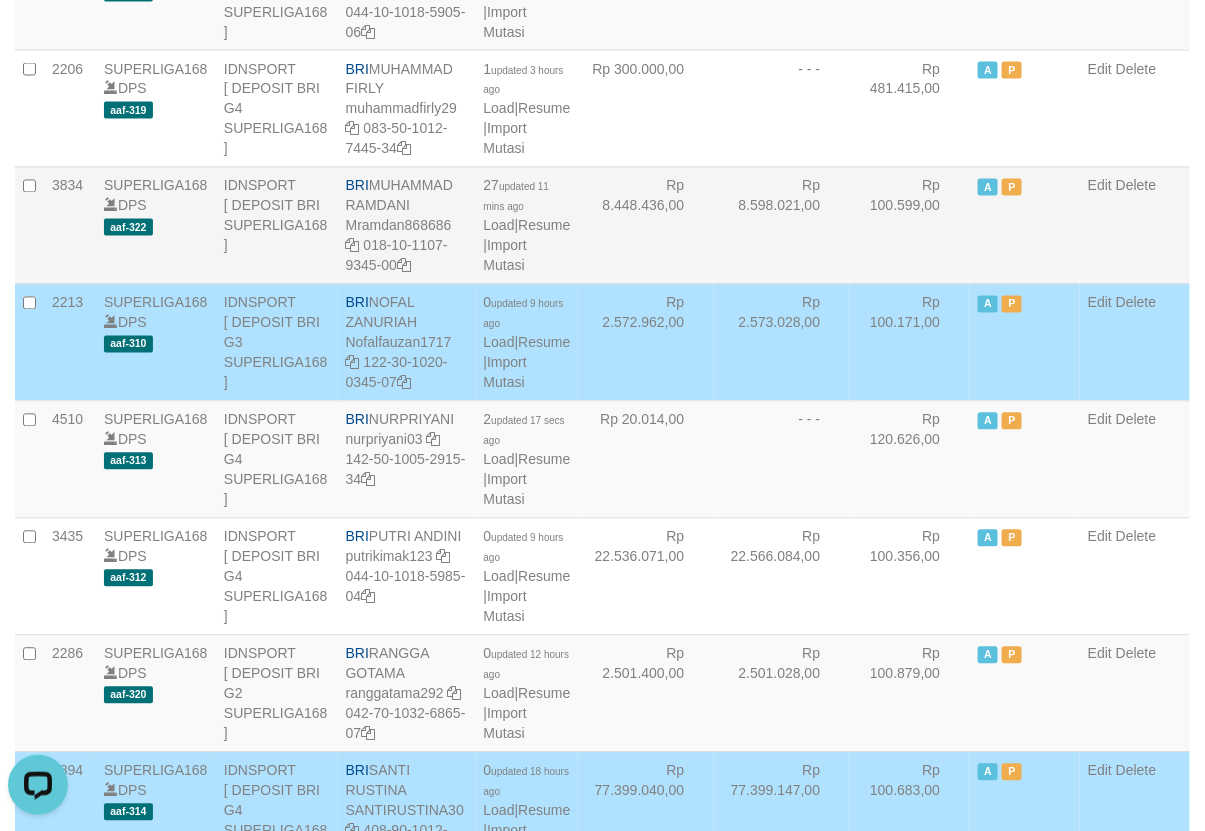 click on "Rp 8.448.436,00" at bounding box center (646, 225) 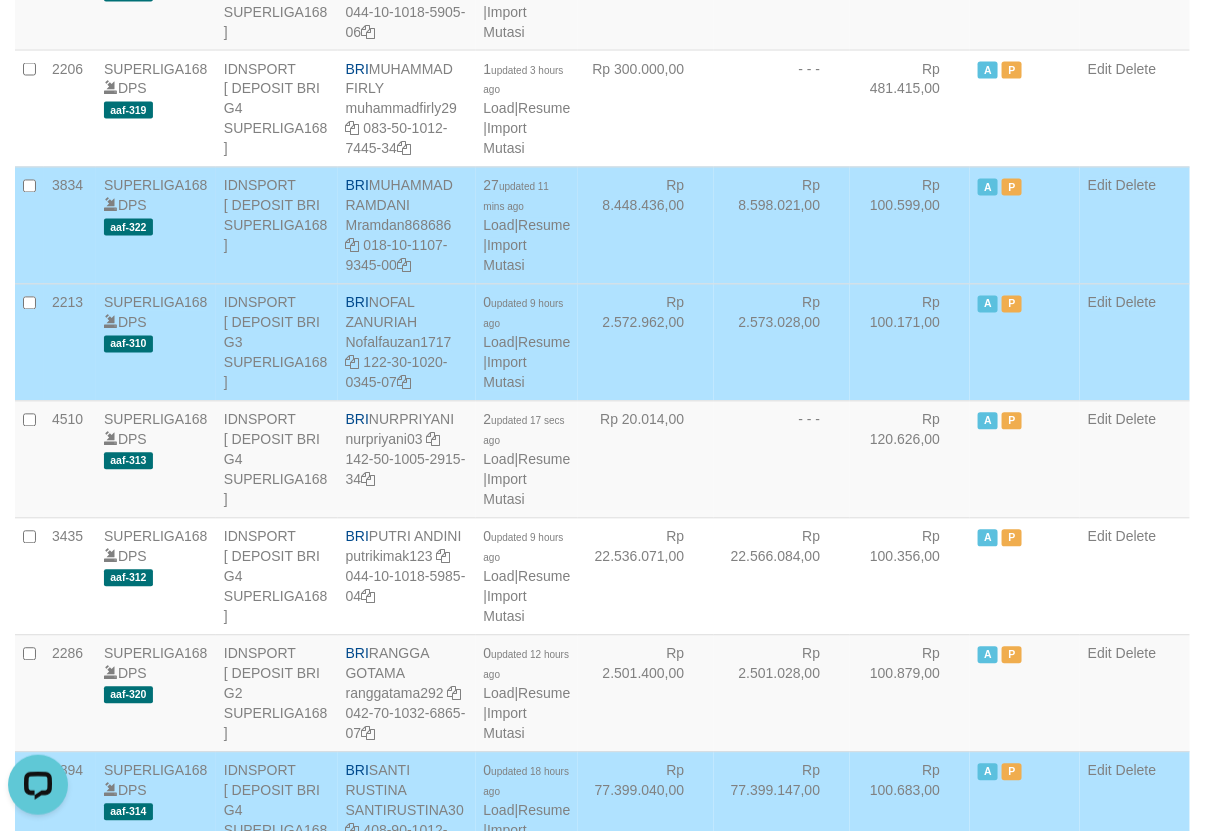 click on "Rp 8.448.436,00" at bounding box center (646, 225) 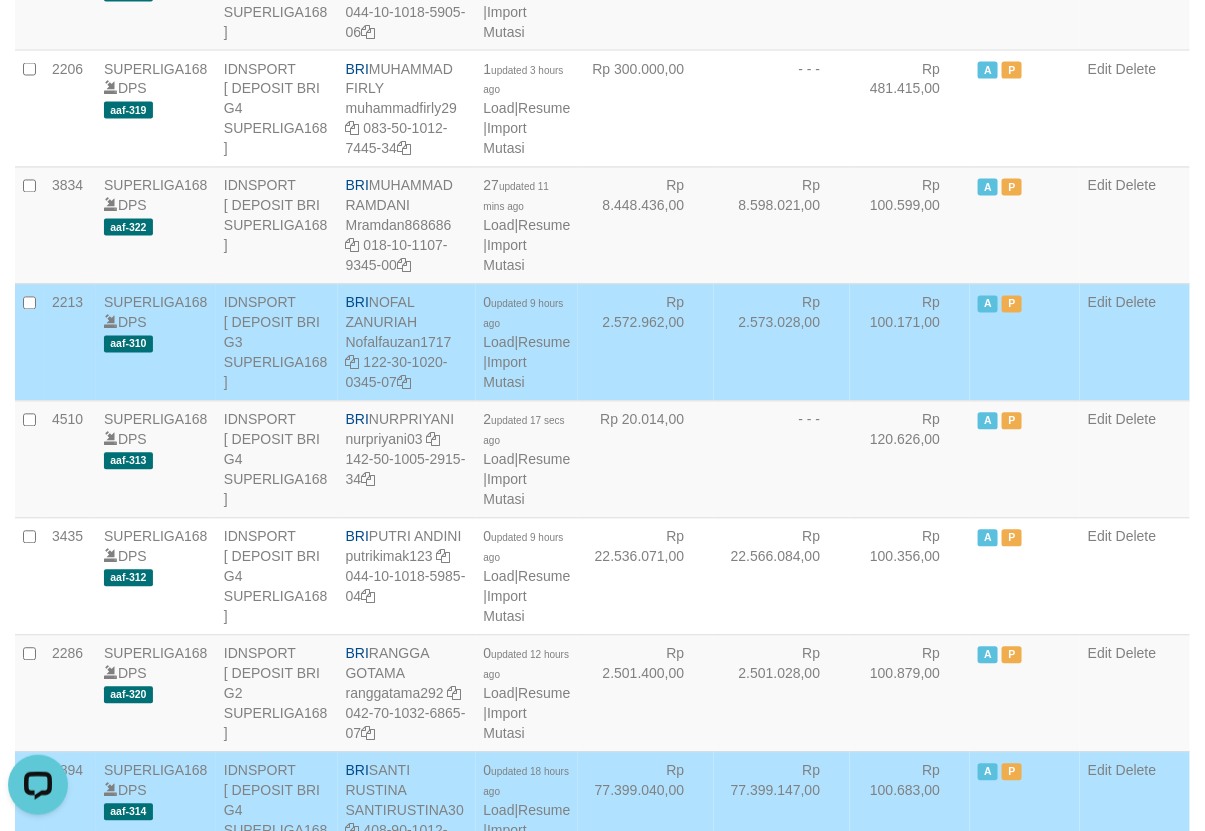 scroll, scrollTop: 316, scrollLeft: 0, axis: vertical 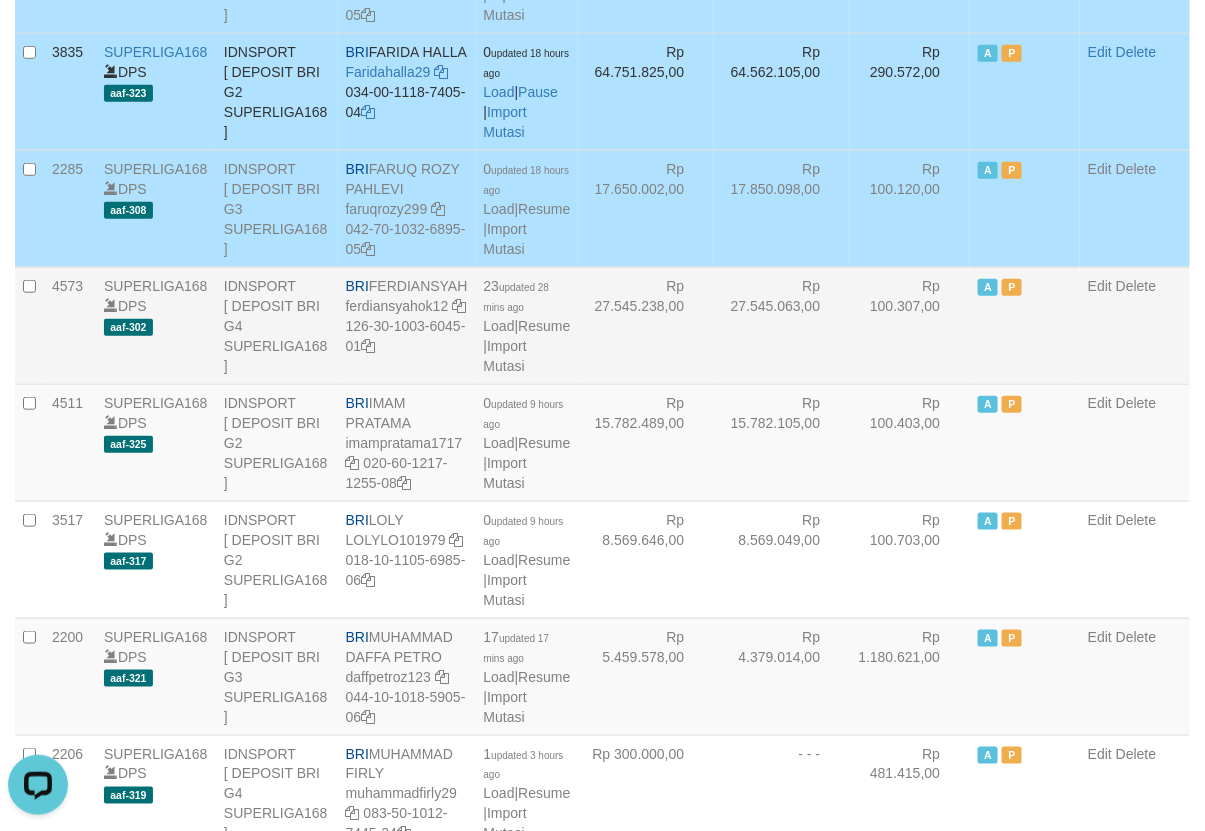 click on "Rp 27.545.238,00" at bounding box center [646, 325] 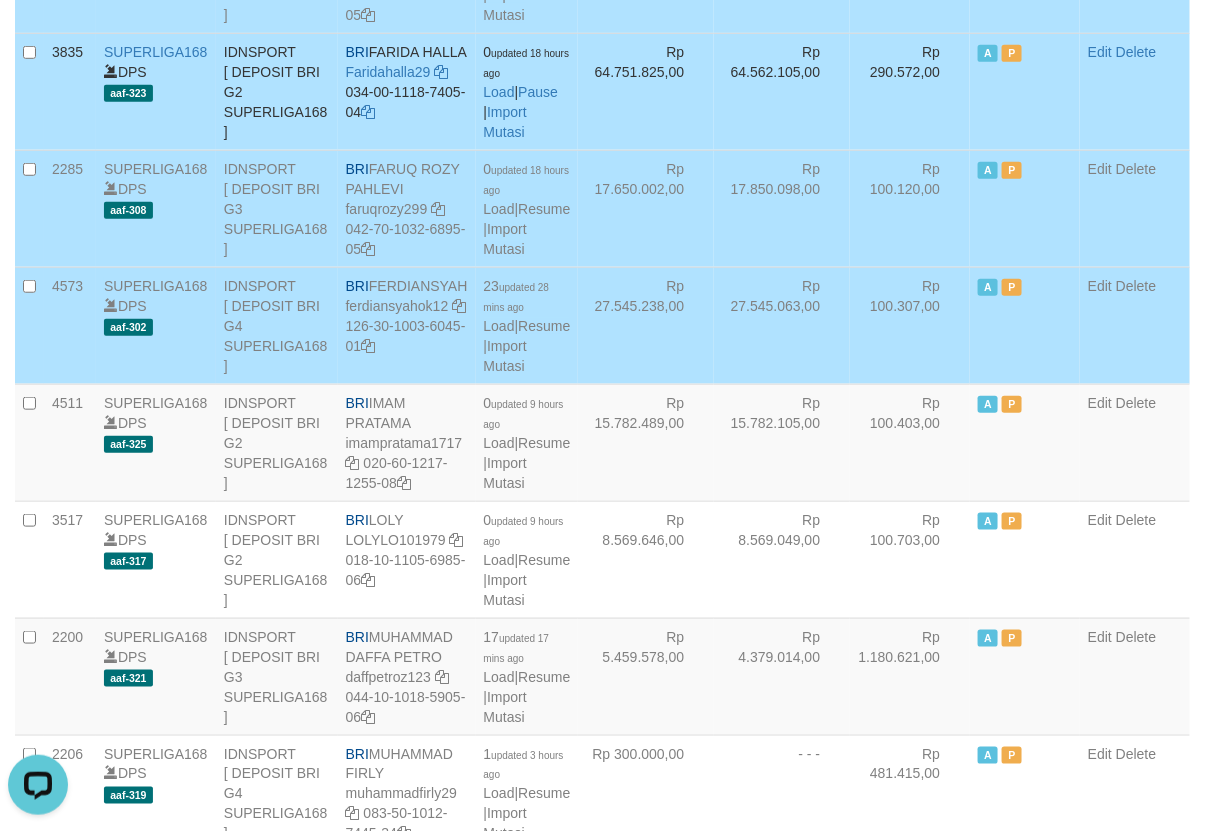 scroll, scrollTop: 328, scrollLeft: 0, axis: vertical 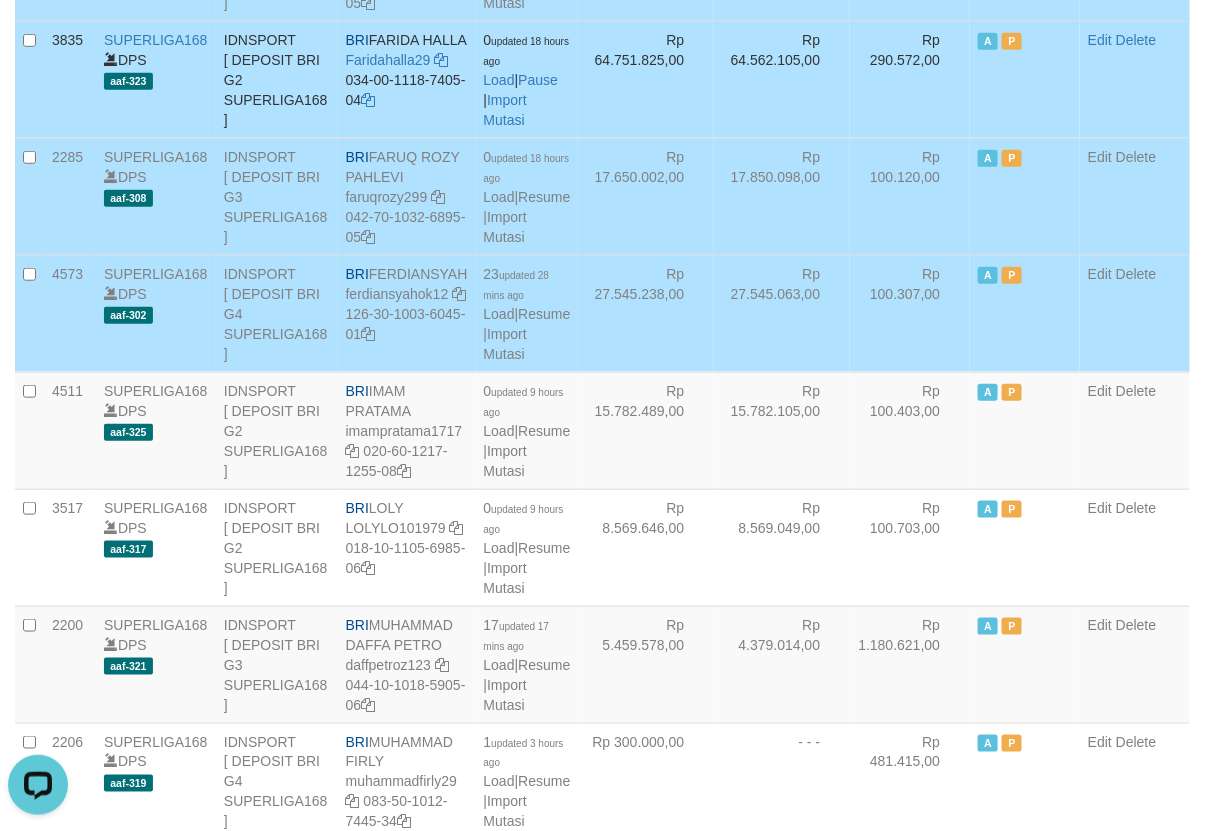 click on "Rp 17.850.098,00" at bounding box center (782, 196) 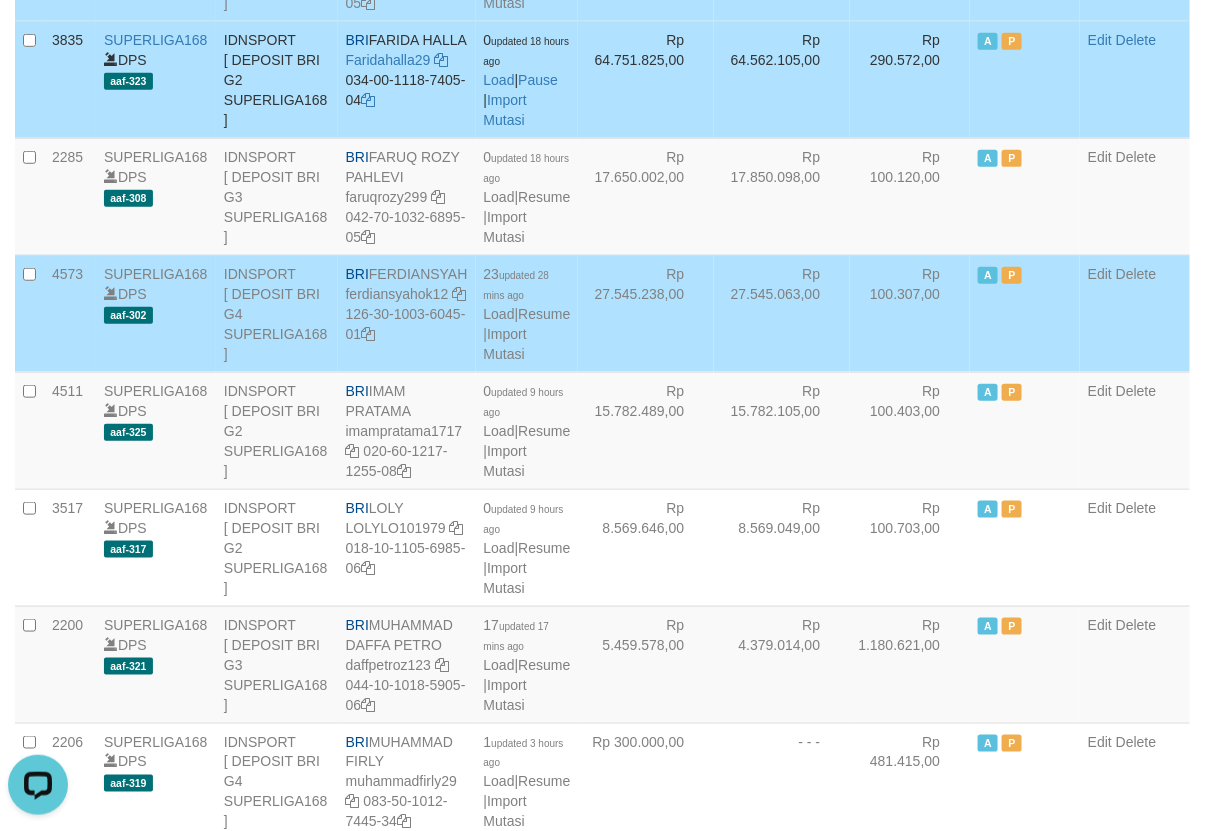 click on "4608
SUPERLIGA168
DPS
aaf-301
IDNSPORT
[ DEPOSIT BRI G1 SUPERLIGA168 ]
BRI
DIAZ AYARA YUDHA
diazayara1717
037-60-1027-4275-05
16  updated 2 mins ago
Load
|
Resume
|
Import Mutasi
Rp 1.847.770,00
Rp 1.220.007,00
Rp 727.774,00
A
P
Edit
Delete
3835
DPS BRI" at bounding box center (602, 899) 